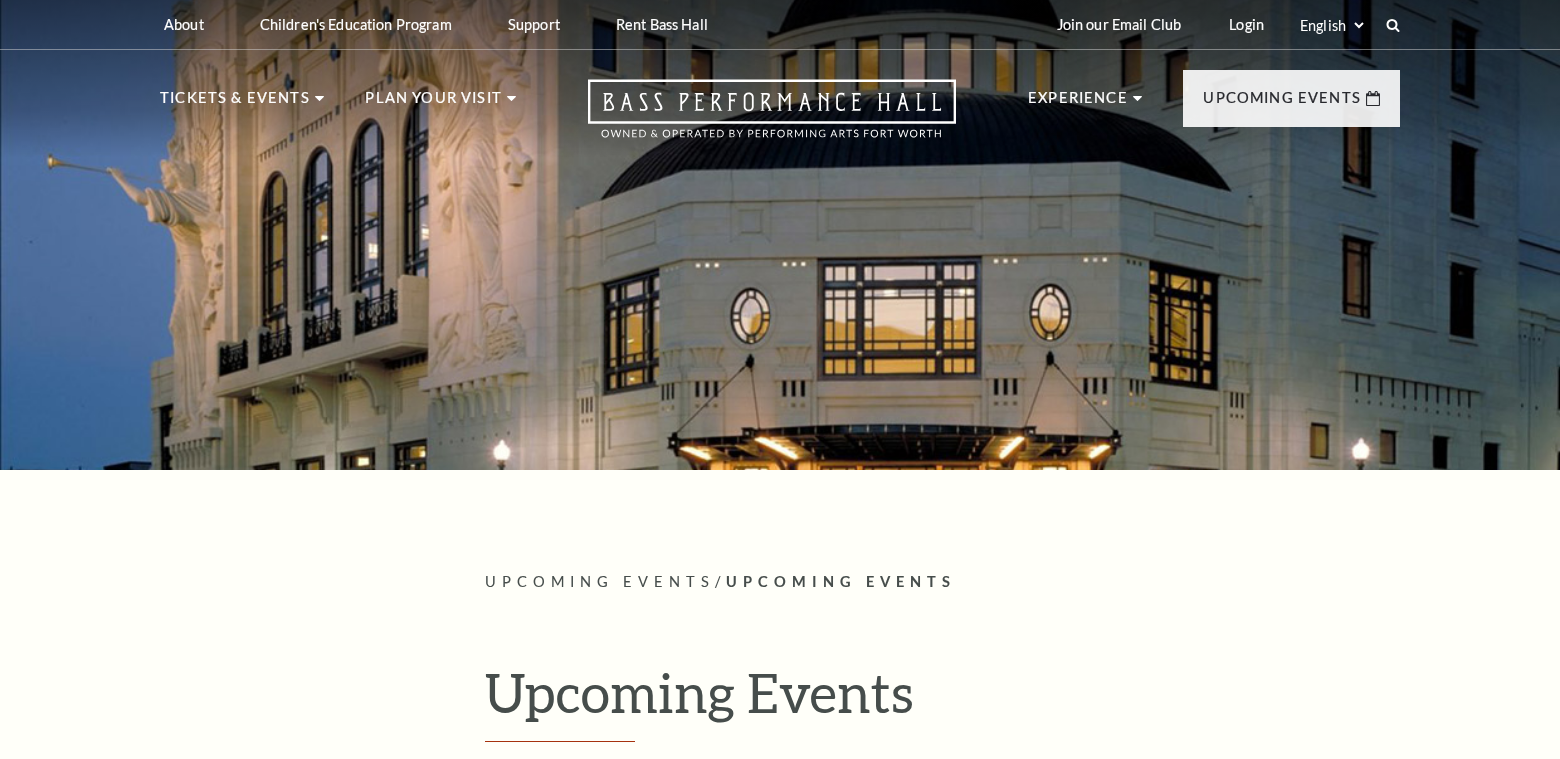 scroll, scrollTop: 0, scrollLeft: 0, axis: both 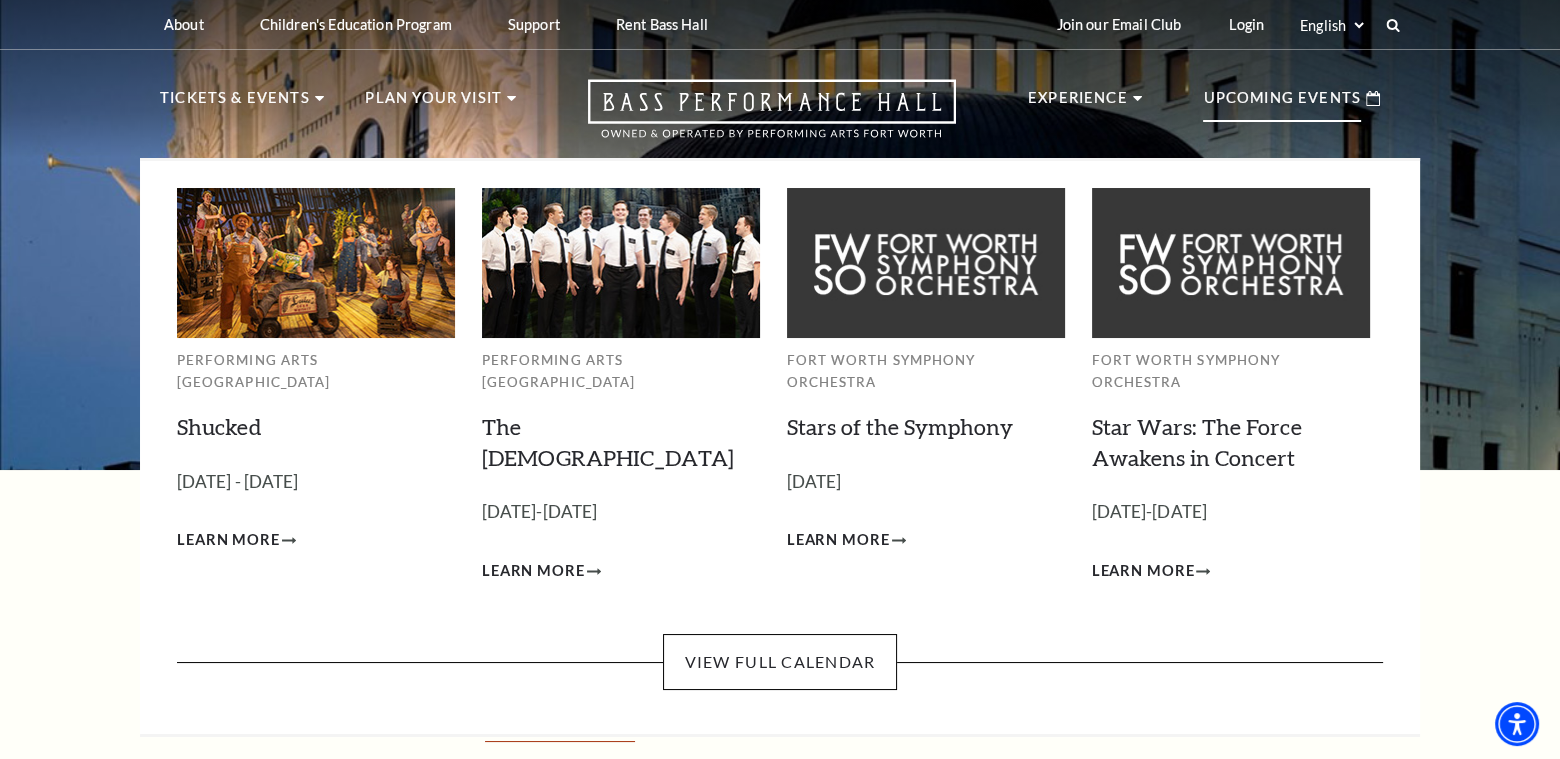 click on "Upcoming Events" at bounding box center [1282, 104] 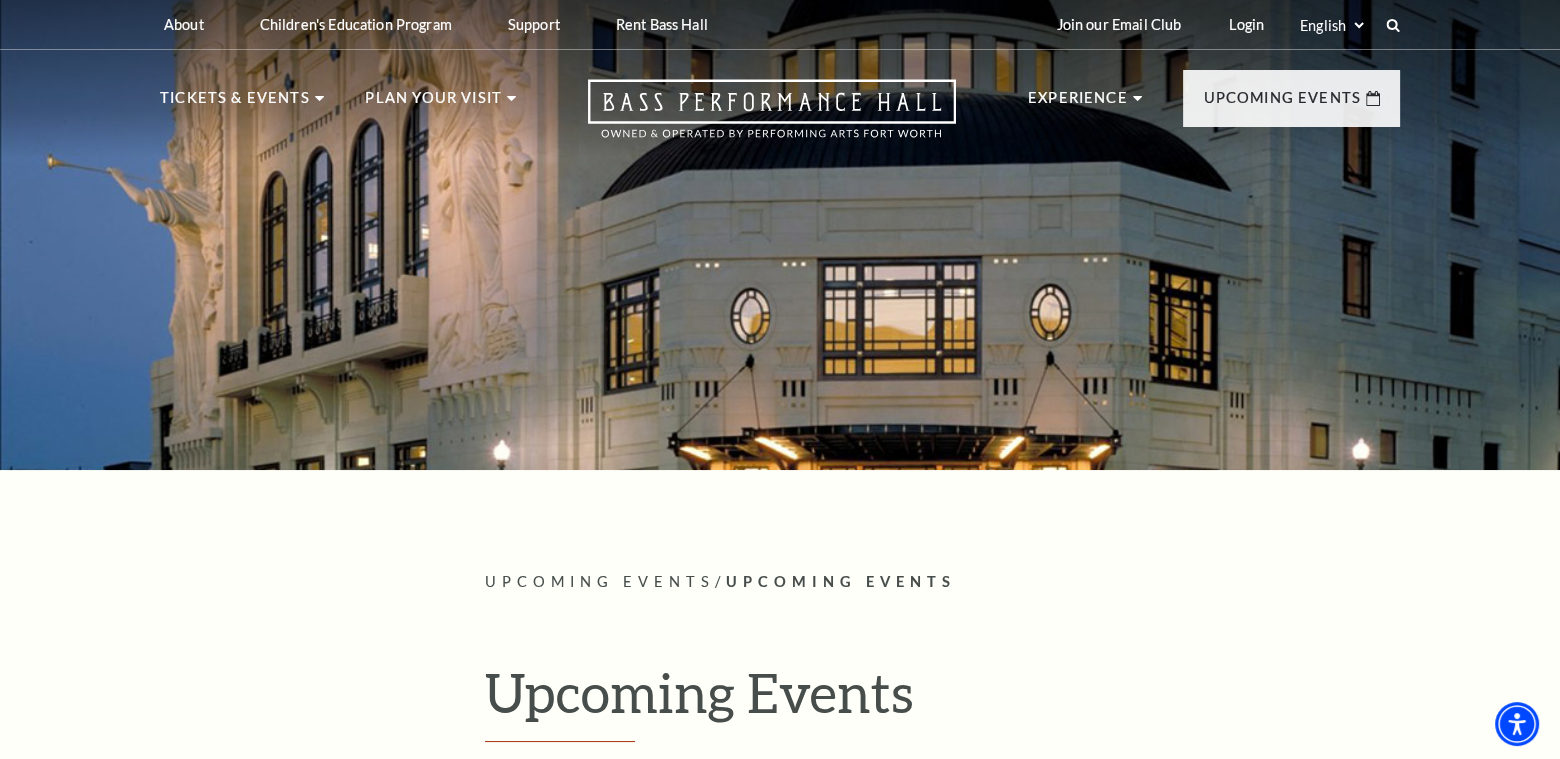 scroll, scrollTop: 0, scrollLeft: 0, axis: both 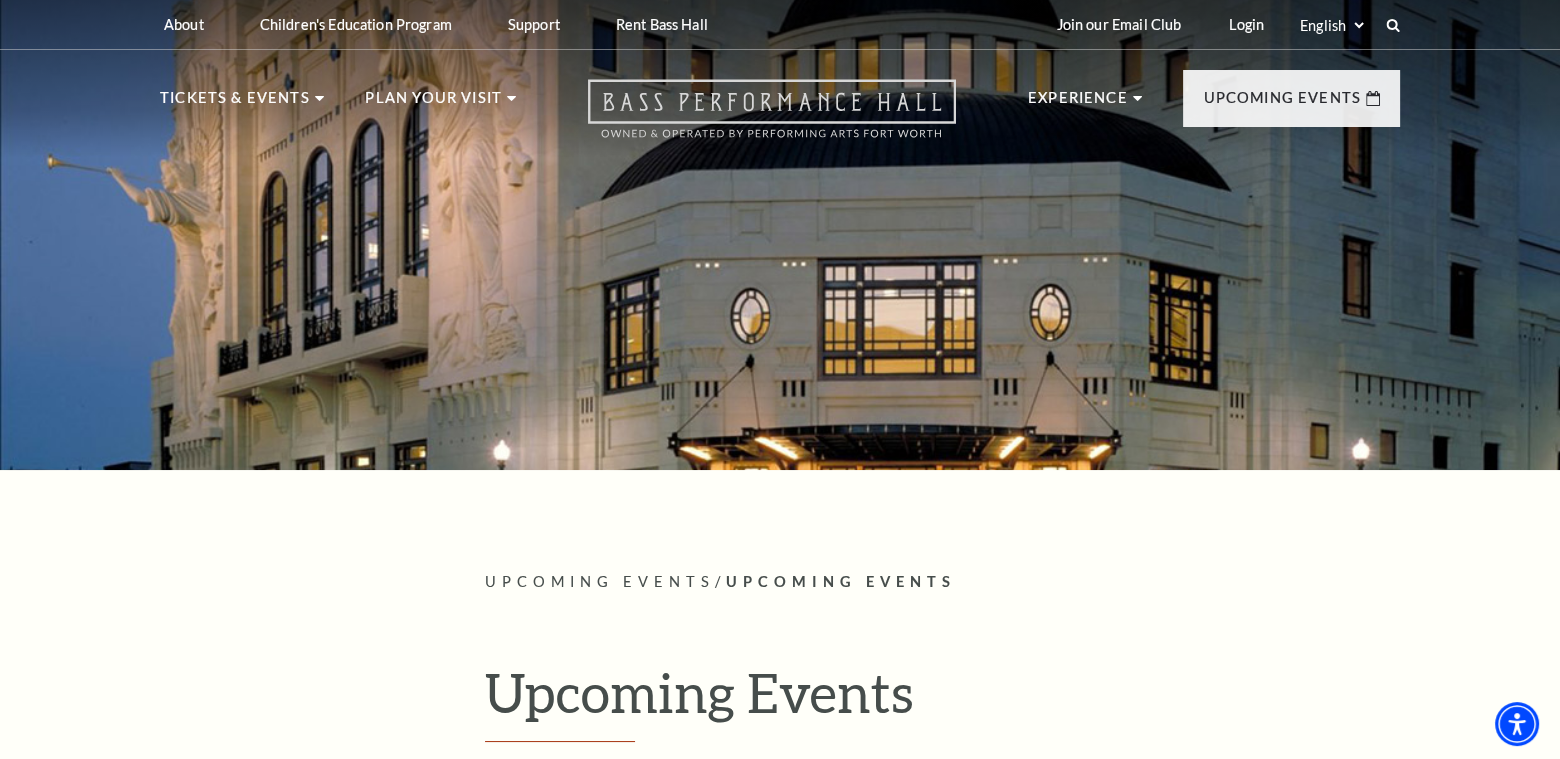click 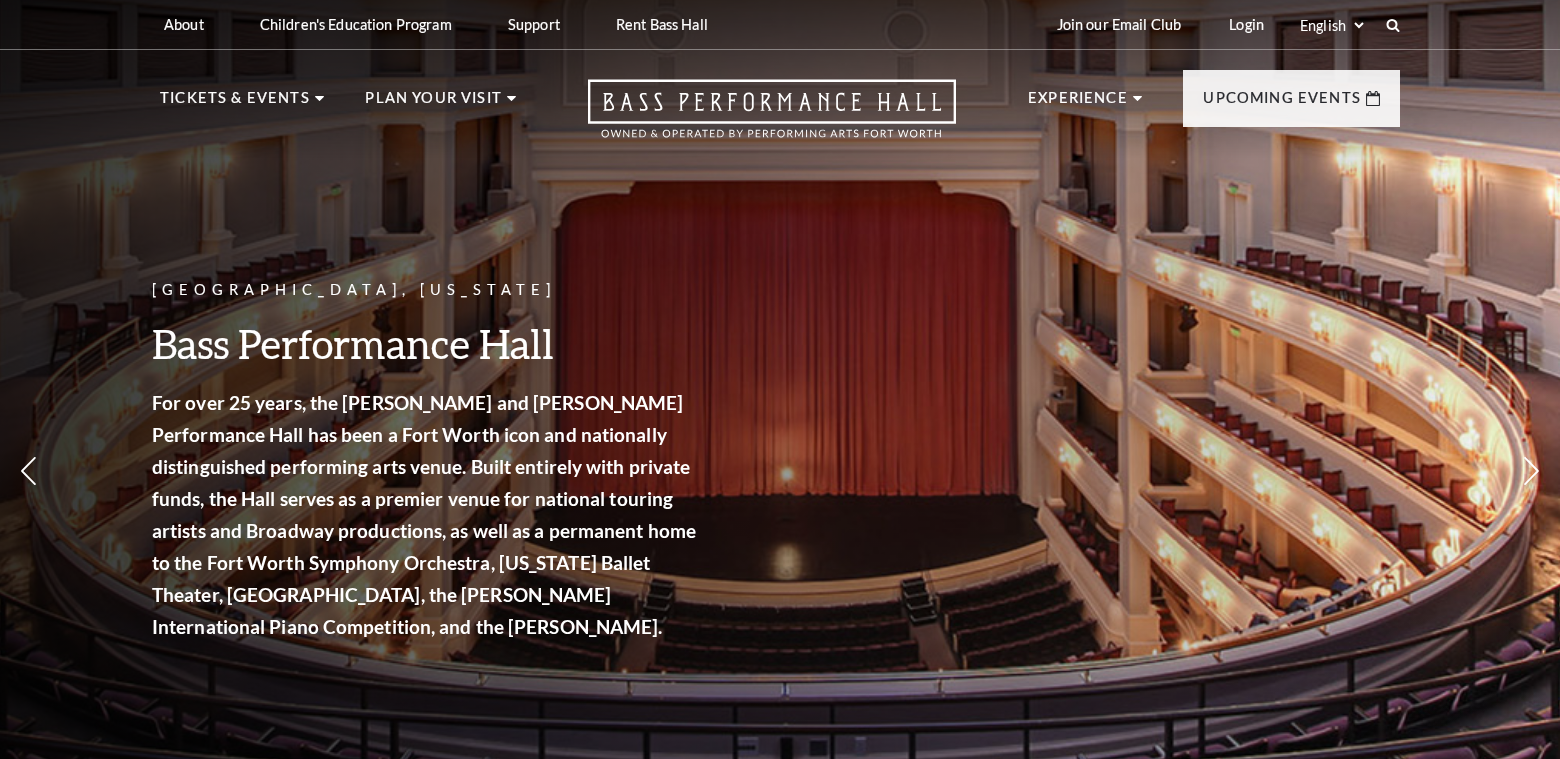 scroll, scrollTop: 0, scrollLeft: 0, axis: both 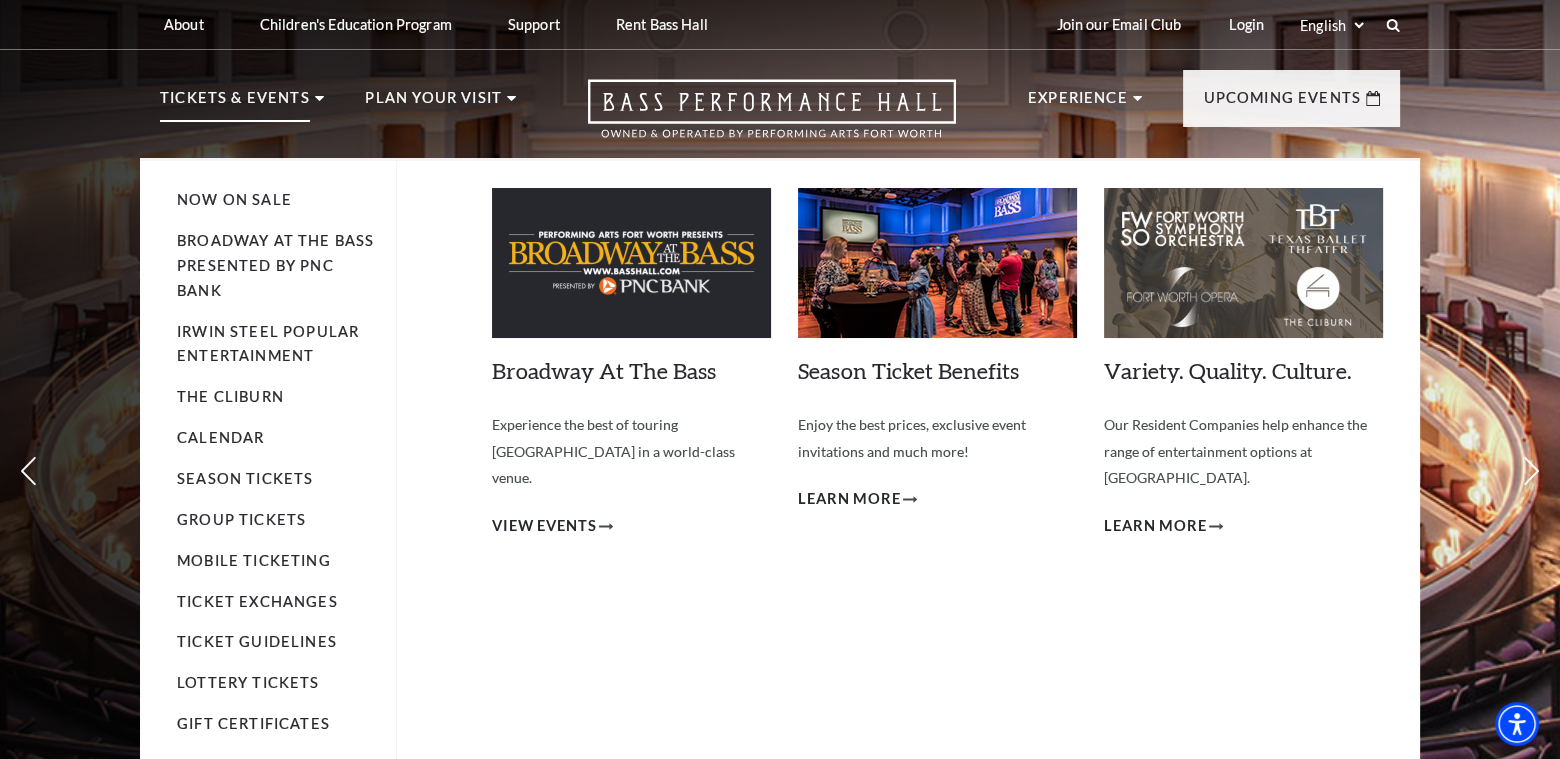 click on "Tickets & Events" at bounding box center (235, 104) 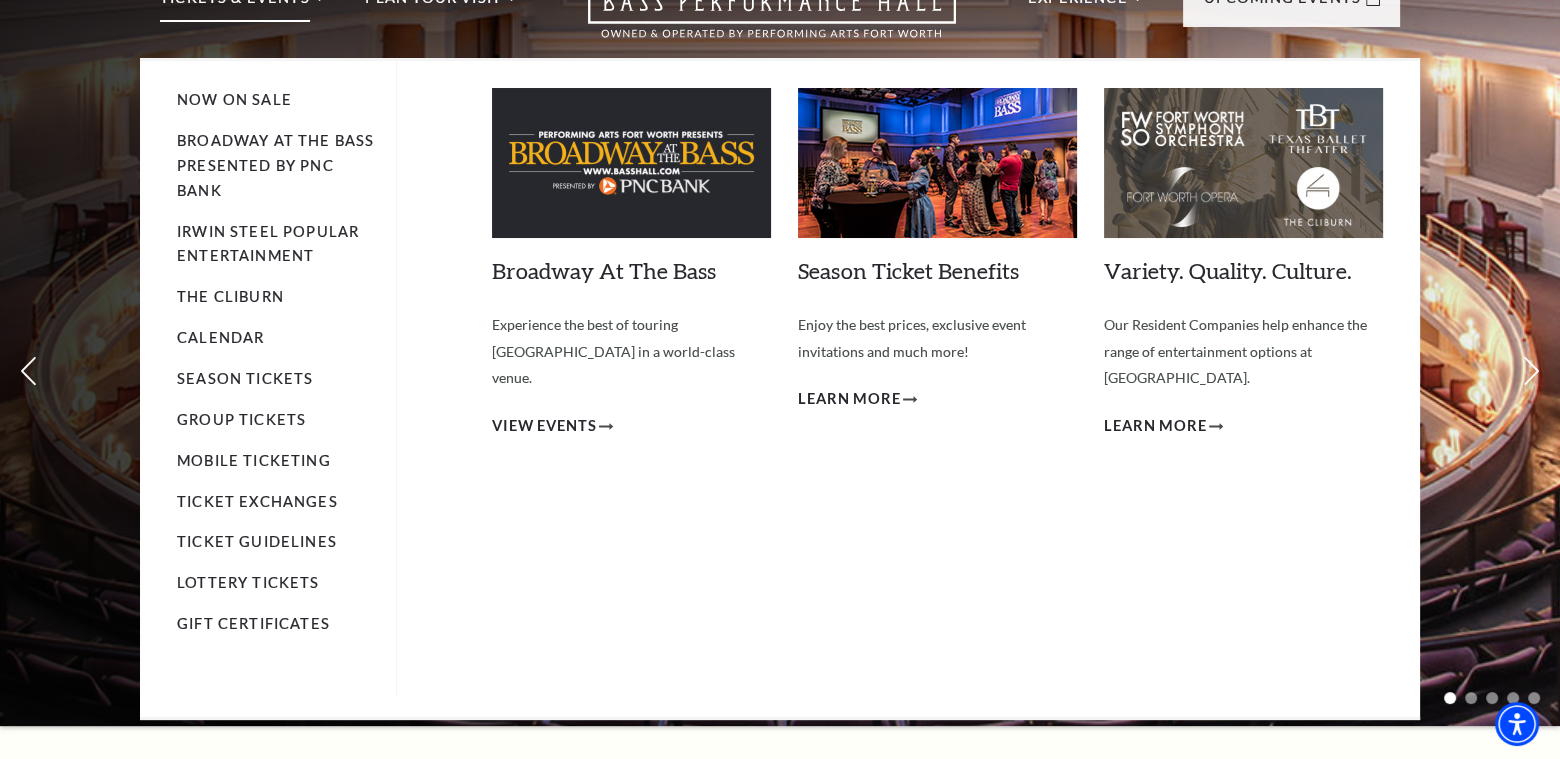scroll, scrollTop: 100, scrollLeft: 0, axis: vertical 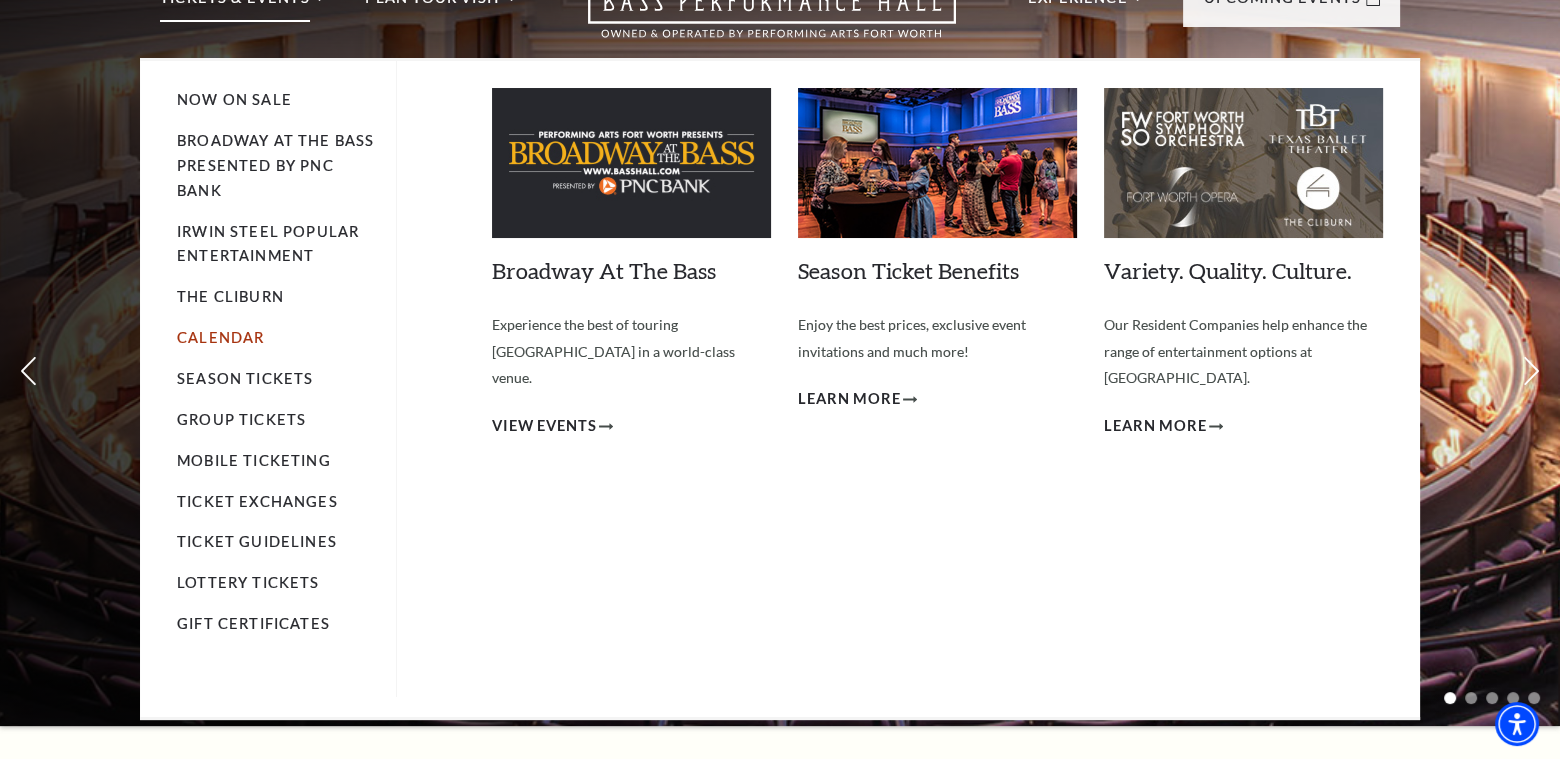 click on "Calendar" at bounding box center (220, 337) 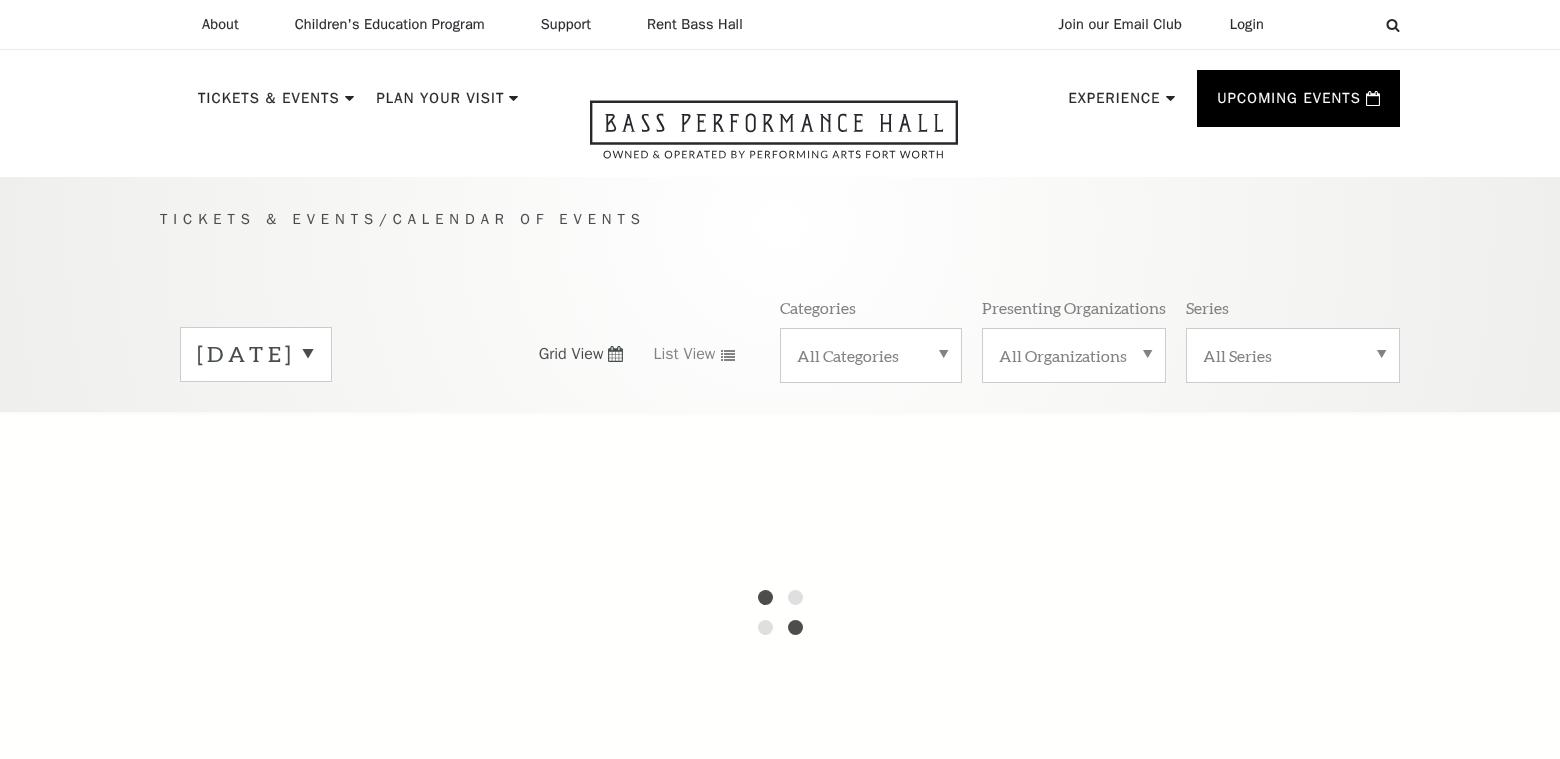 scroll, scrollTop: 0, scrollLeft: 0, axis: both 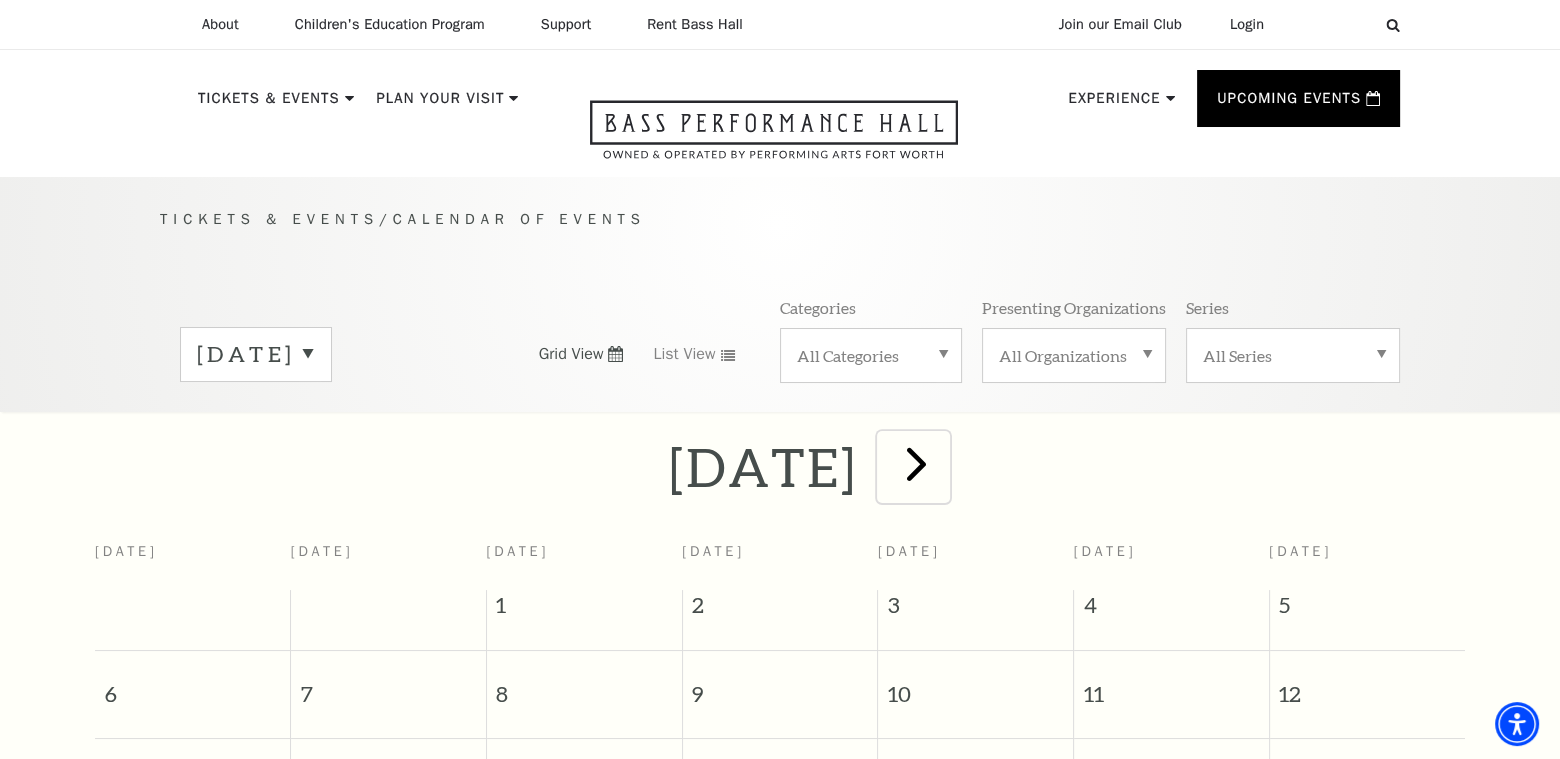 click at bounding box center (915, 463) 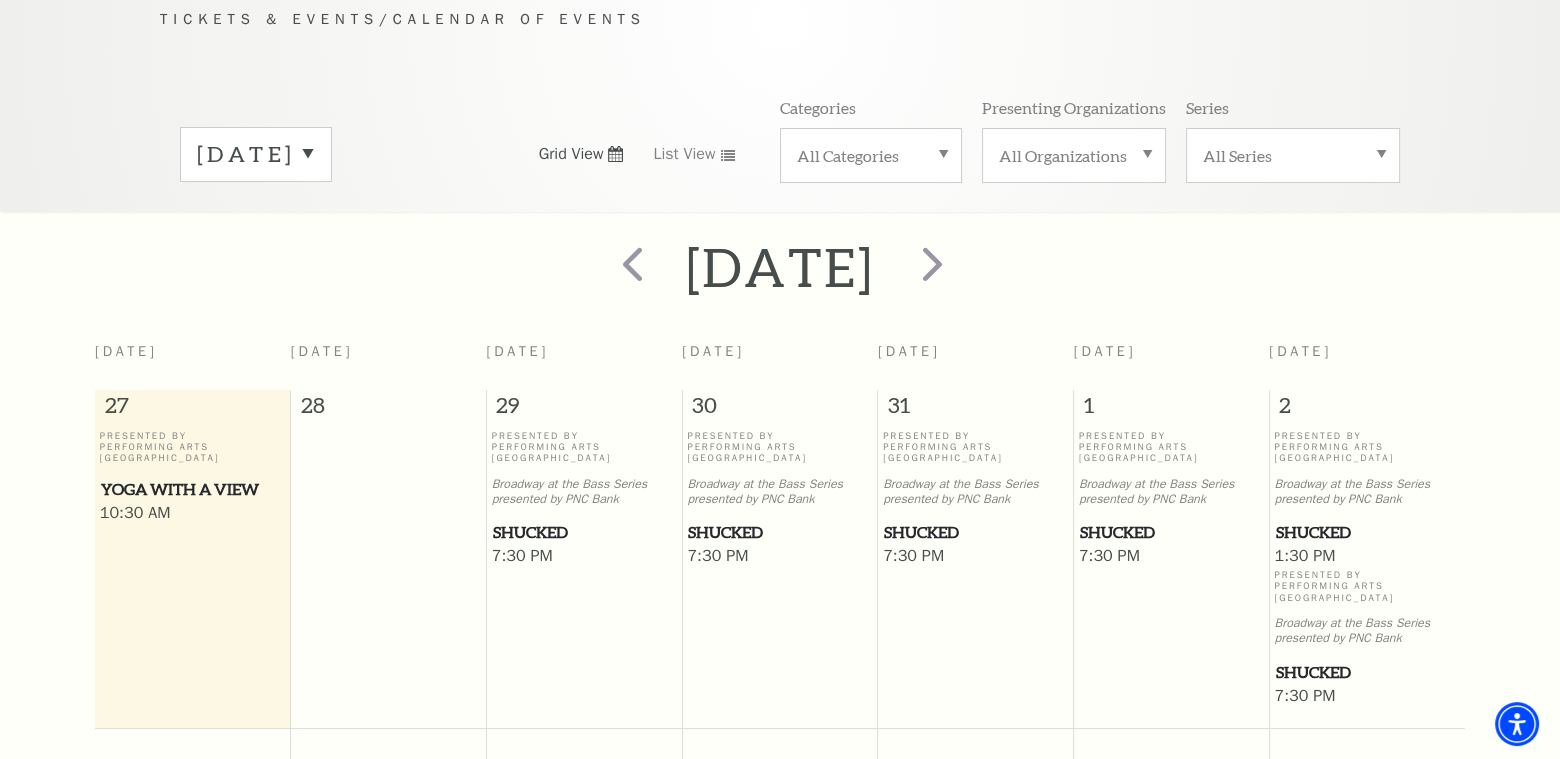 scroll, scrollTop: 176, scrollLeft: 0, axis: vertical 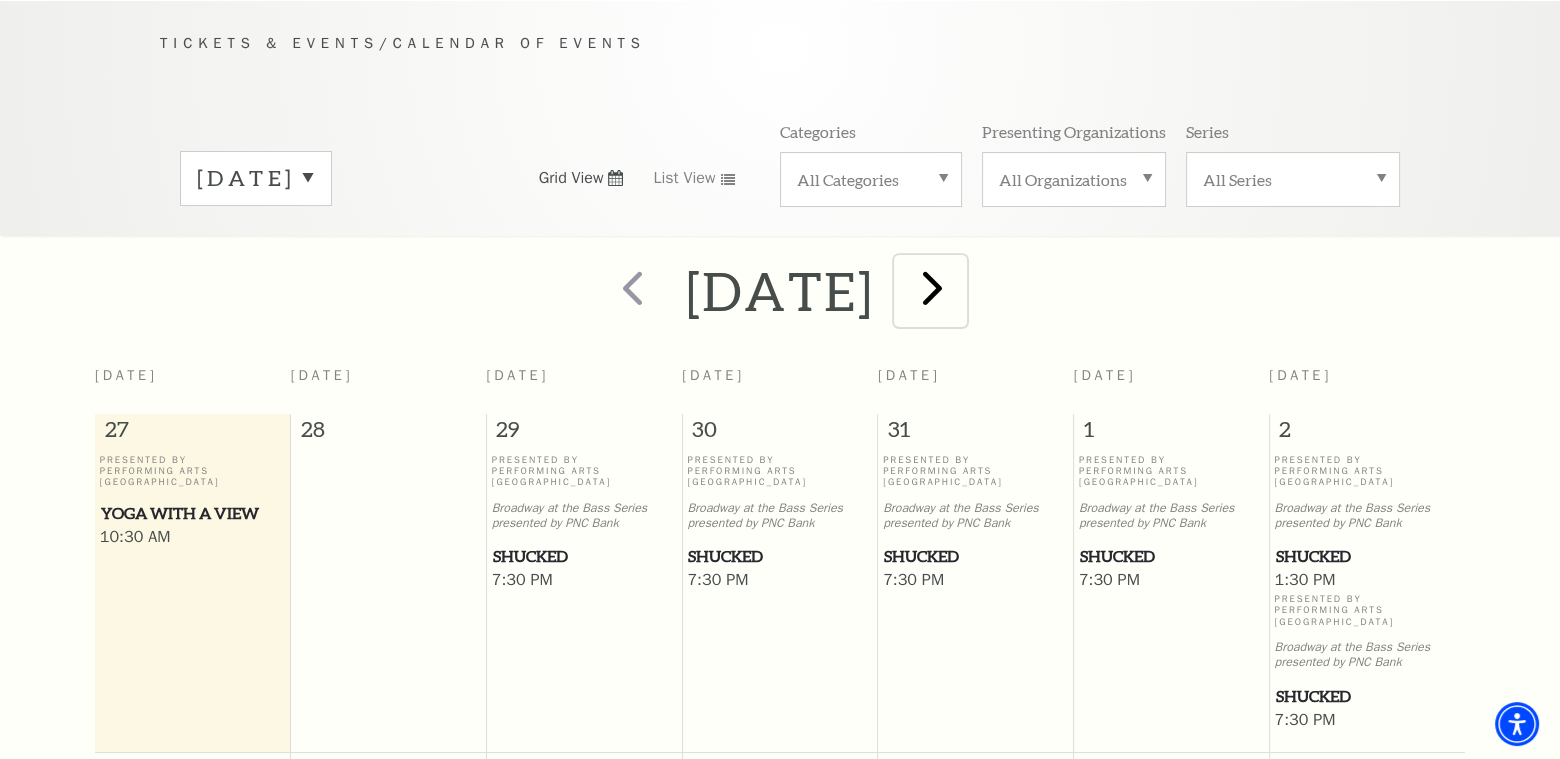 click at bounding box center [932, 287] 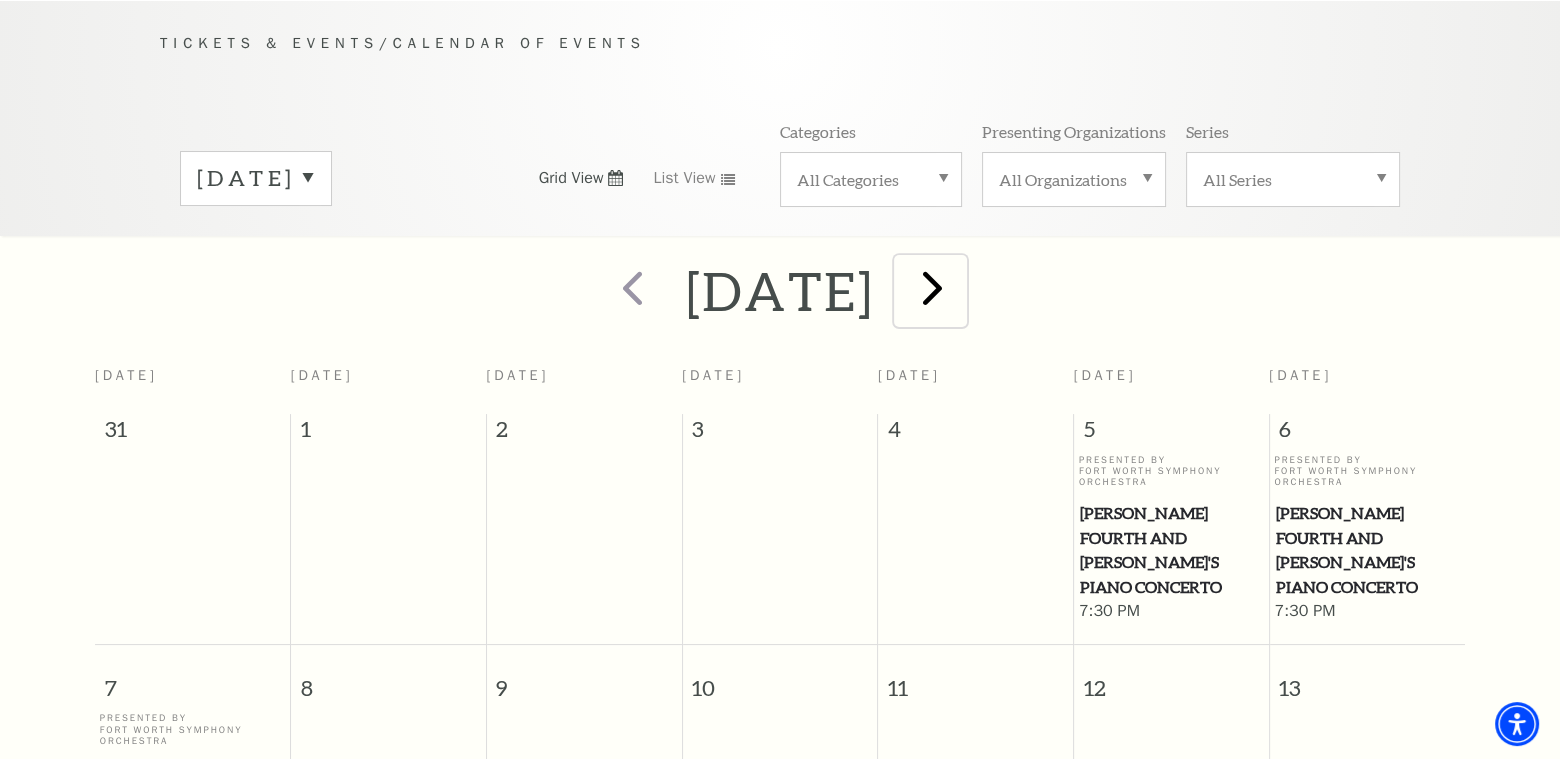 click at bounding box center [932, 287] 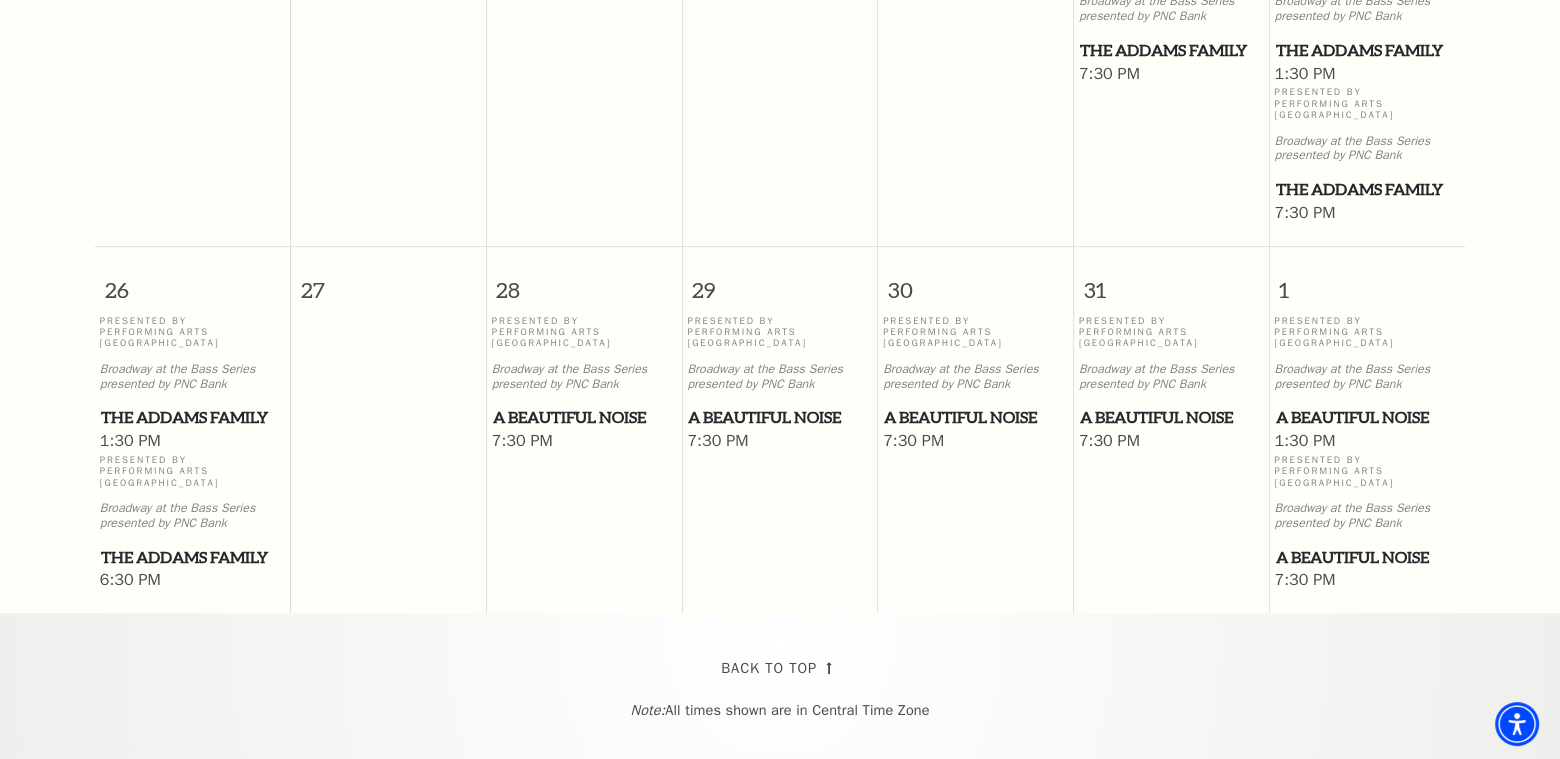 scroll, scrollTop: 1576, scrollLeft: 0, axis: vertical 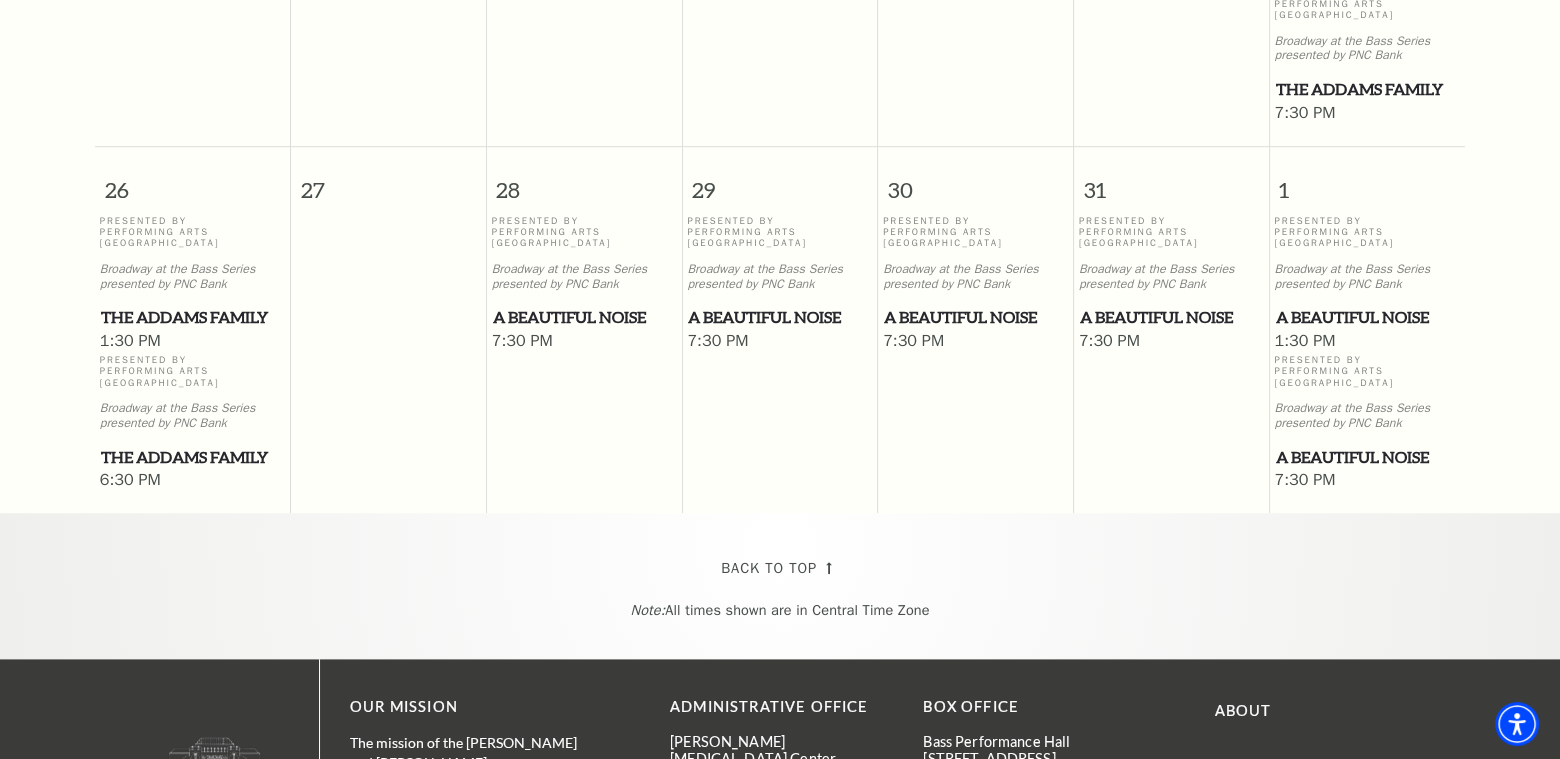 click on "A Beautiful Noise" at bounding box center (584, 317) 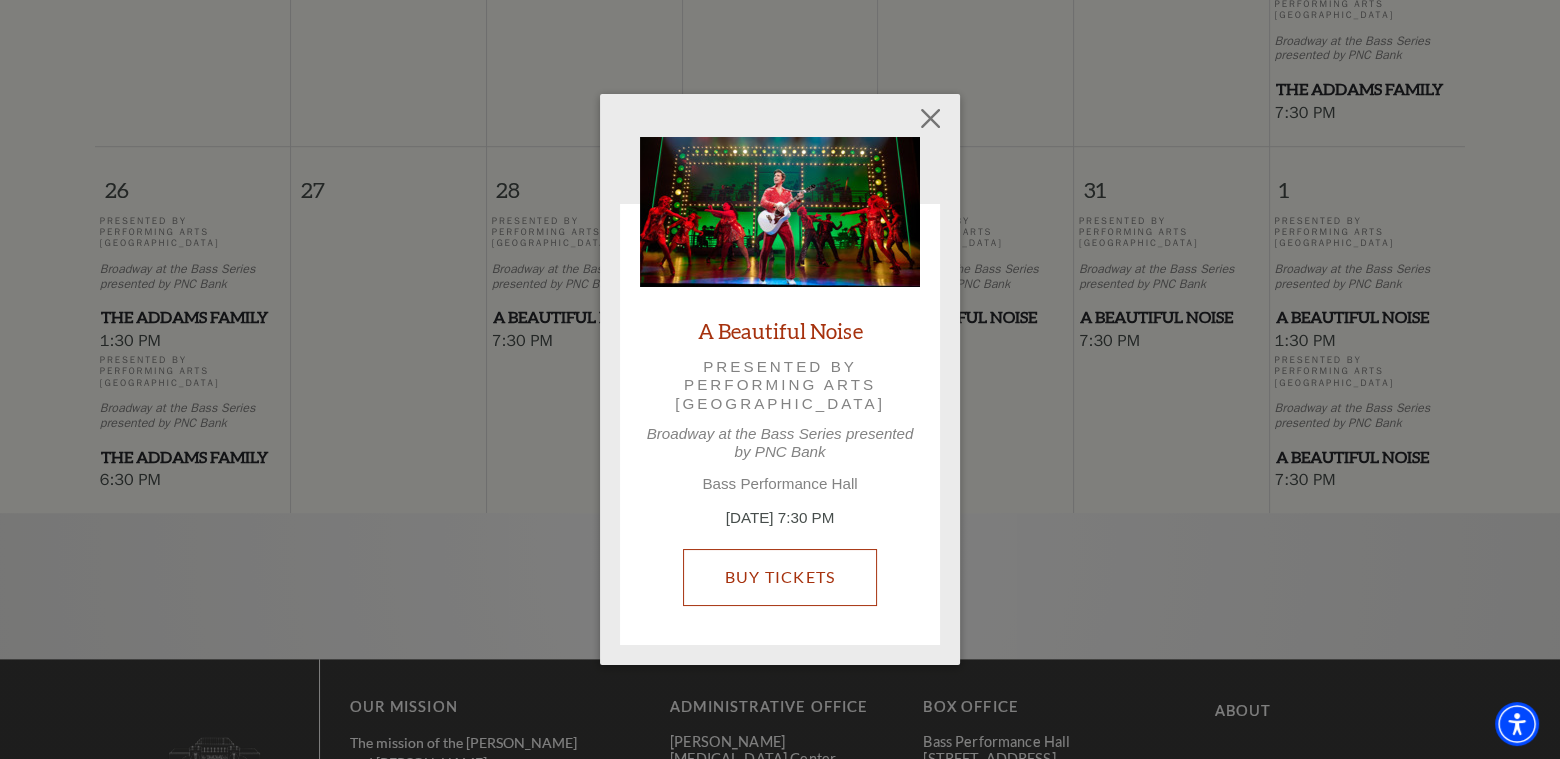 click on "Buy Tickets" at bounding box center (779, 577) 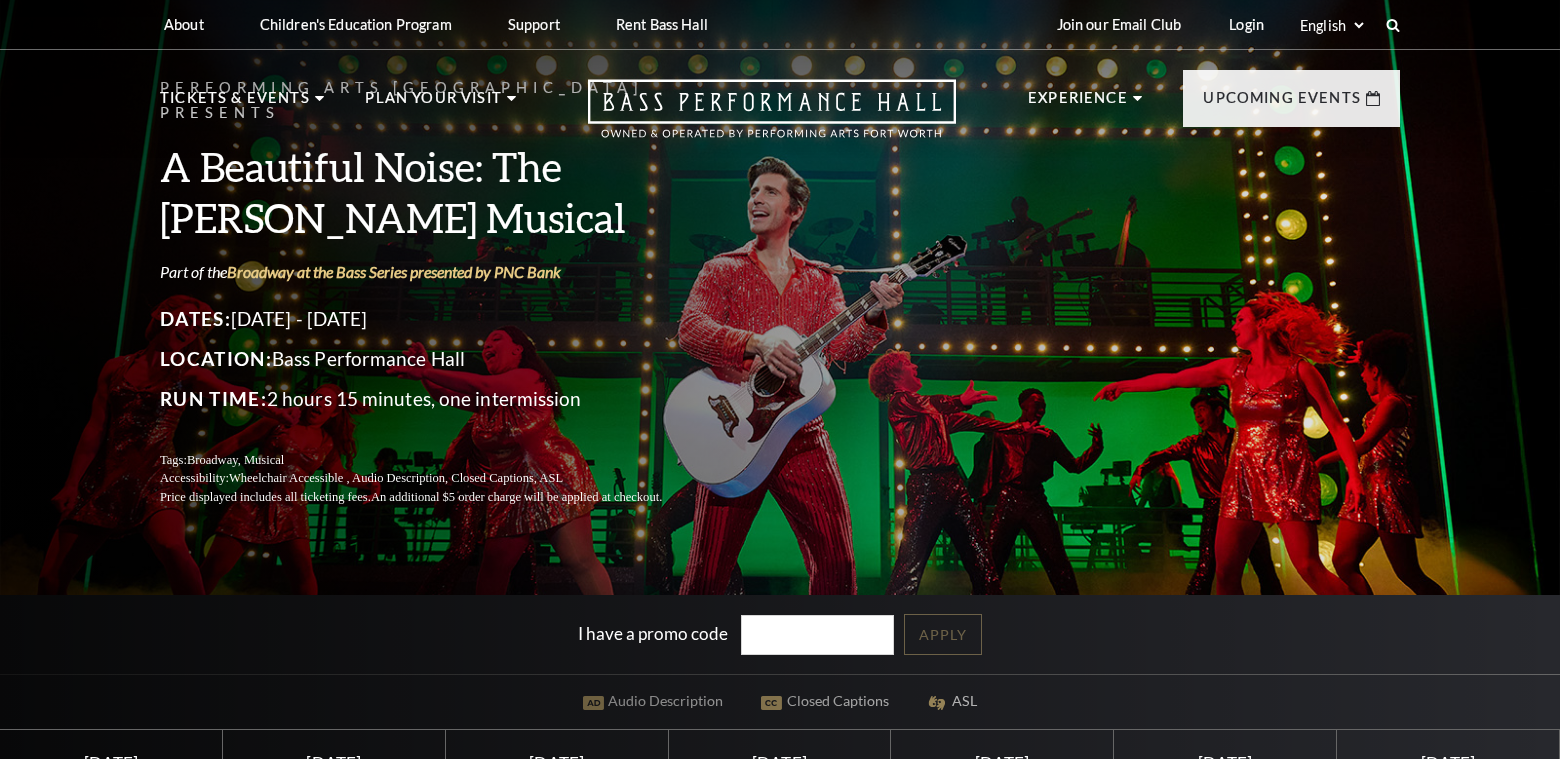 scroll, scrollTop: 0, scrollLeft: 0, axis: both 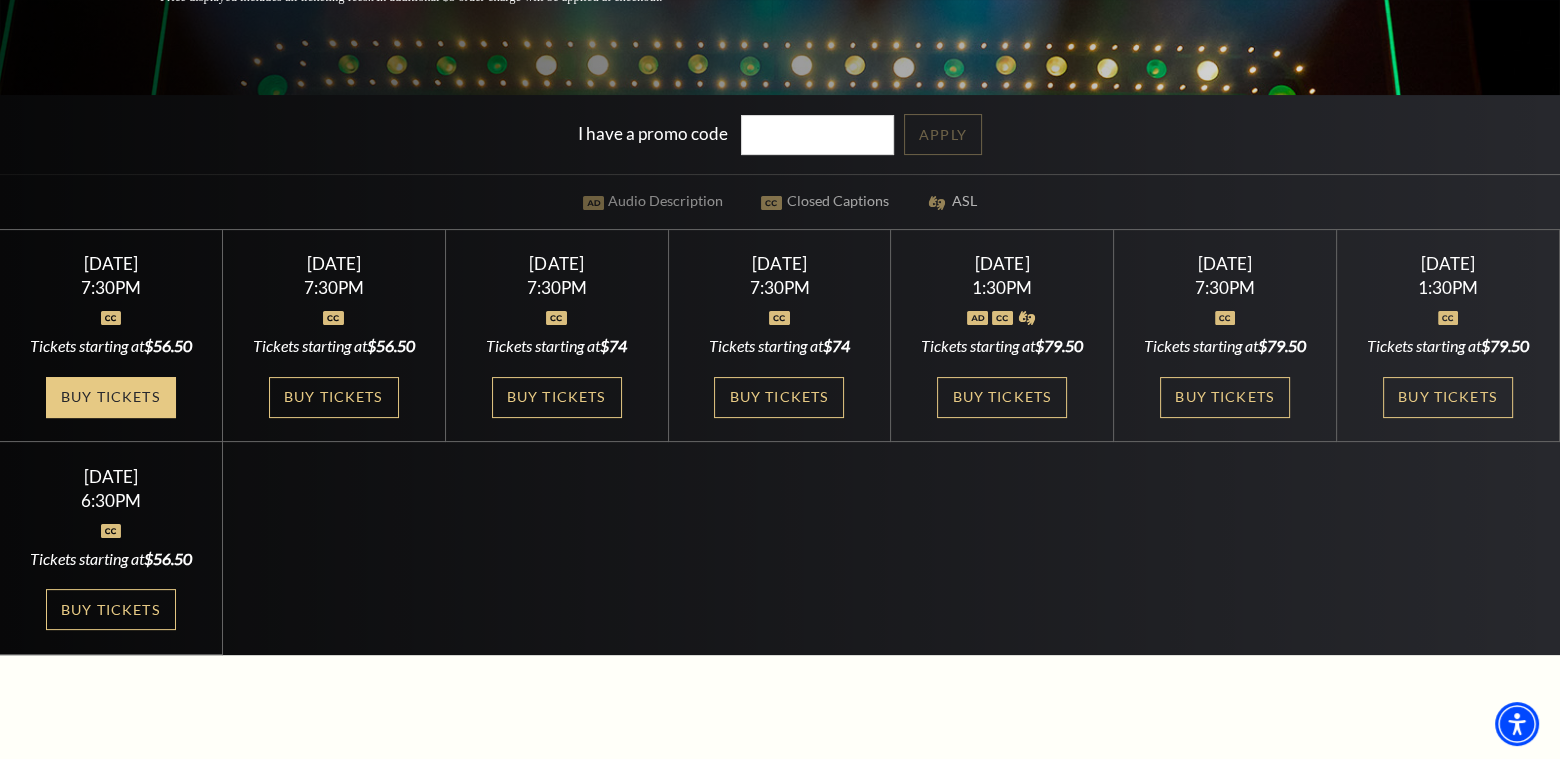click on "Buy Tickets" at bounding box center [111, 397] 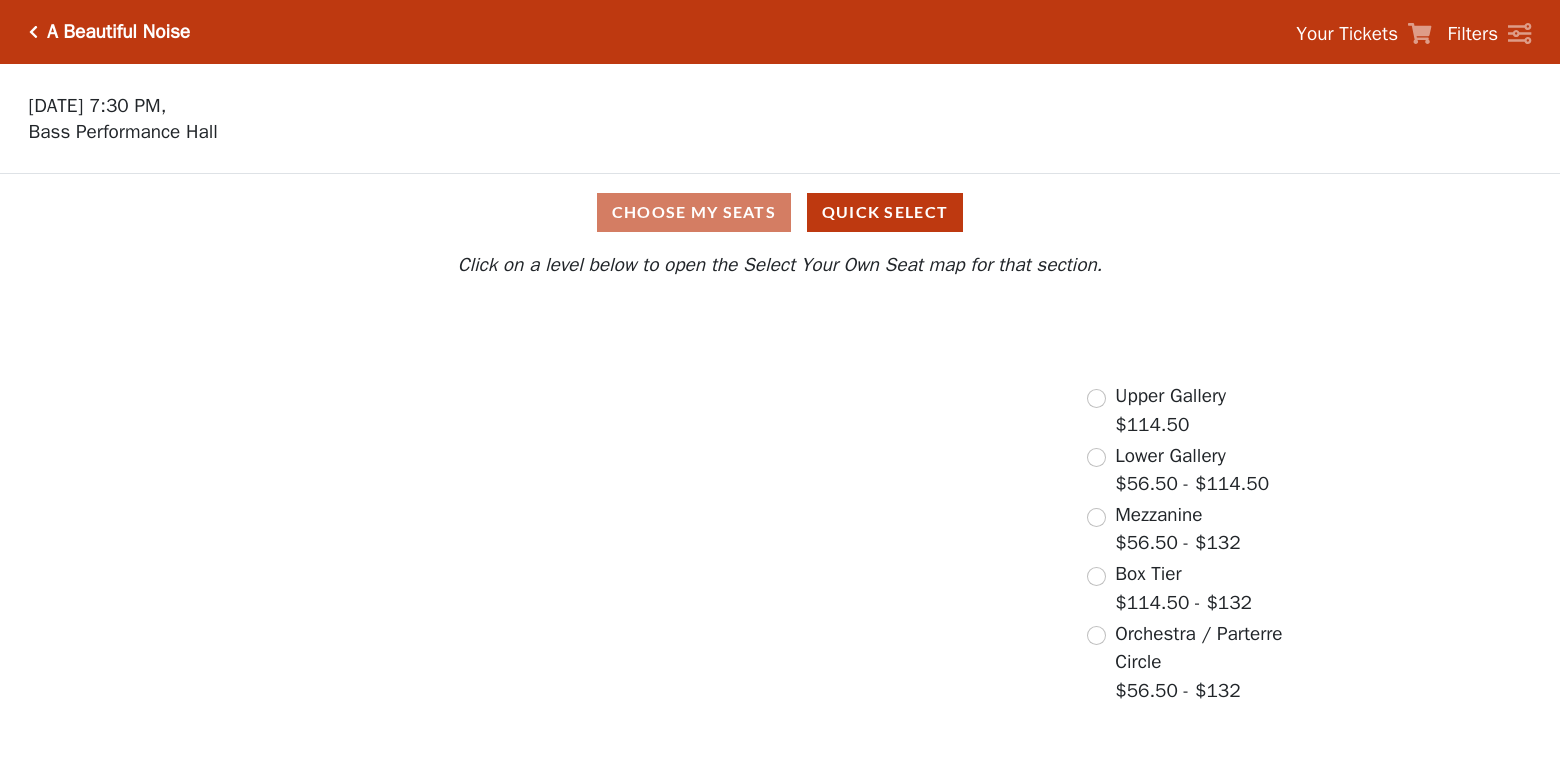 scroll, scrollTop: 0, scrollLeft: 0, axis: both 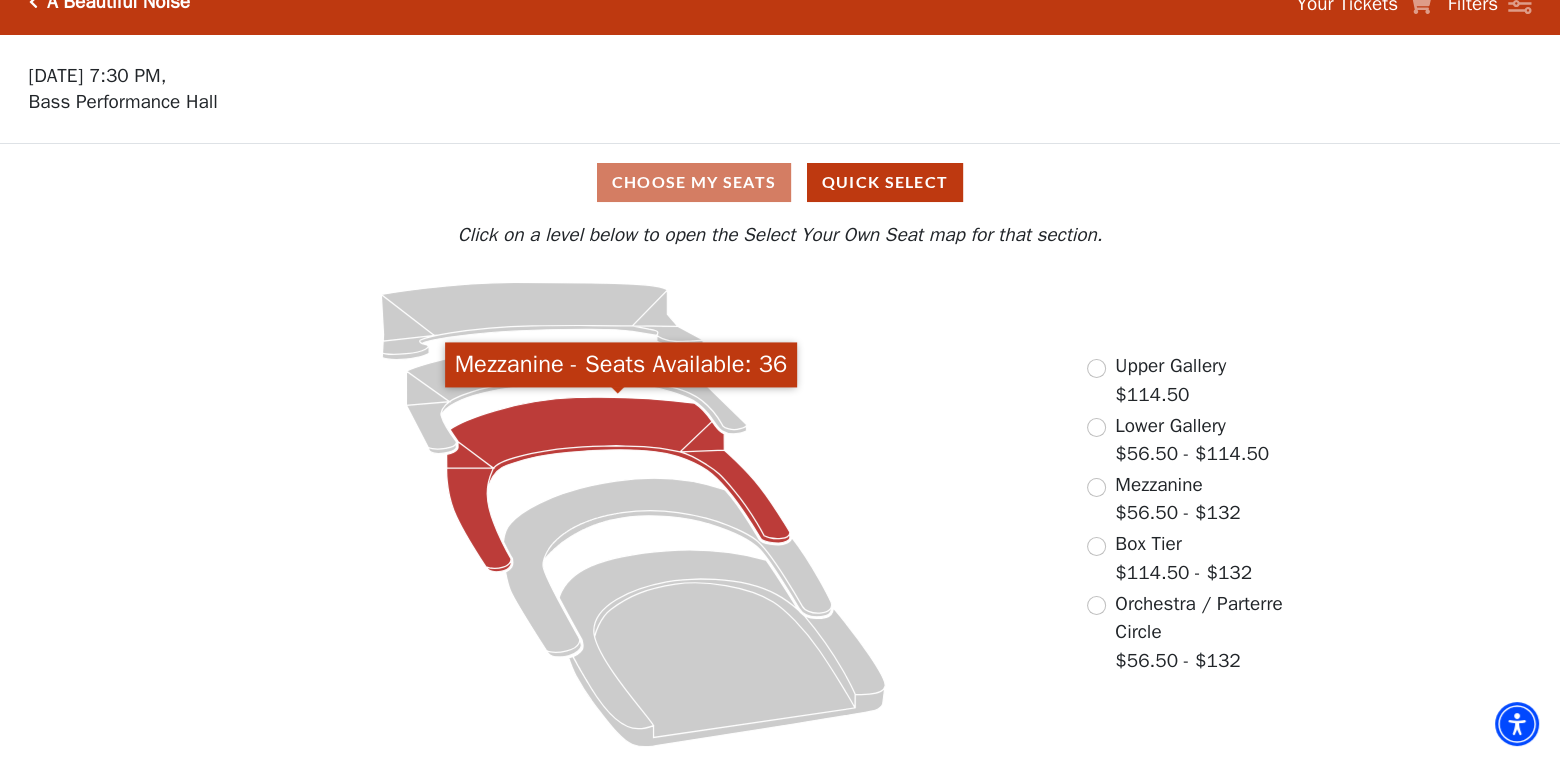 click 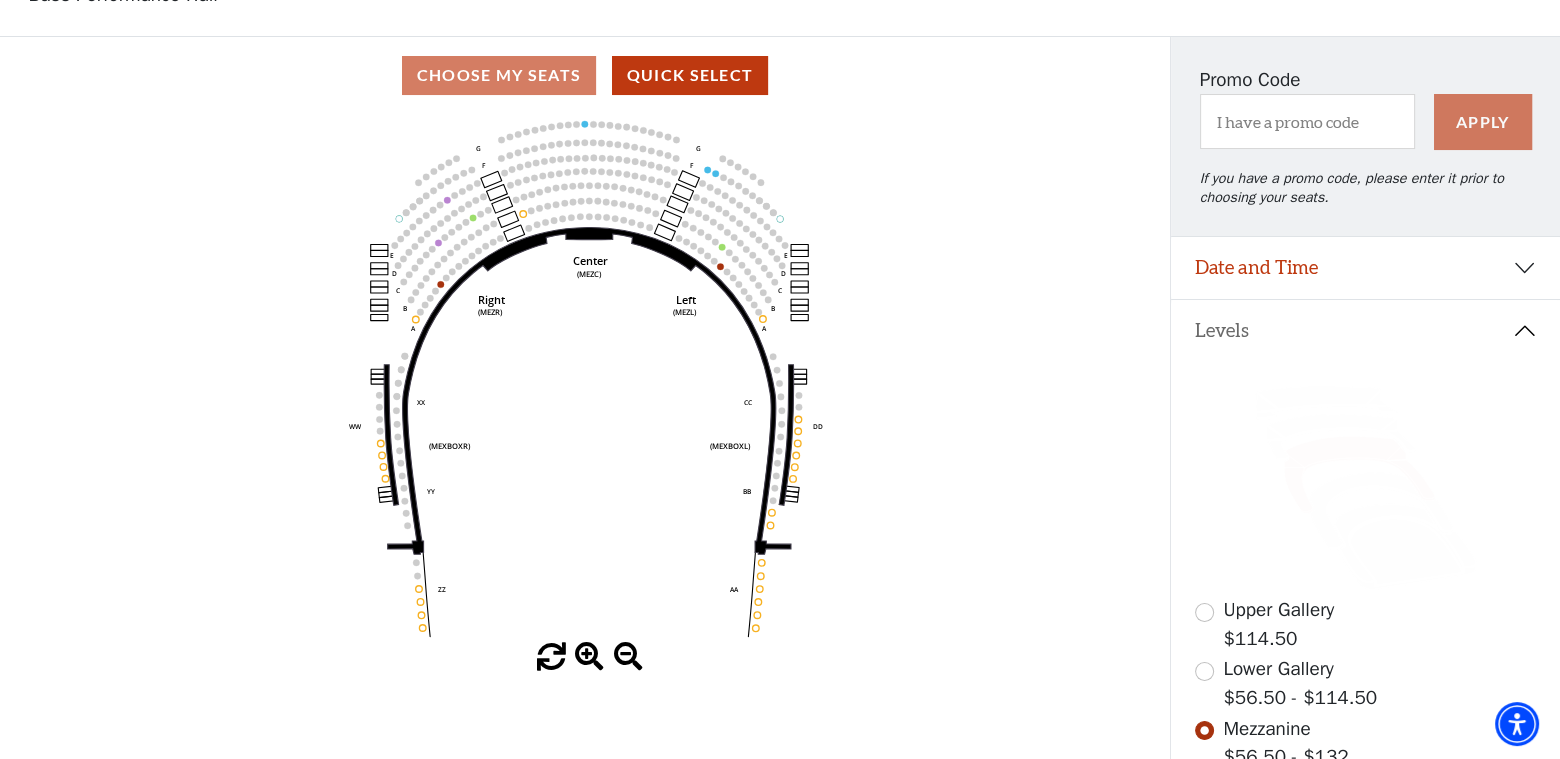 scroll, scrollTop: 0, scrollLeft: 0, axis: both 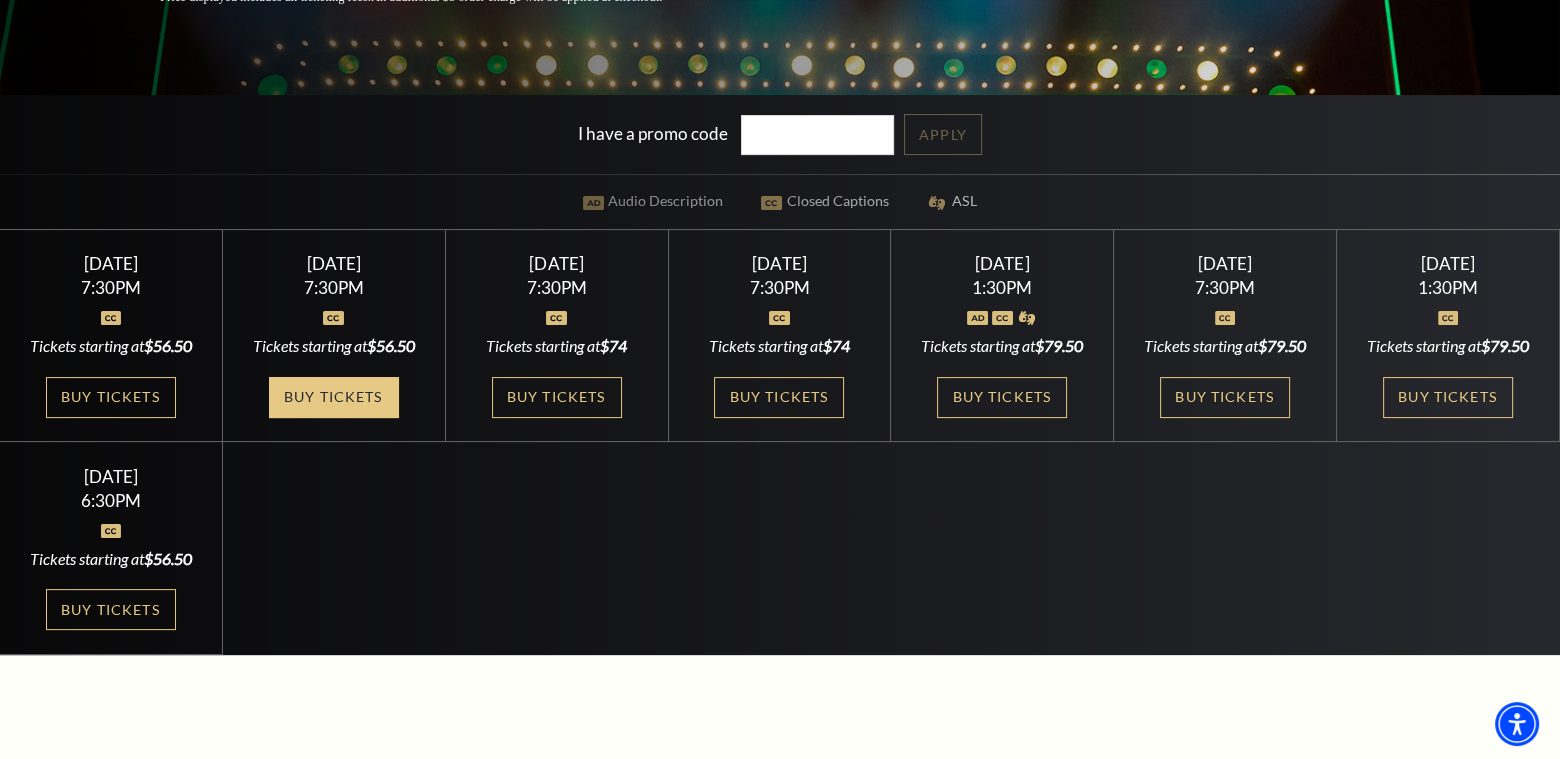 click on "Buy Tickets" at bounding box center (334, 397) 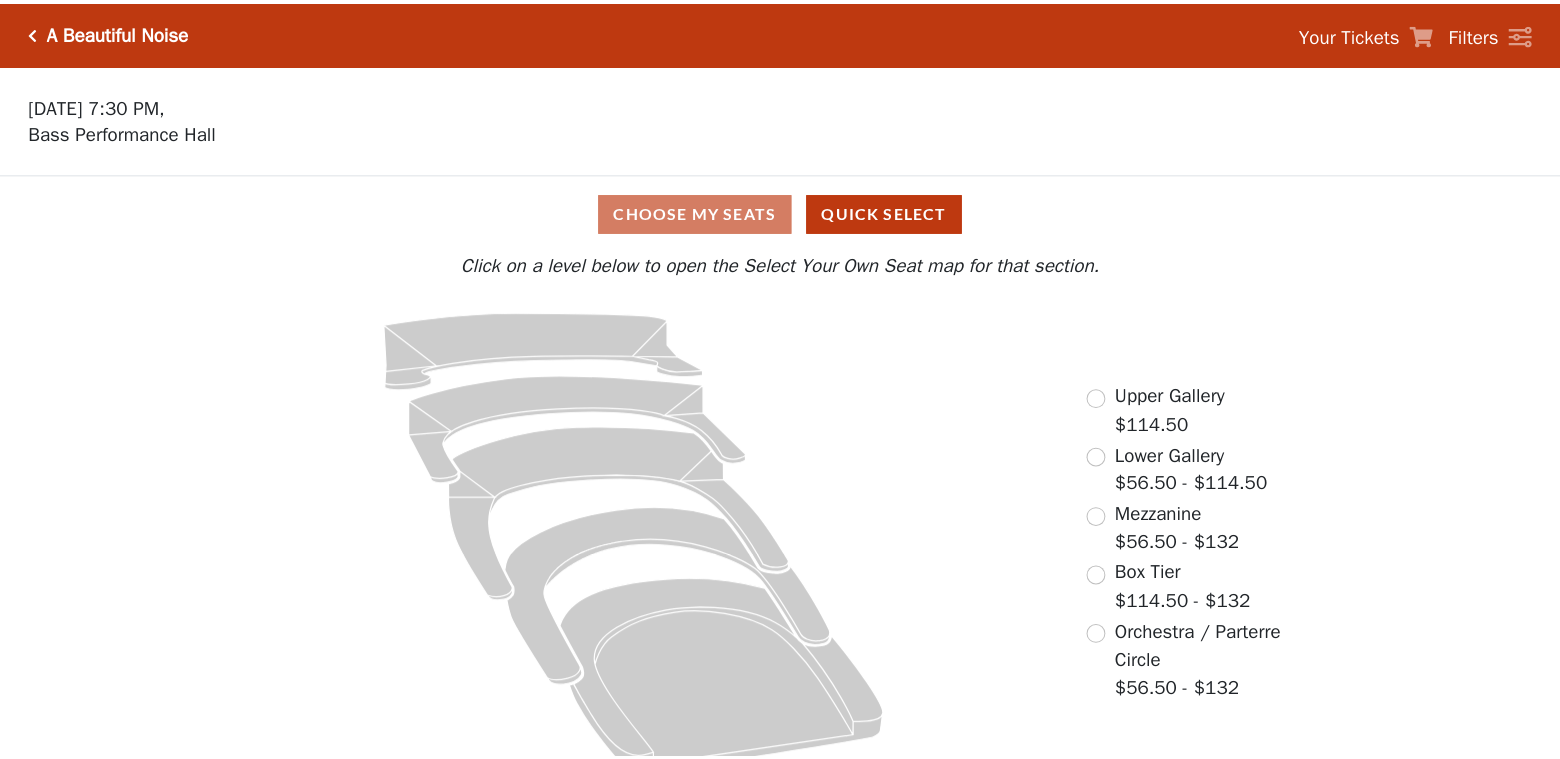 scroll, scrollTop: 0, scrollLeft: 0, axis: both 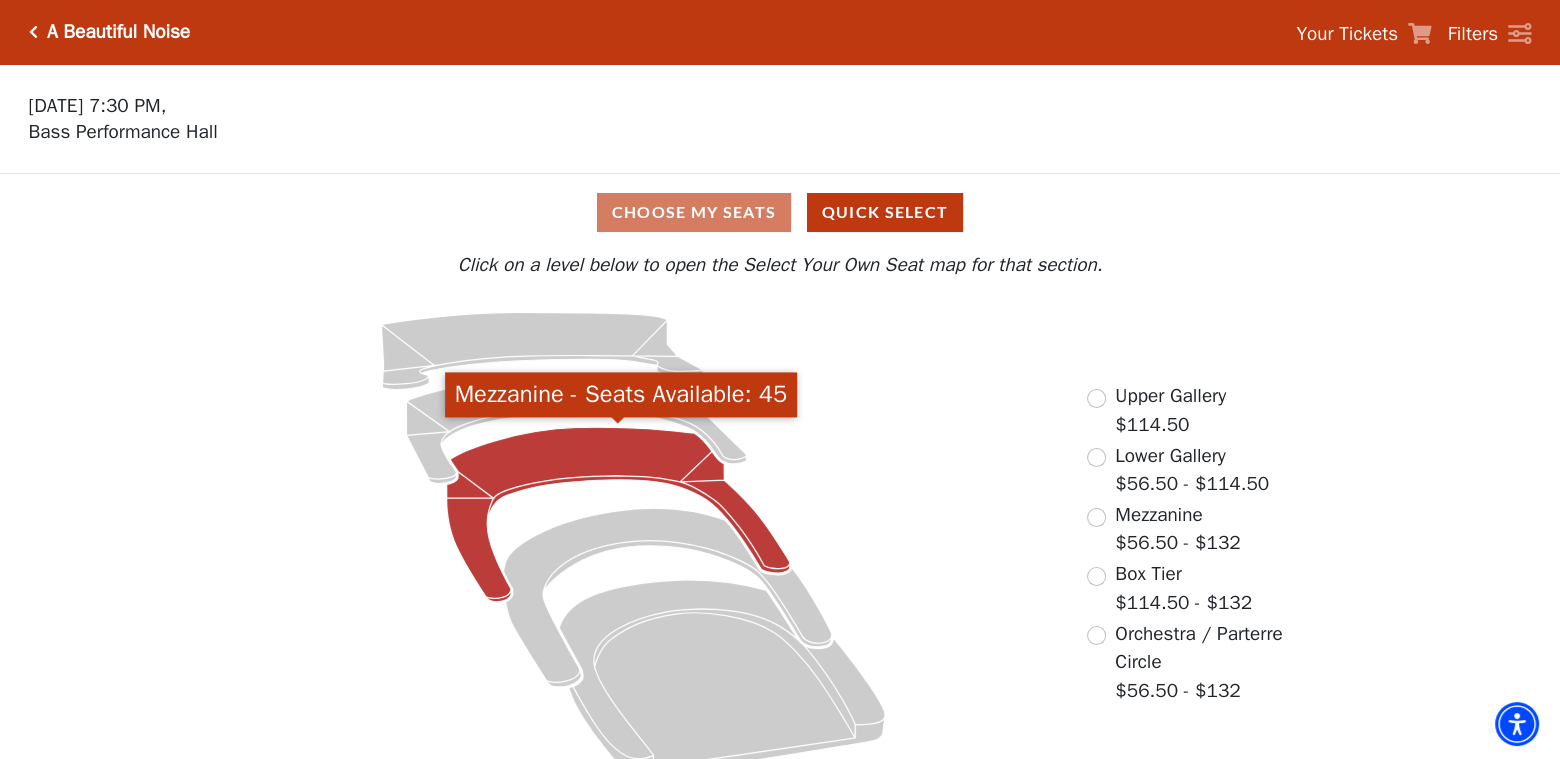 click 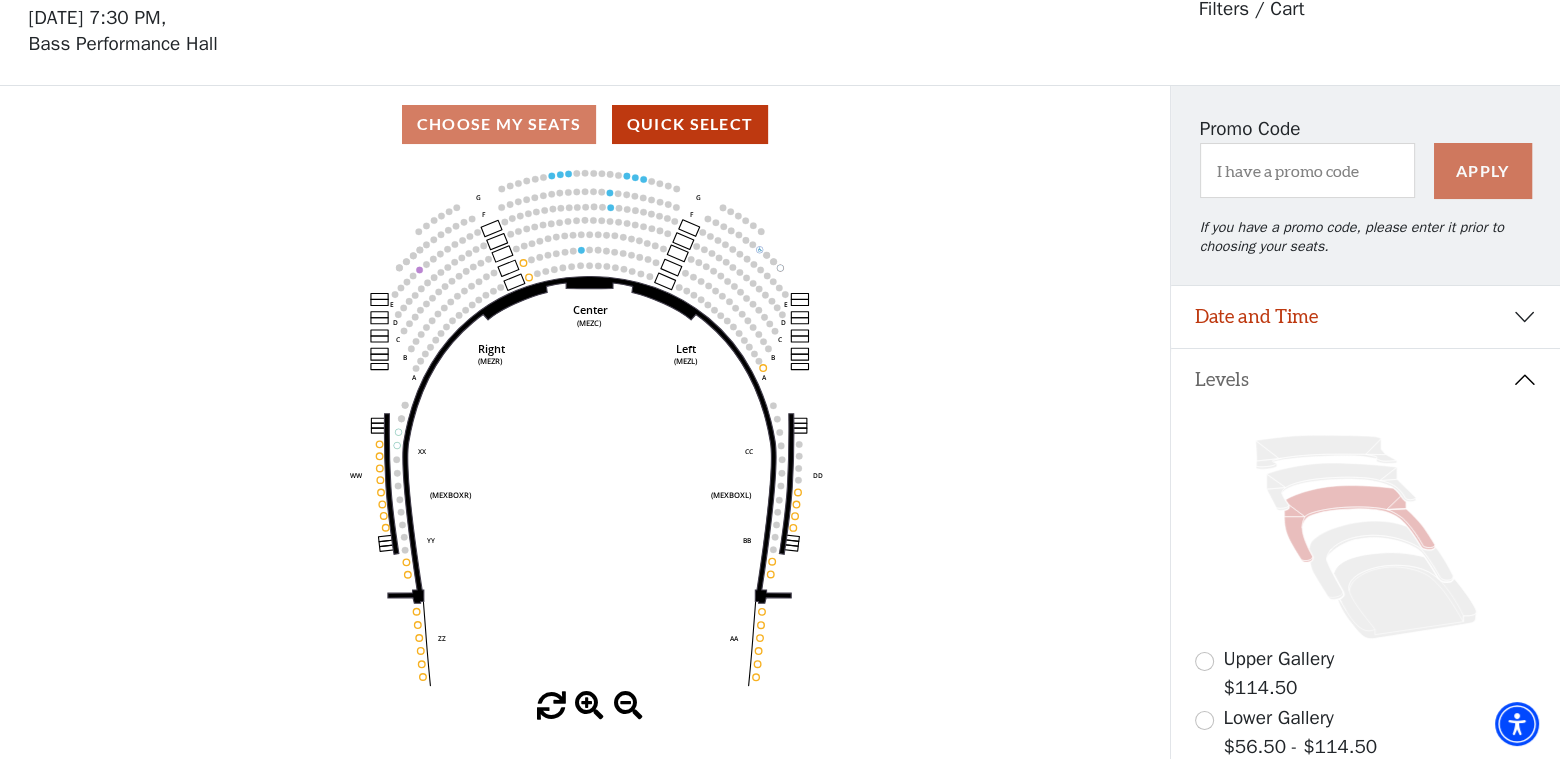 scroll, scrollTop: 92, scrollLeft: 0, axis: vertical 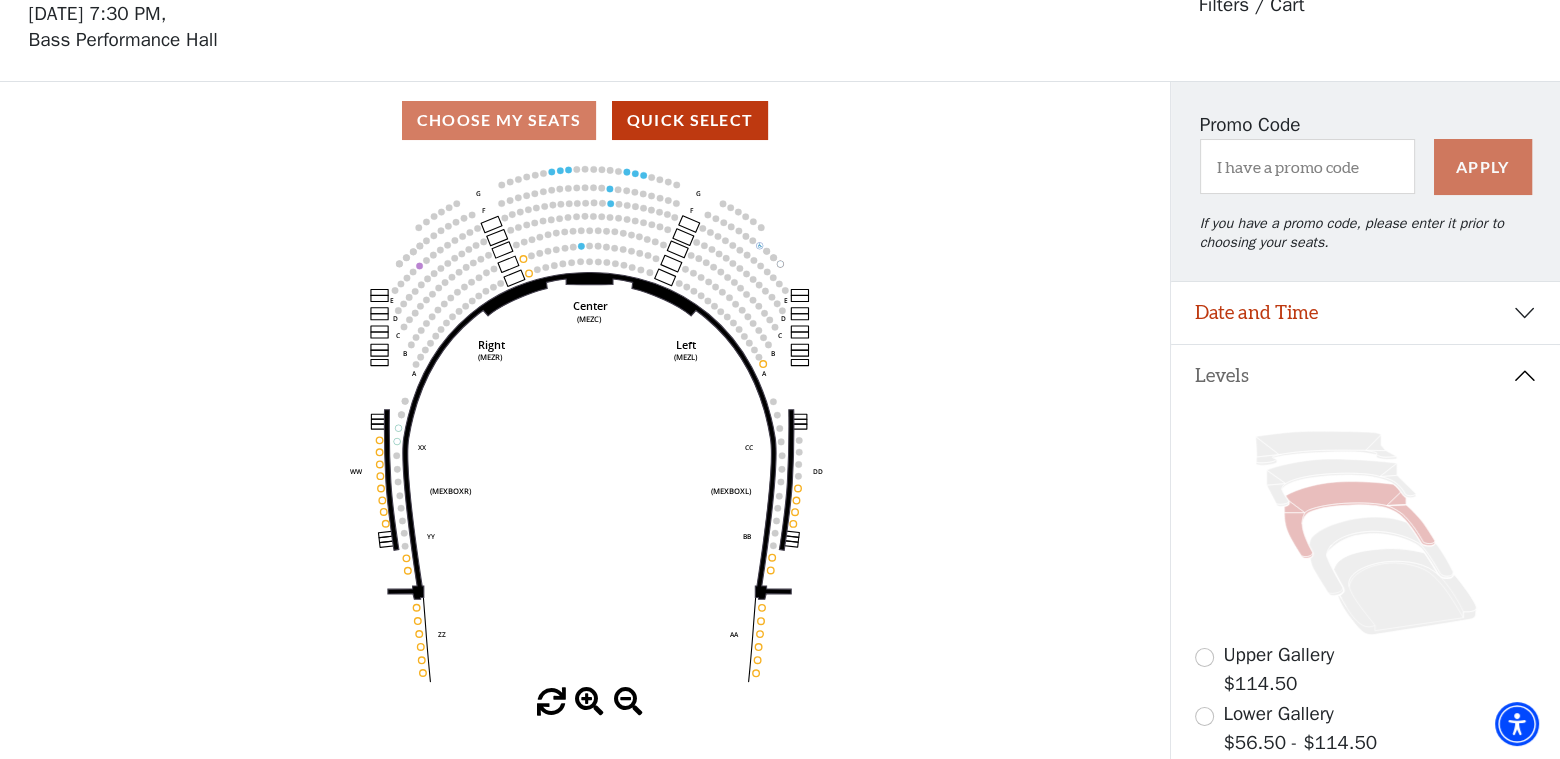 click on "Center   (MEZC)   Right   (MEZR)   Left   (MEZL)   (MEXBOXR)   (MEXBOXL)   XX   WW   CC   DD   YY   BB   ZZ   AA   G   F   E   D   G   F   C   B   A   E   D   C   B   A" 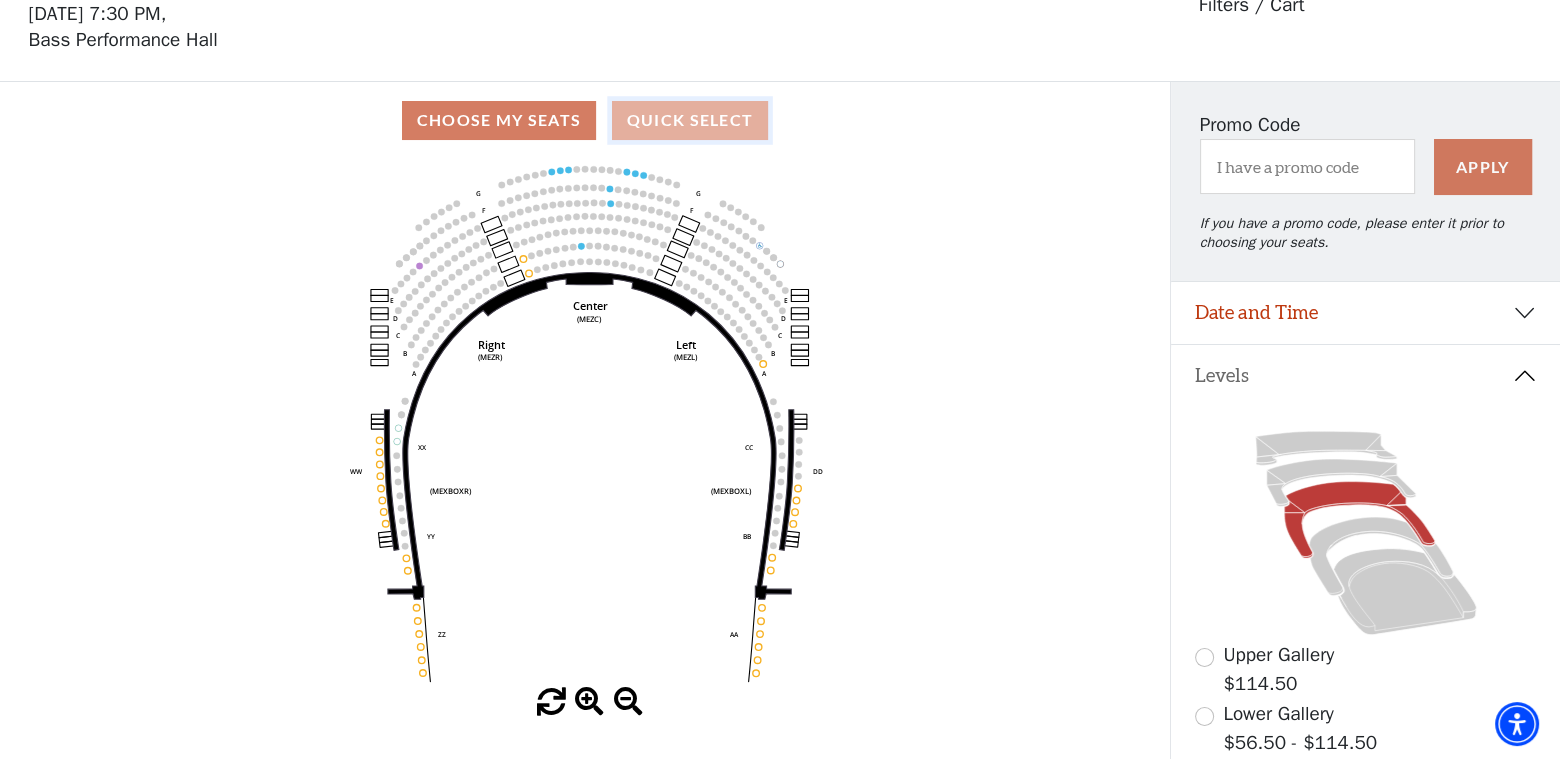 click on "Quick Select" at bounding box center [690, 120] 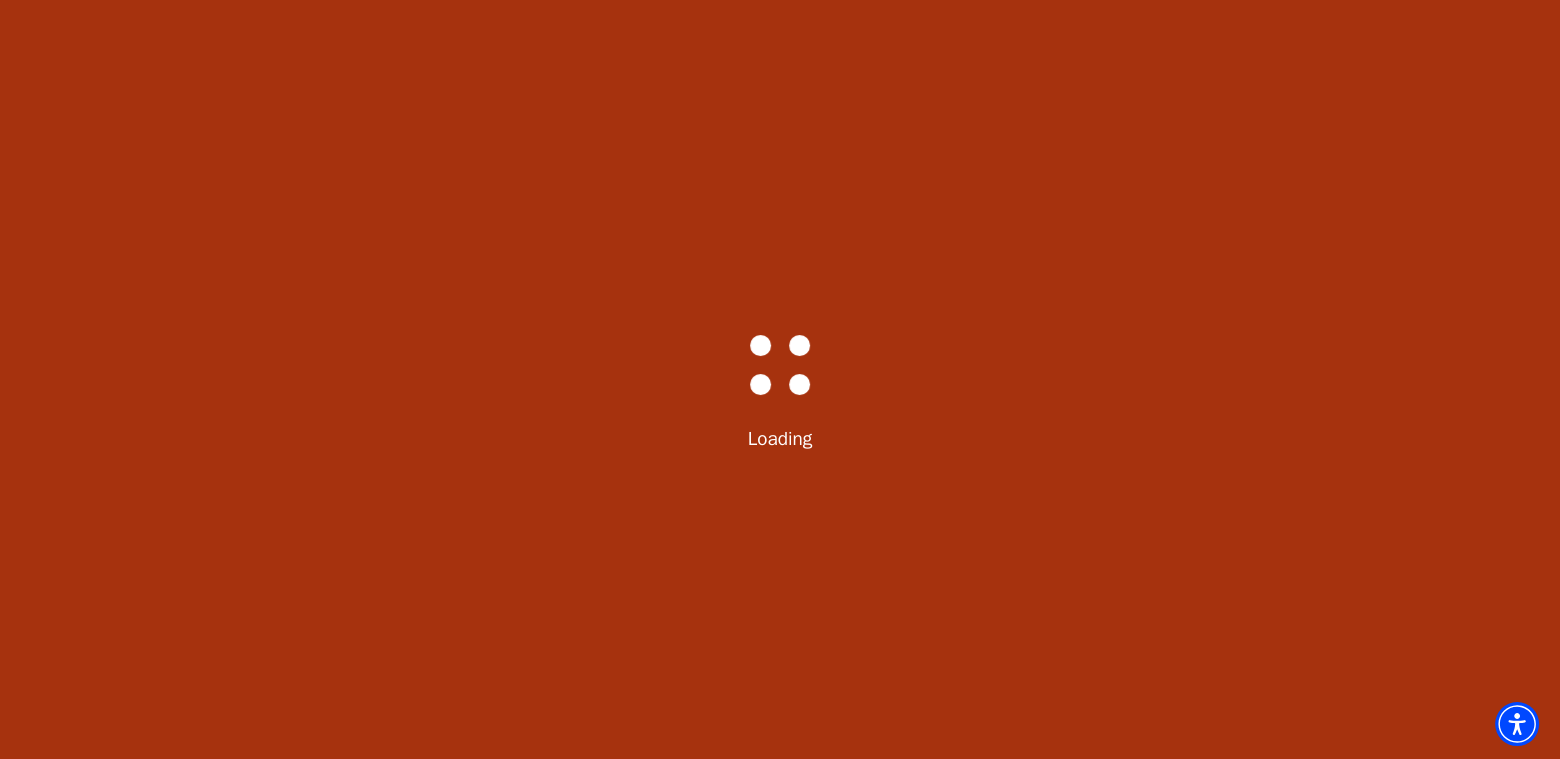 scroll, scrollTop: 0, scrollLeft: 0, axis: both 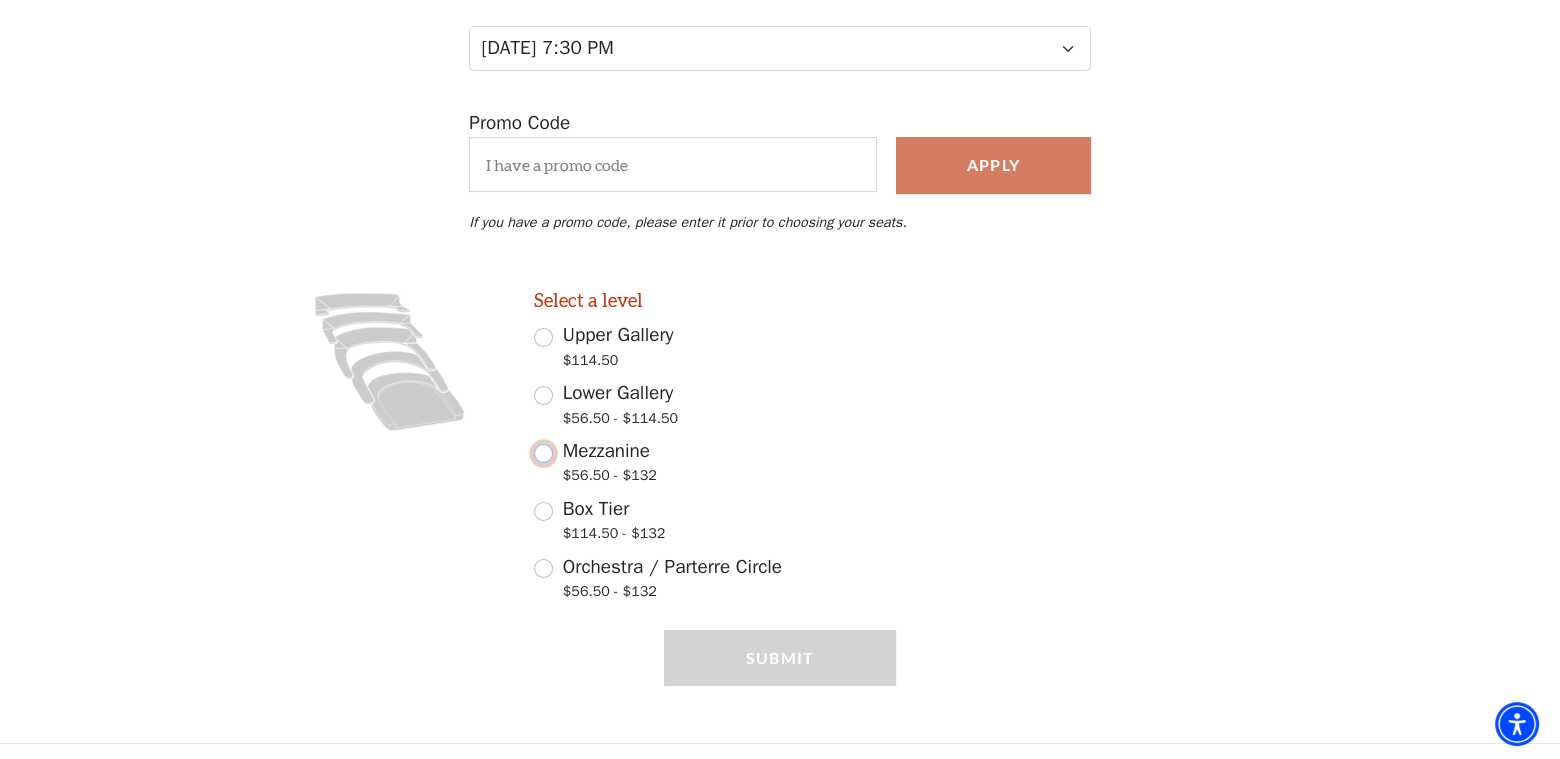 click on "Mezzanine     $56.50 - $132" at bounding box center [543, 453] 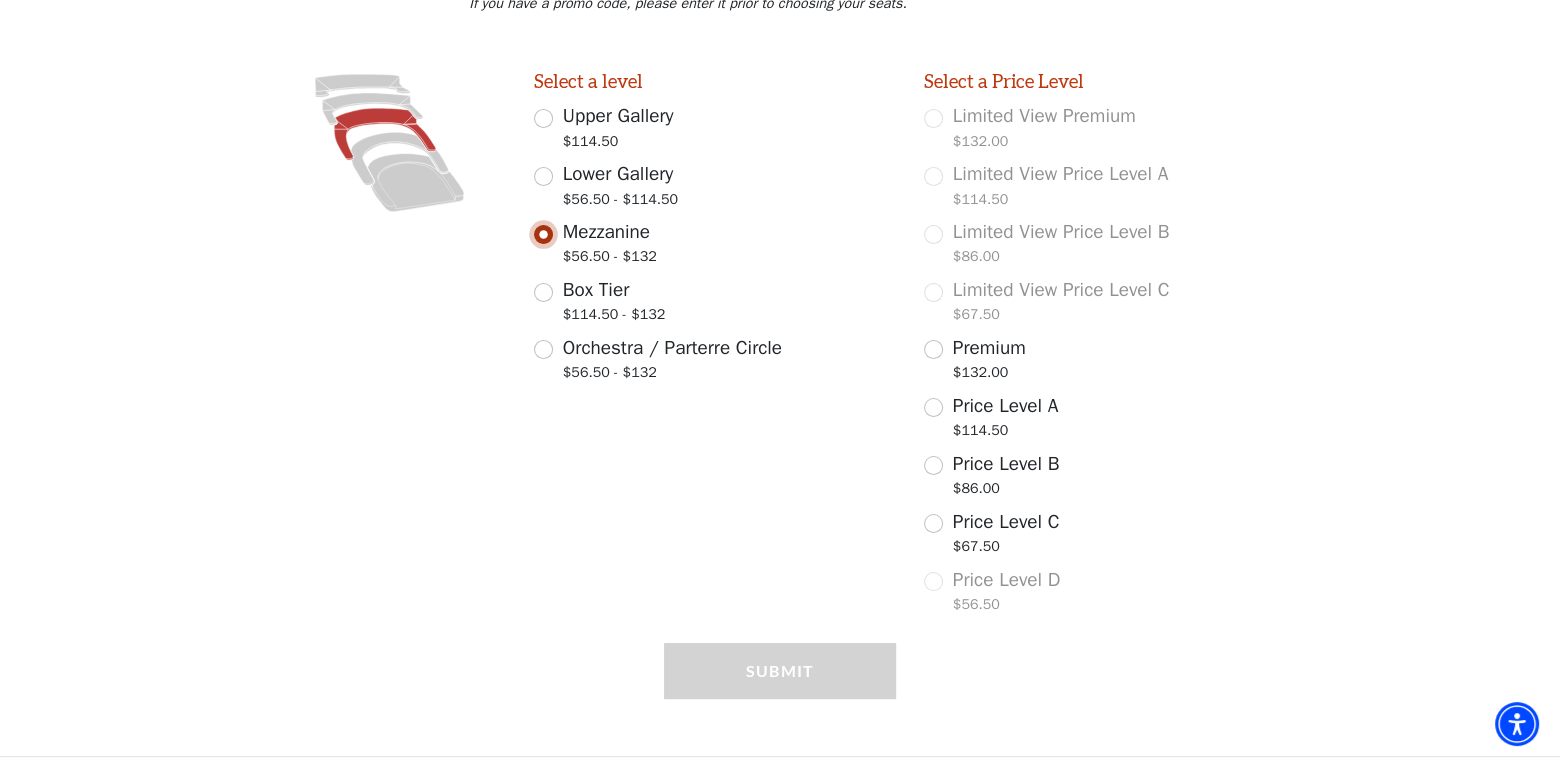 scroll, scrollTop: 523, scrollLeft: 0, axis: vertical 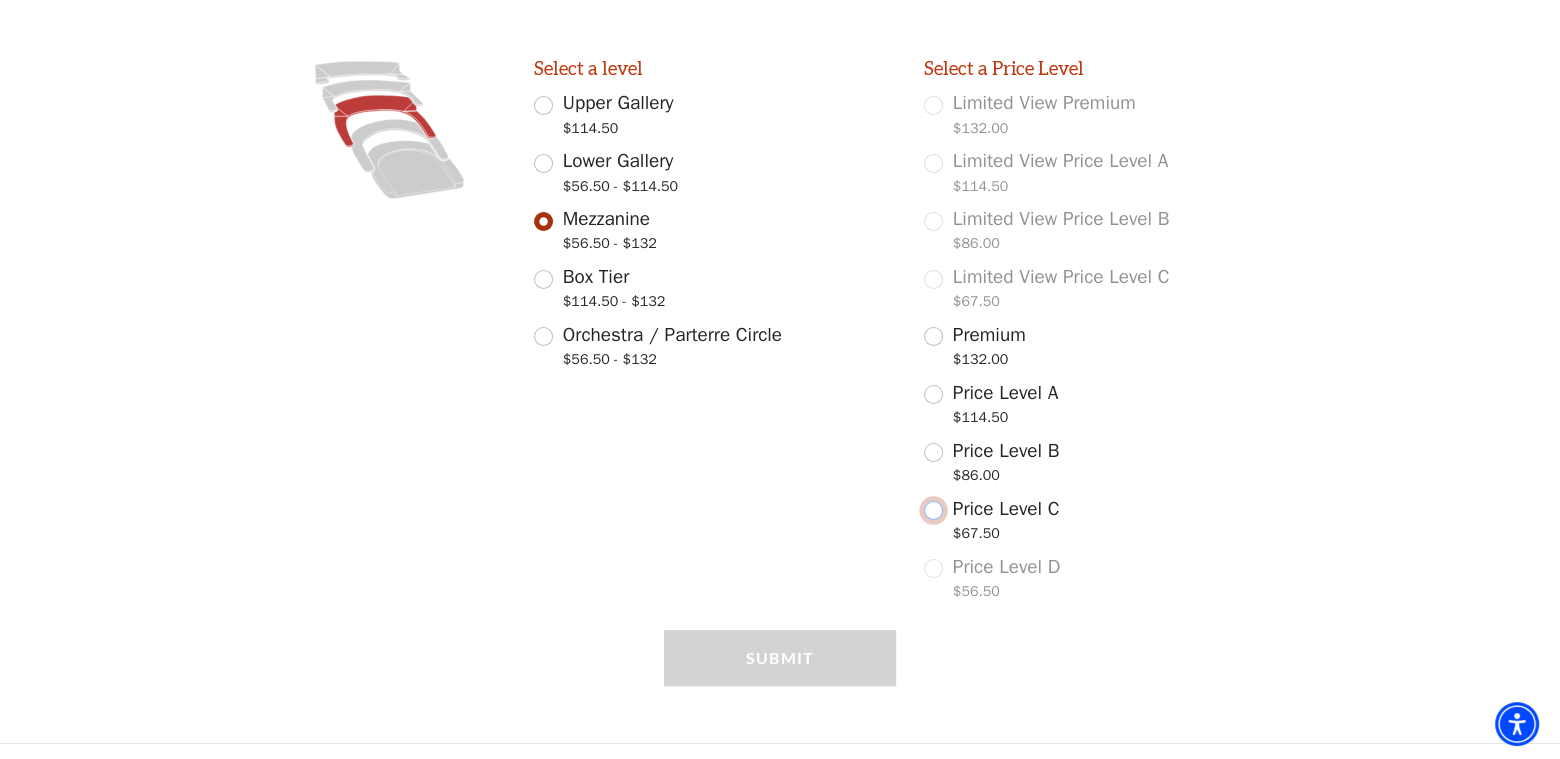 click on "Price Level C $67.50" at bounding box center (933, 510) 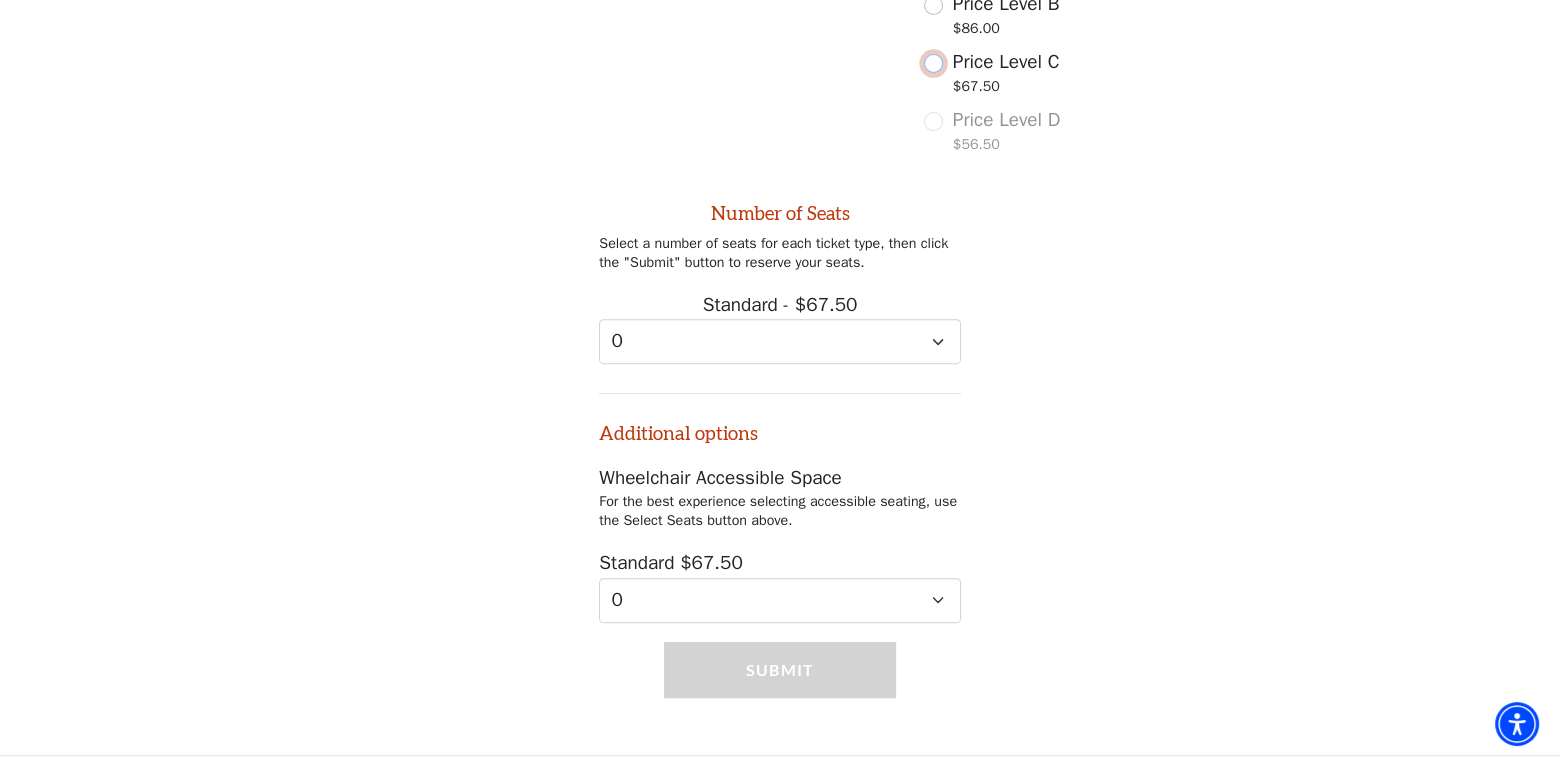 scroll, scrollTop: 981, scrollLeft: 0, axis: vertical 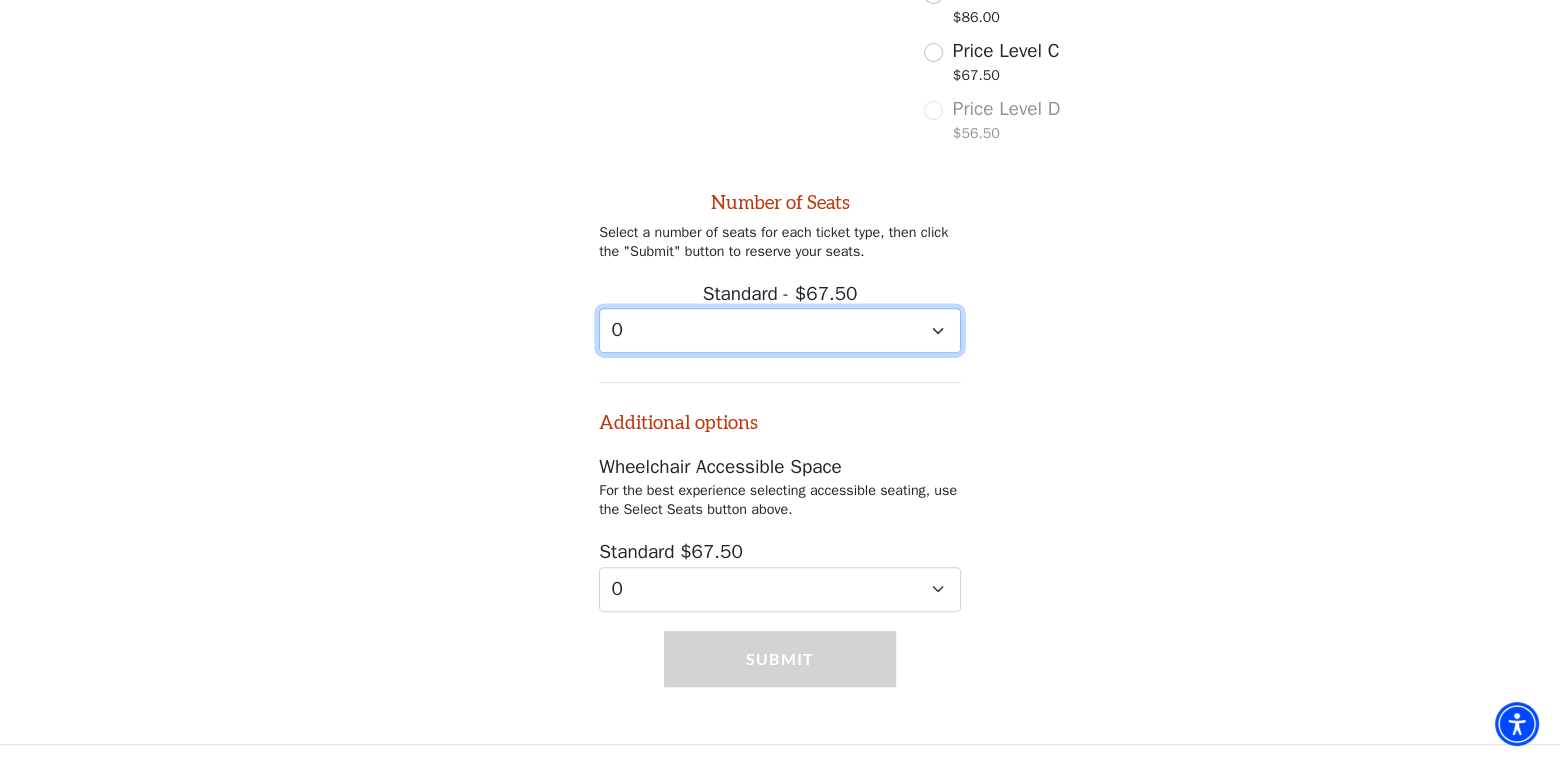 click on "0 1 2 3 4 5 6 7 8 9" at bounding box center (780, 330) 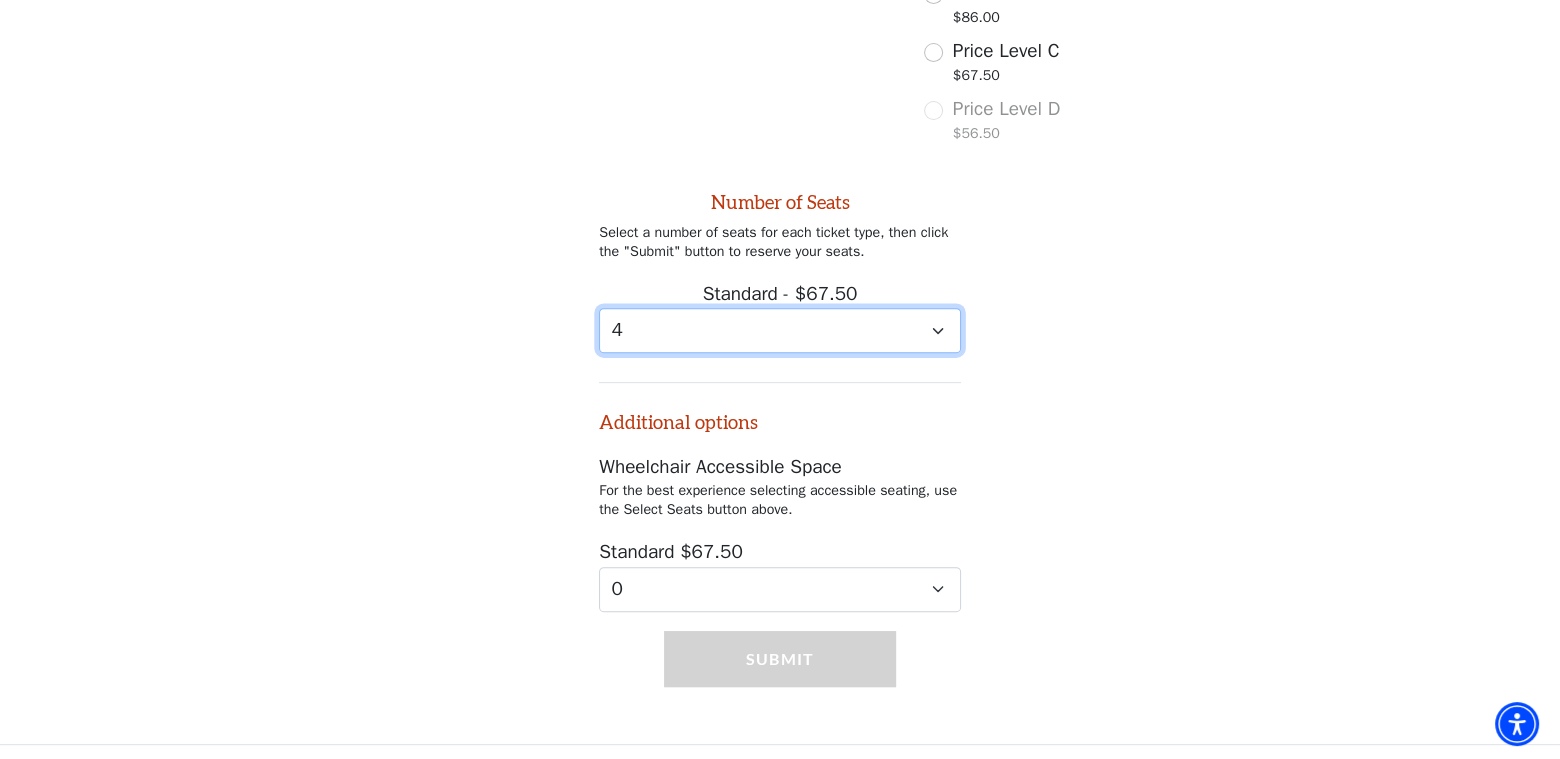 click on "0 1 2 3 4 5 6 7 8 9" at bounding box center [780, 330] 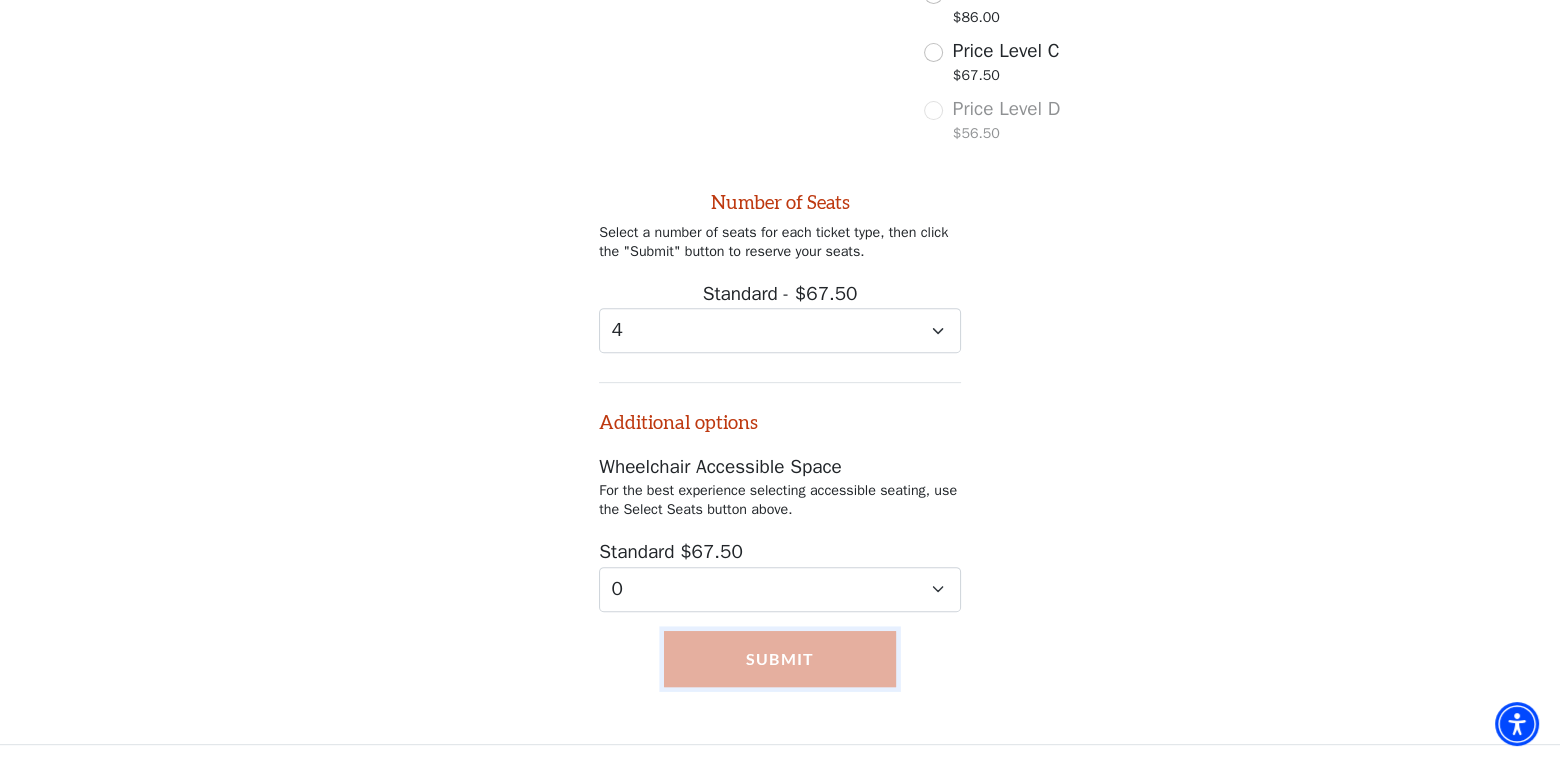 click on "Submit" at bounding box center [779, 659] 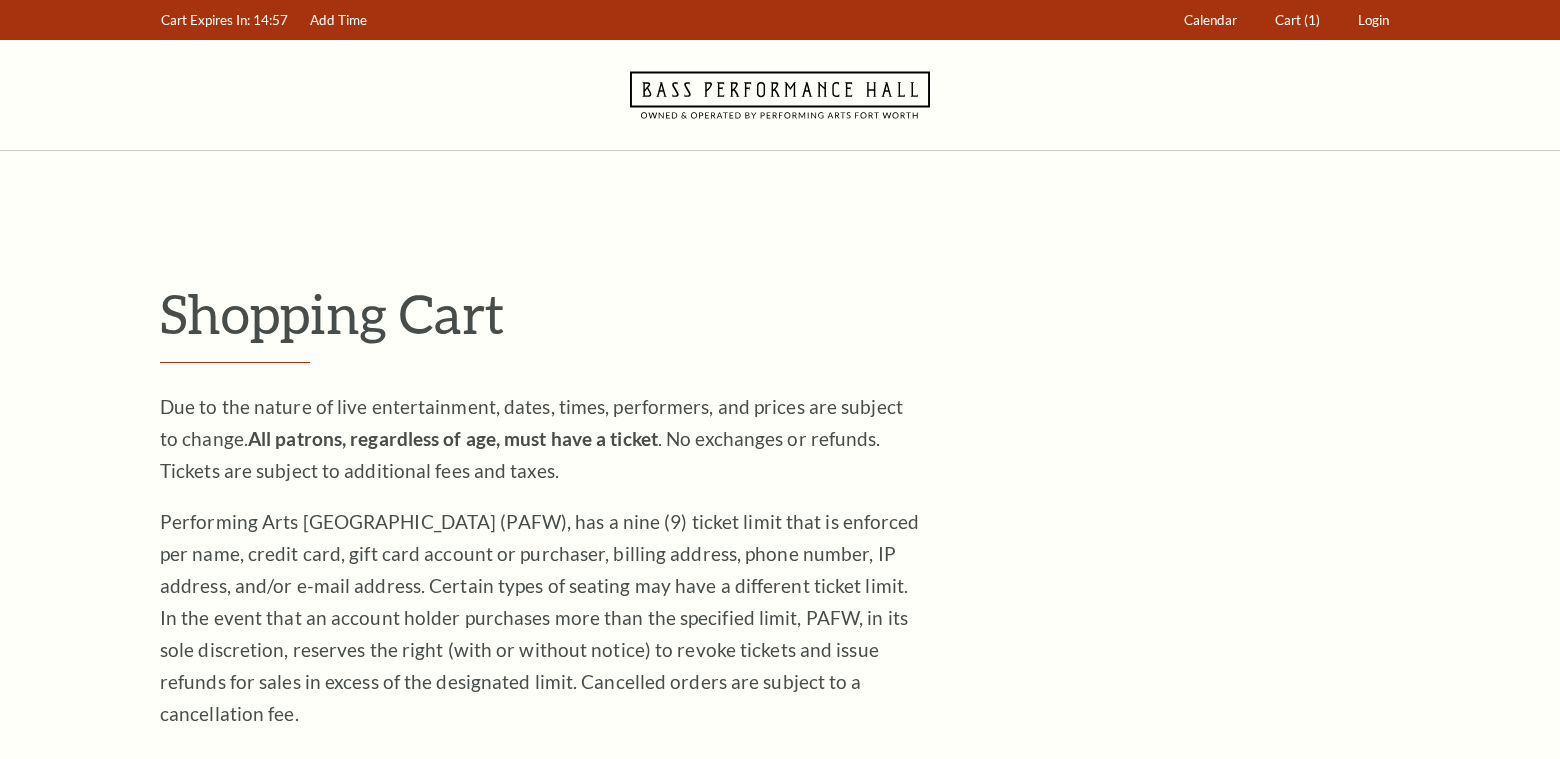 scroll, scrollTop: 0, scrollLeft: 0, axis: both 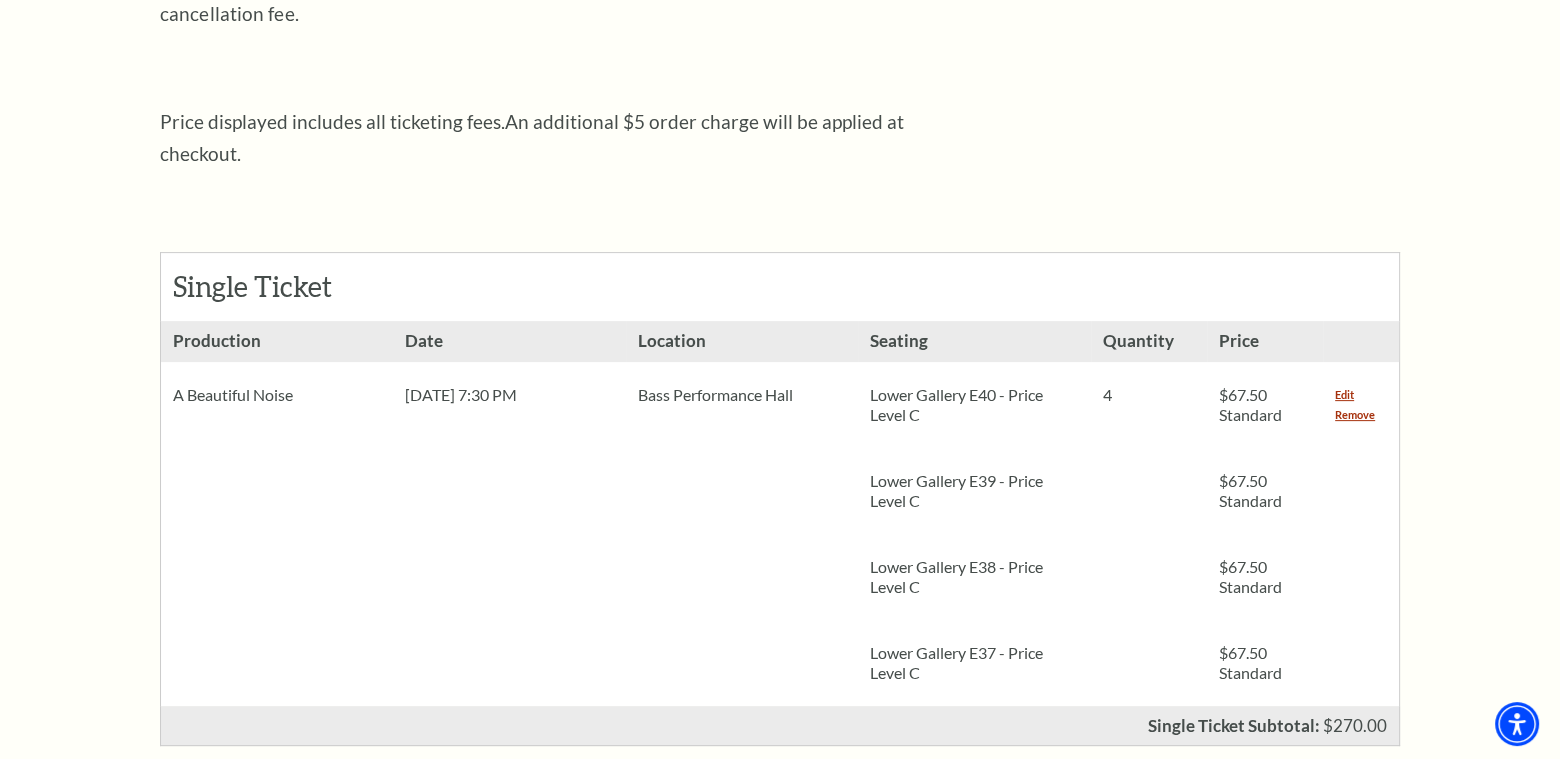 click on "Lower Gallery E40 - Price Level C" at bounding box center (974, 405) 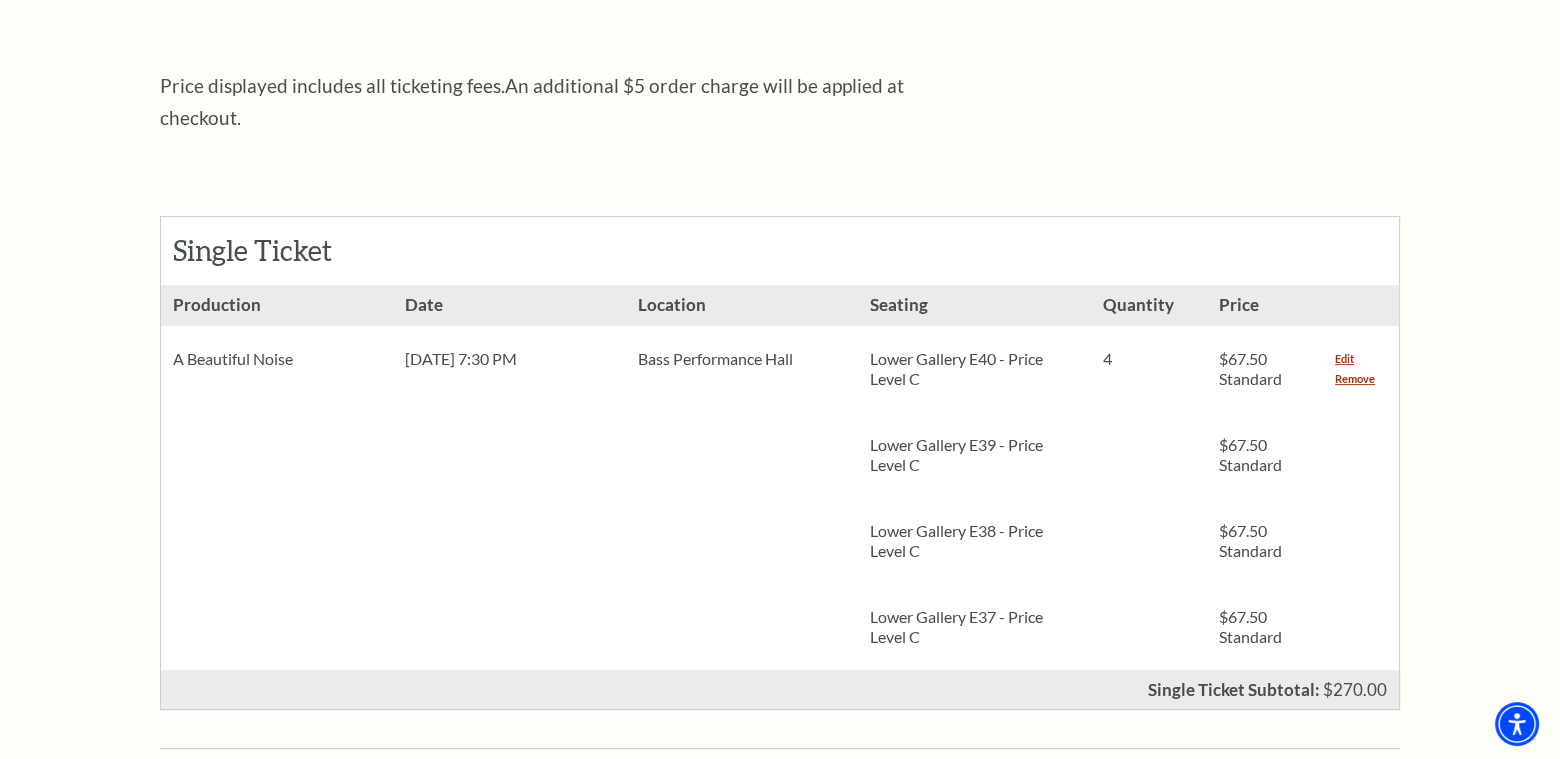 scroll, scrollTop: 700, scrollLeft: 0, axis: vertical 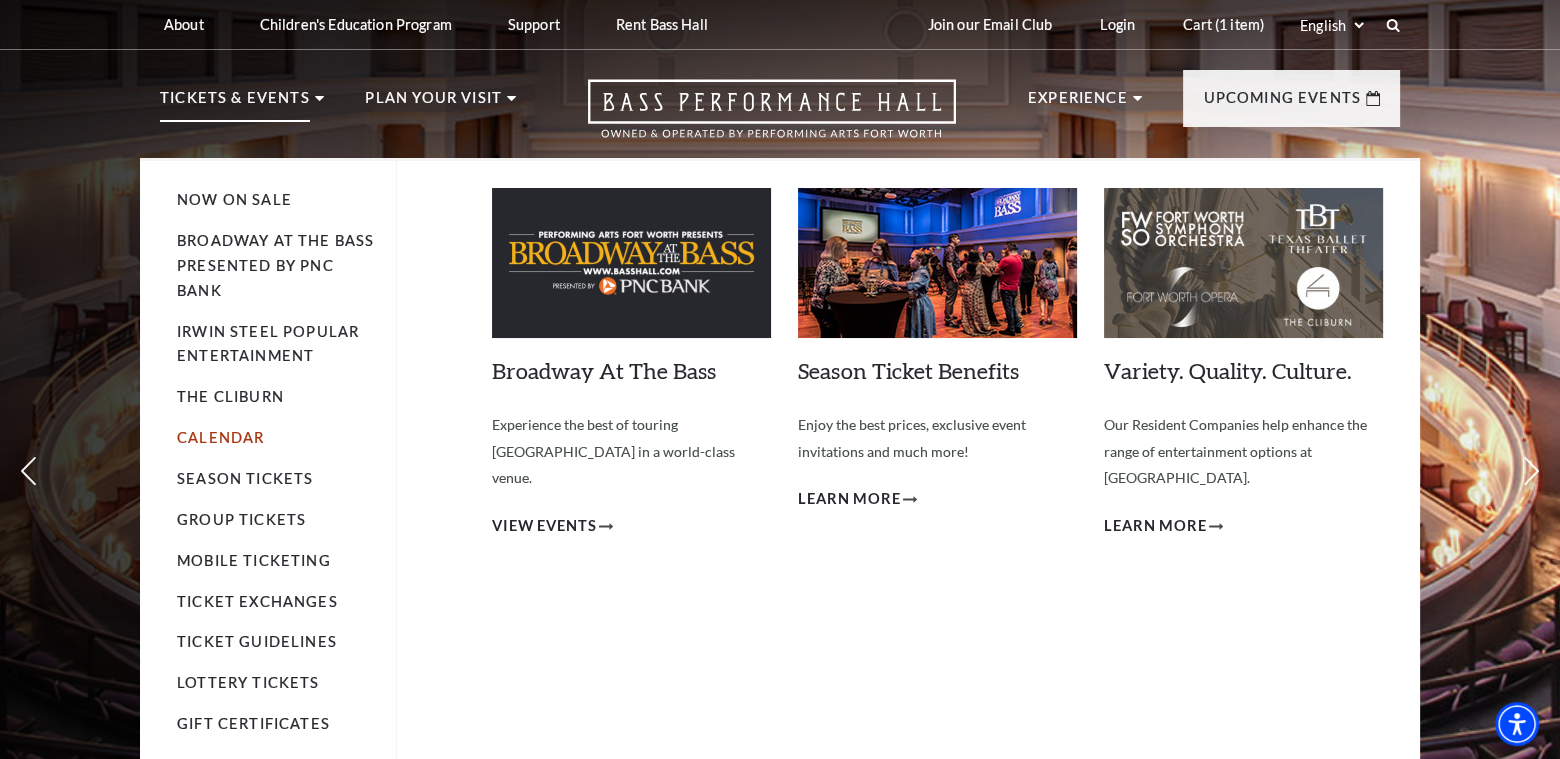 click on "Calendar" at bounding box center [220, 437] 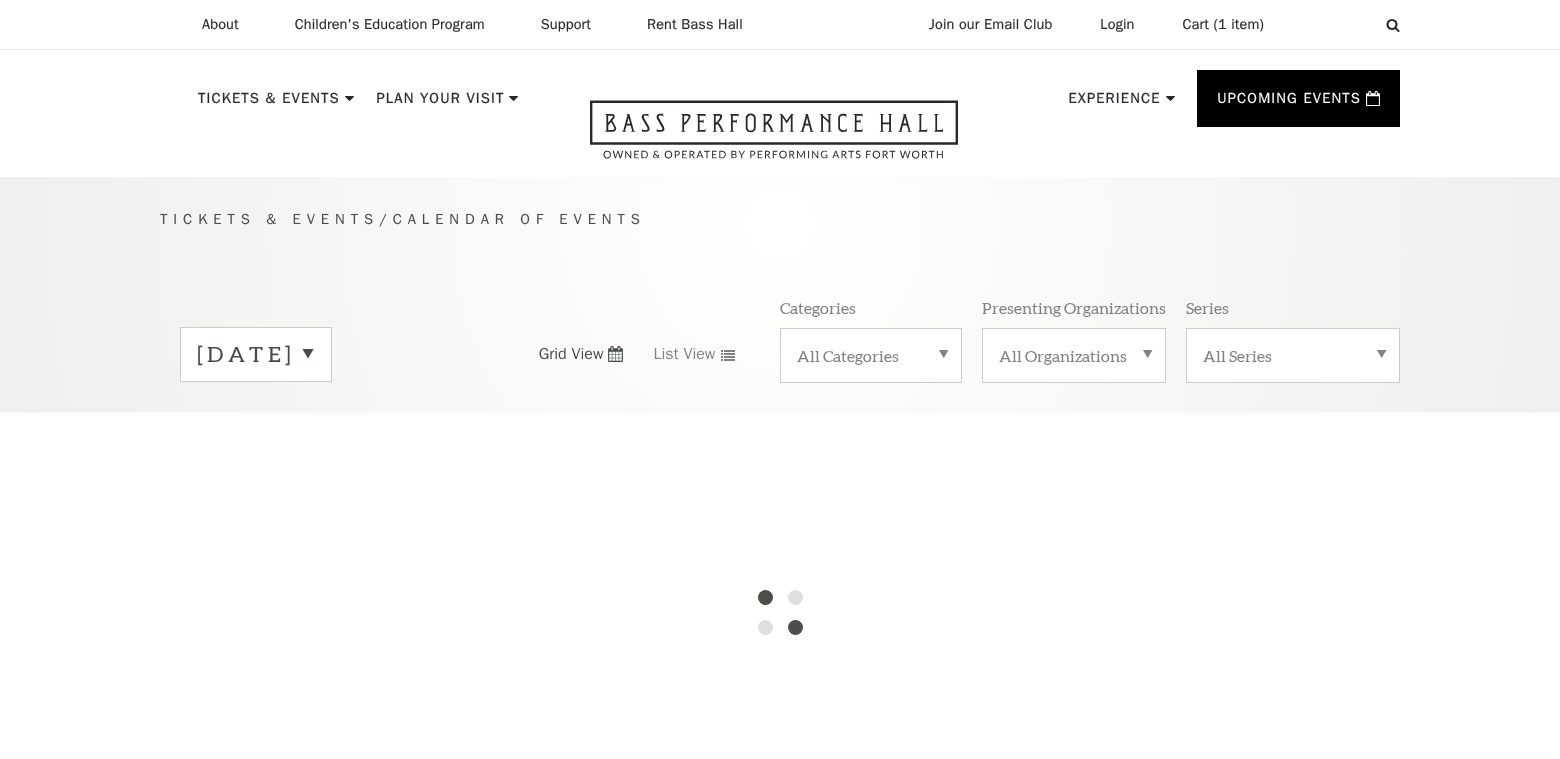 scroll, scrollTop: 0, scrollLeft: 0, axis: both 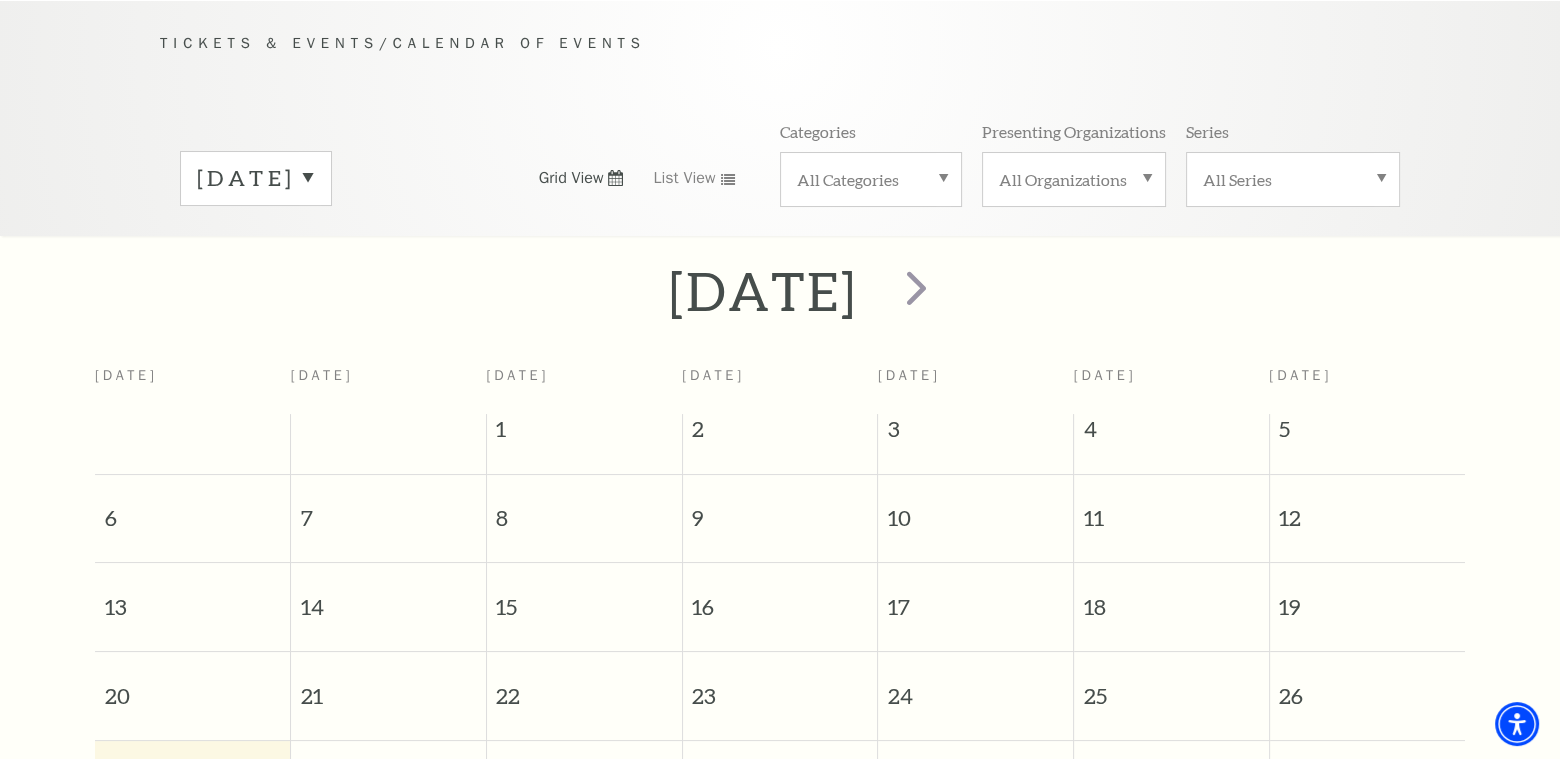 click on "July 2025" at bounding box center [256, 178] 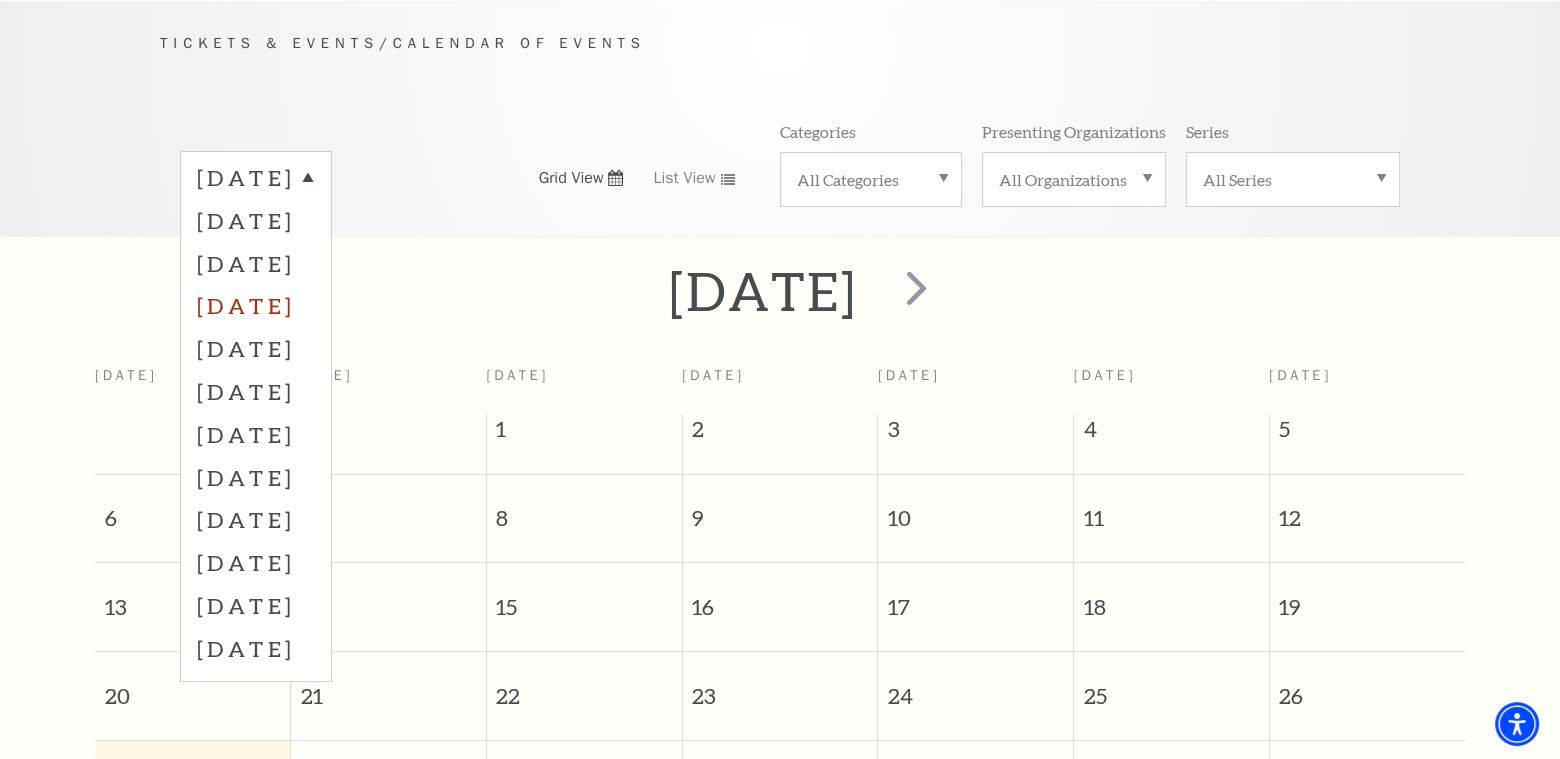click on "October 2025" at bounding box center (256, 305) 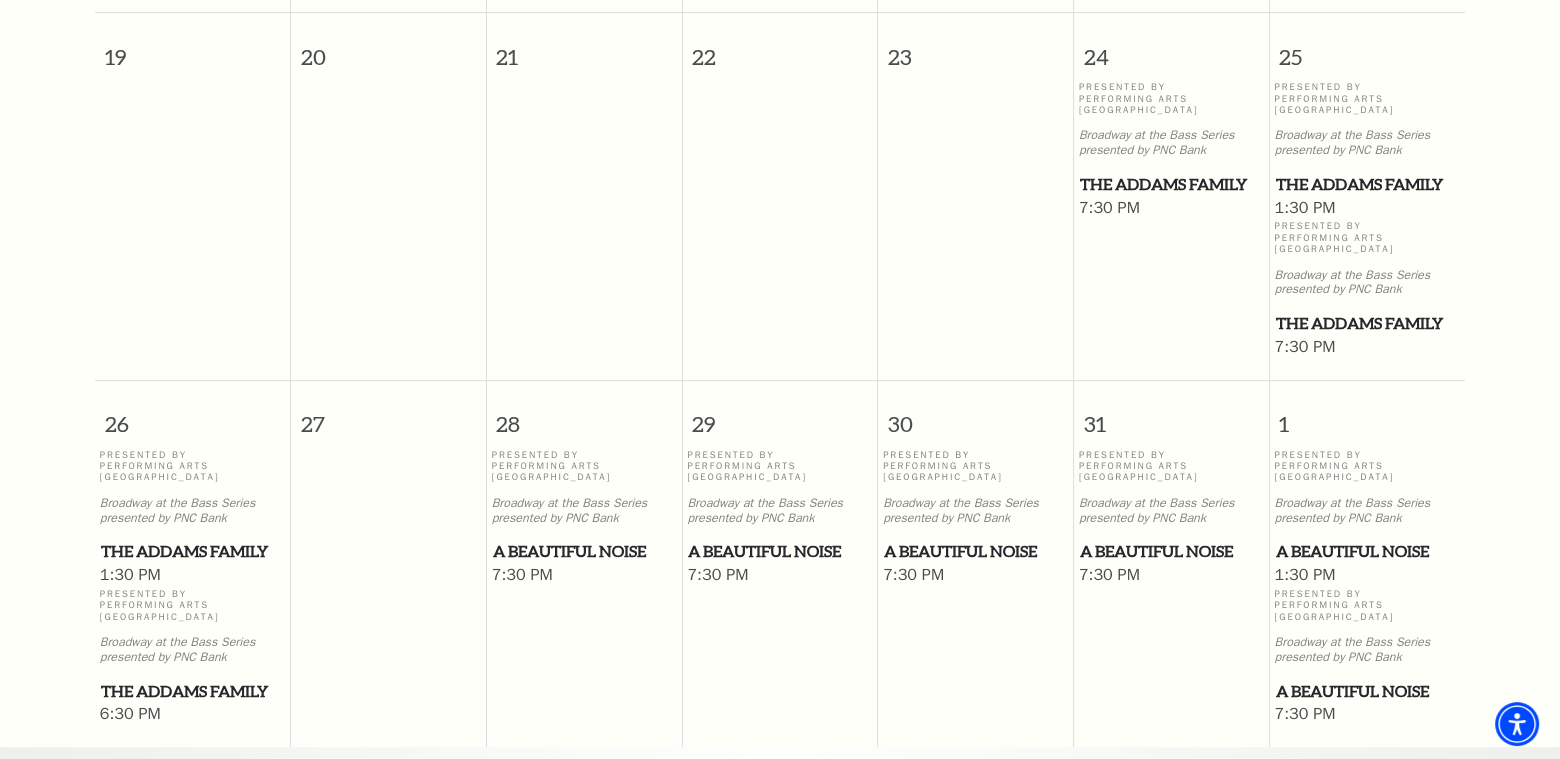 scroll, scrollTop: 1376, scrollLeft: 0, axis: vertical 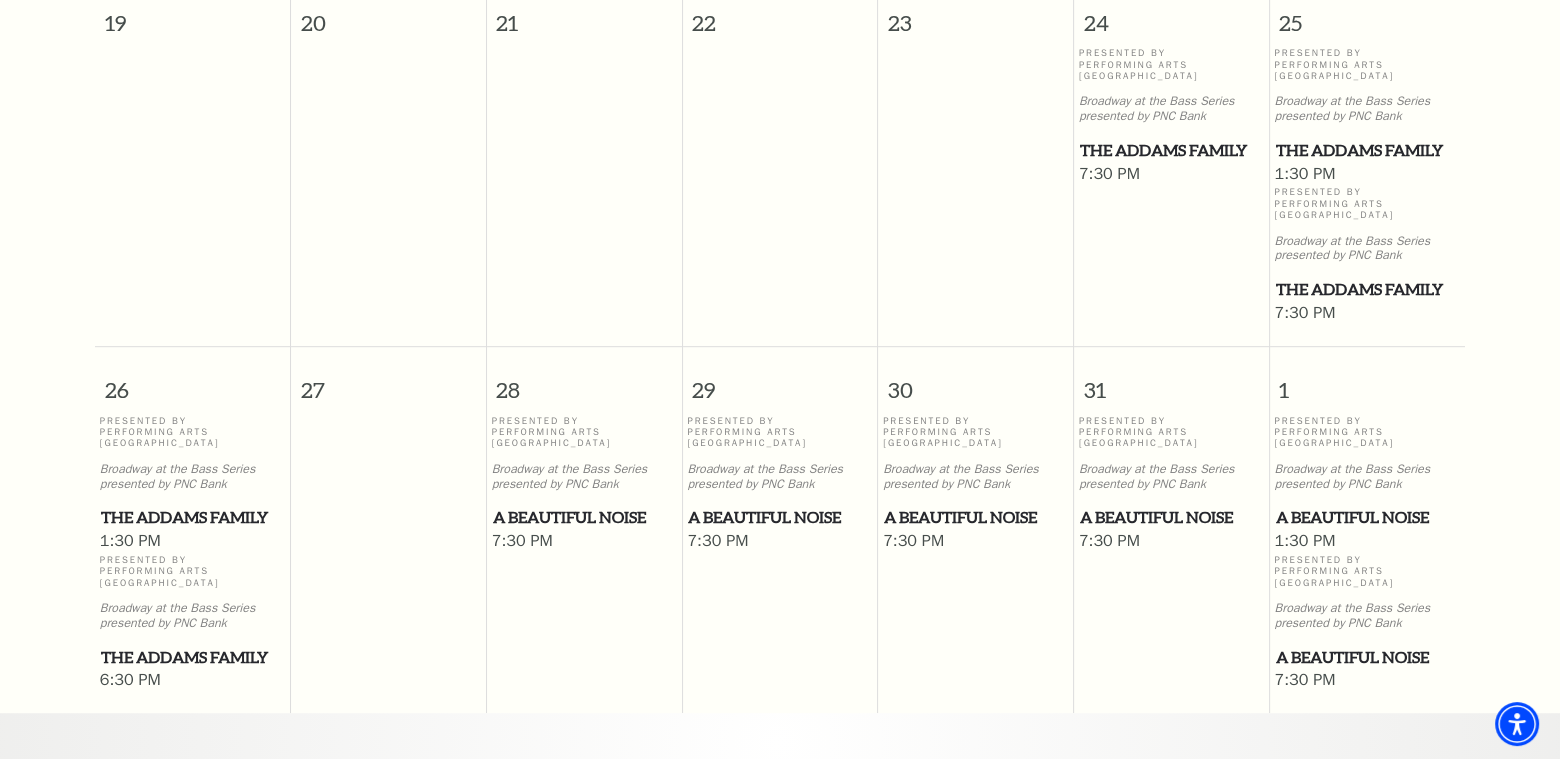 click on "A Beautiful Noise" at bounding box center [1367, 517] 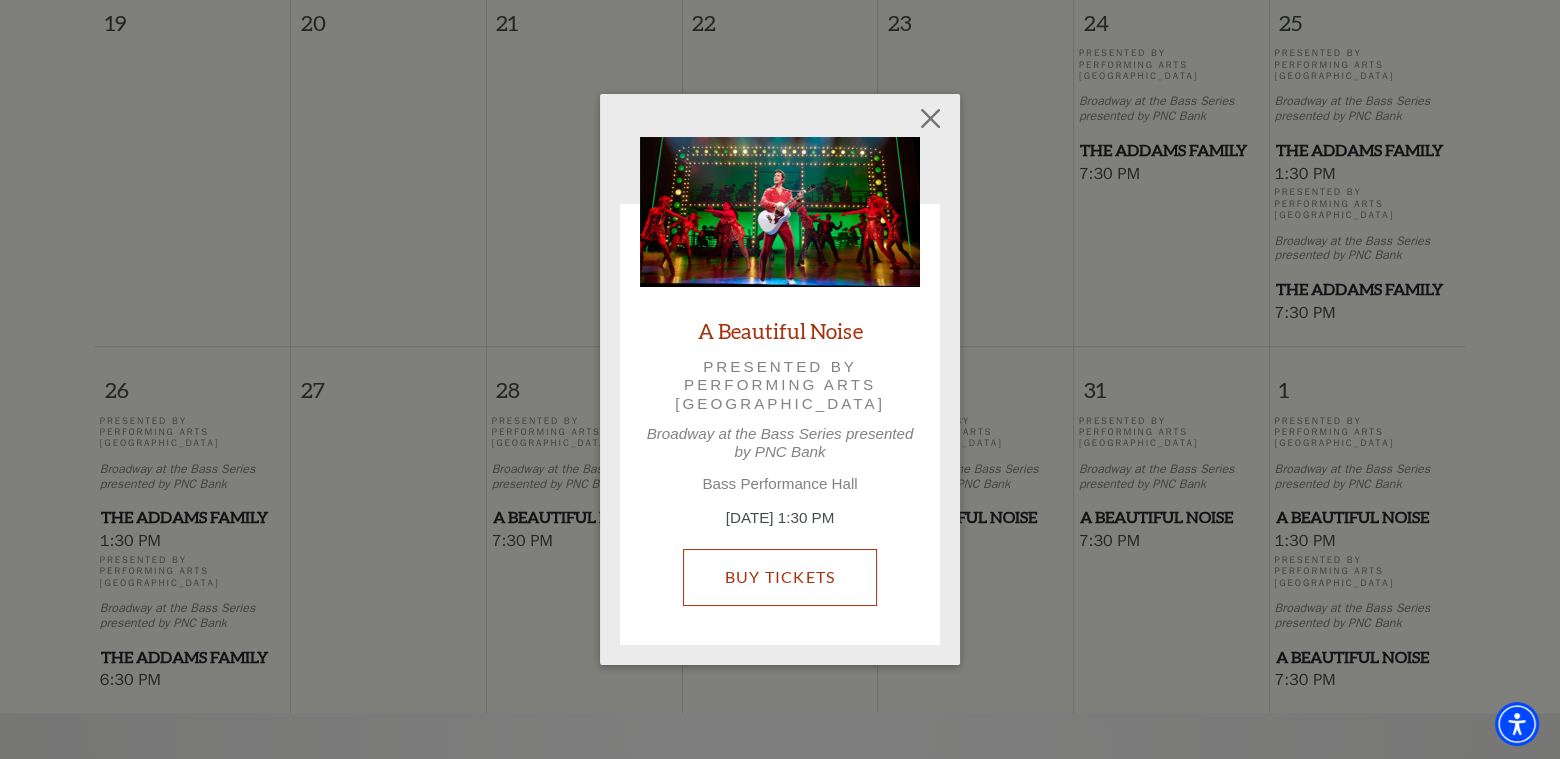 click on "Buy Tickets" at bounding box center (779, 577) 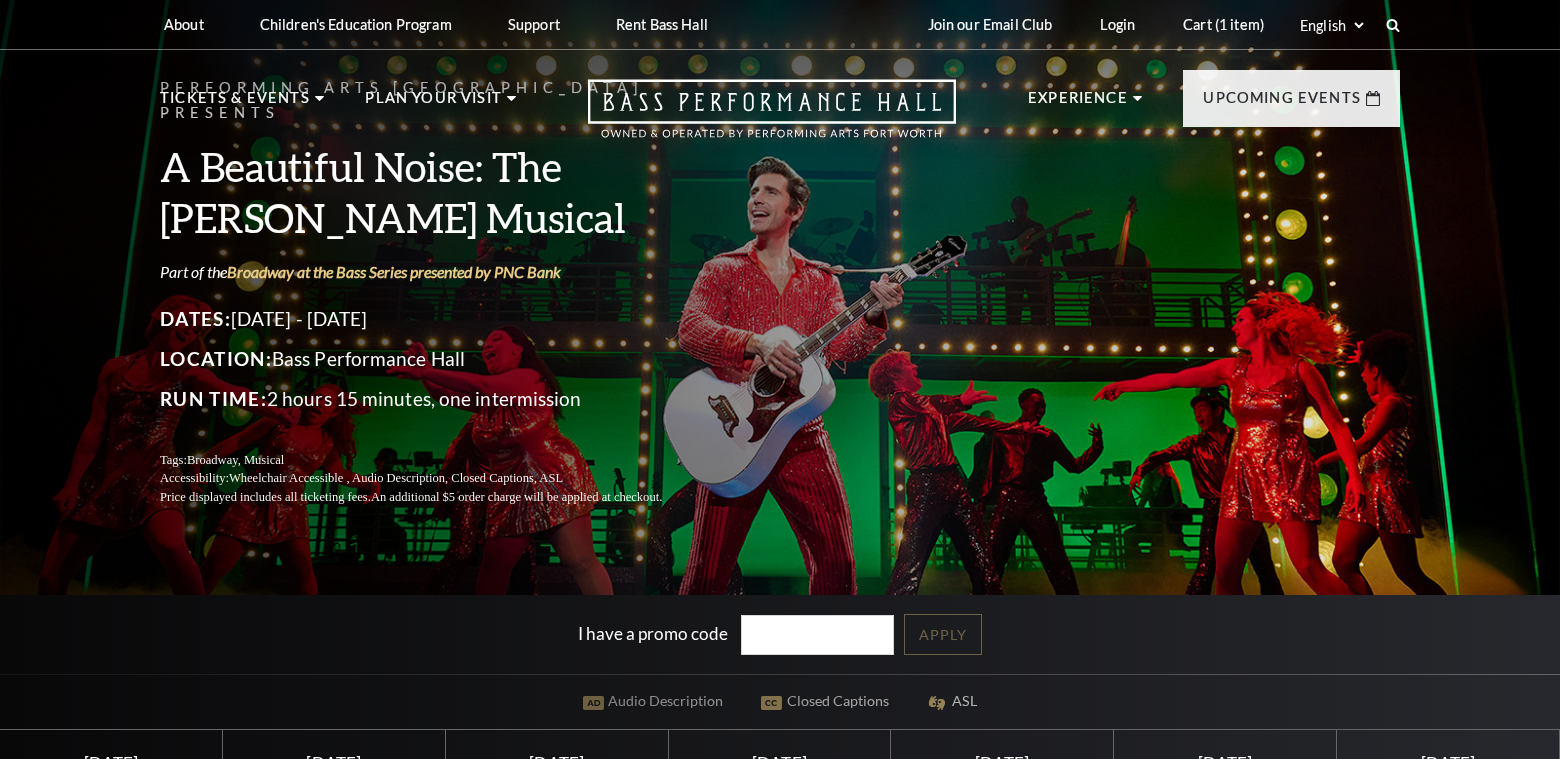 scroll, scrollTop: 0, scrollLeft: 0, axis: both 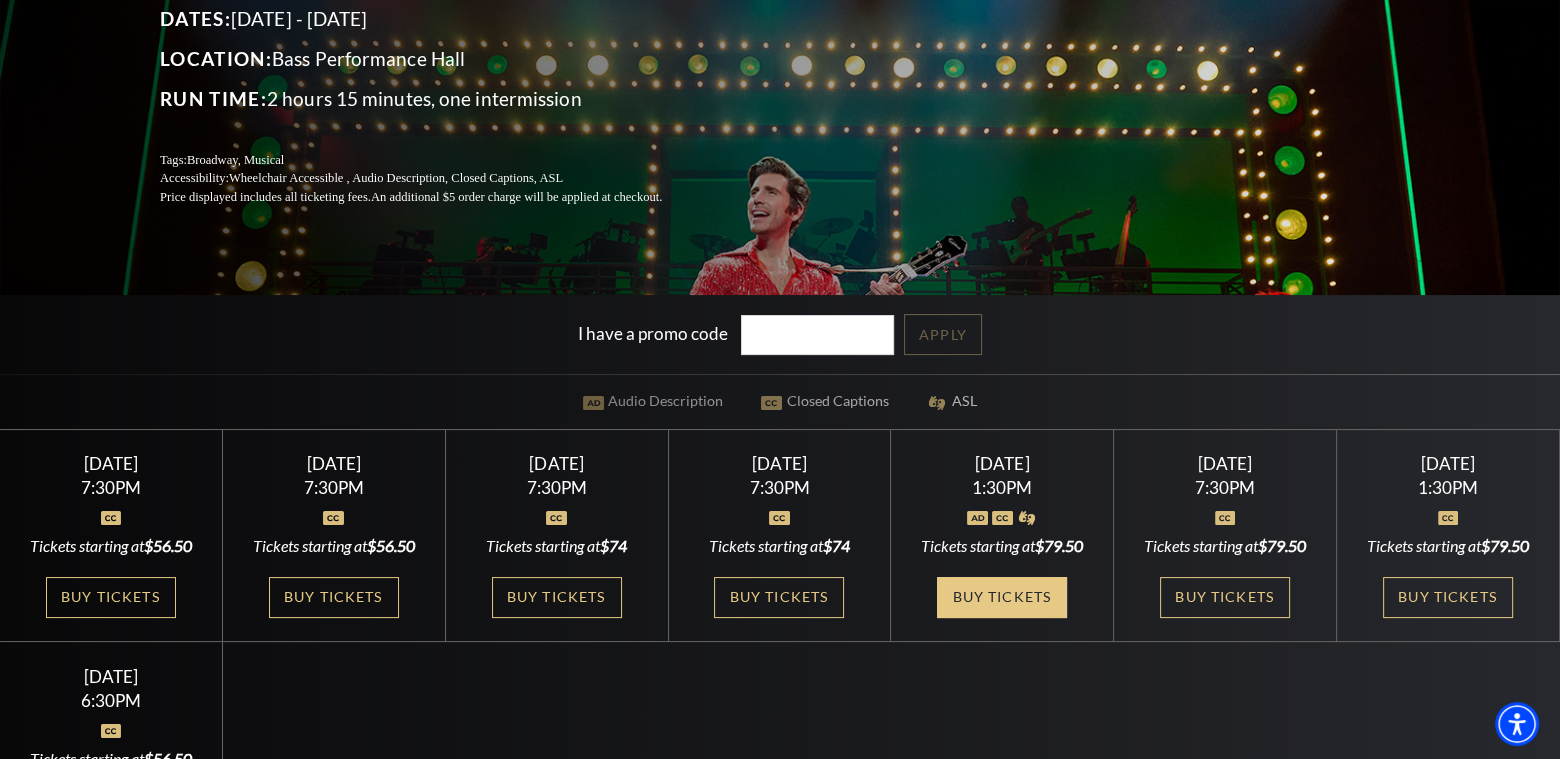 click on "Buy Tickets" at bounding box center (1002, 597) 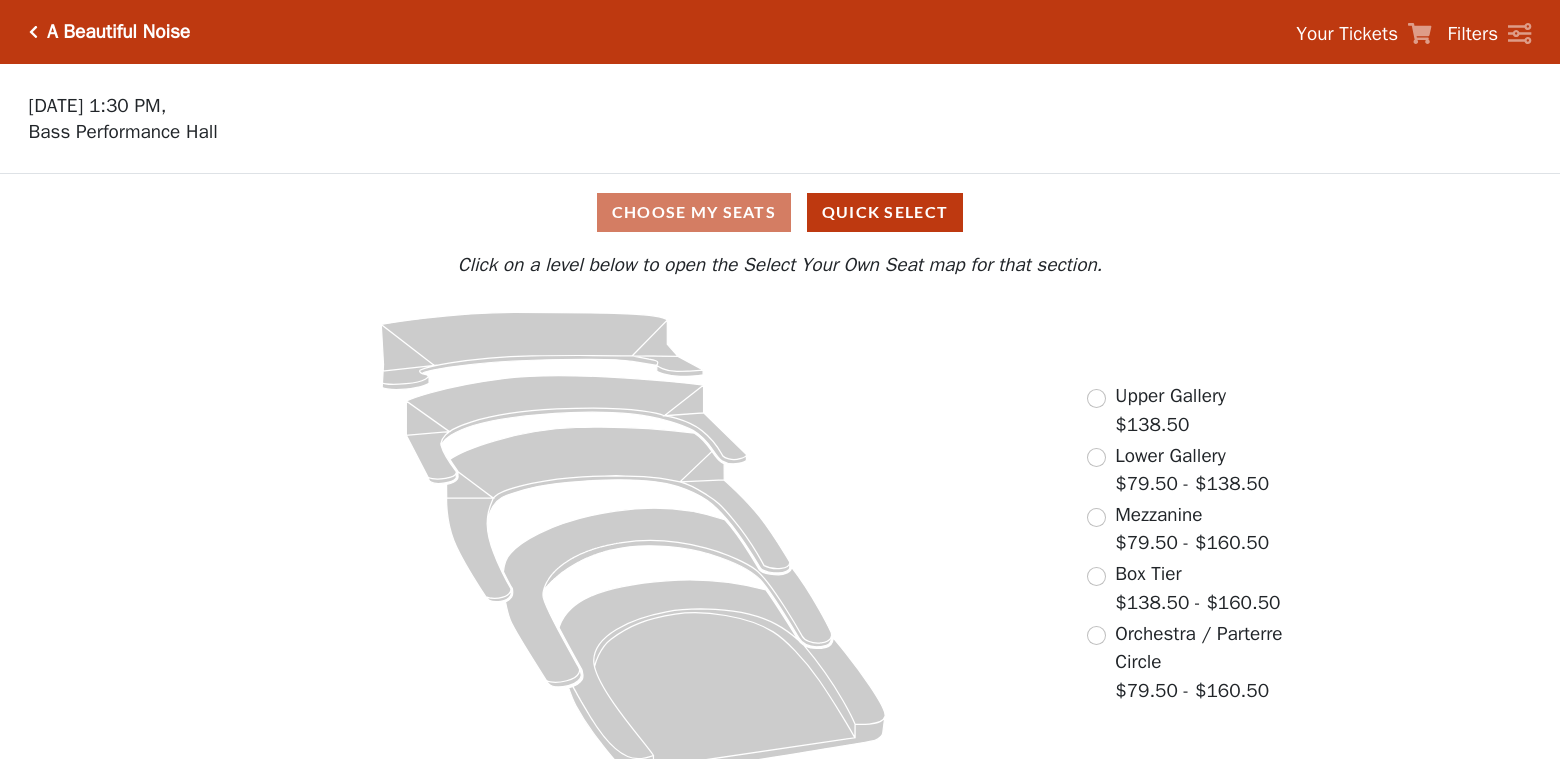 scroll, scrollTop: 0, scrollLeft: 0, axis: both 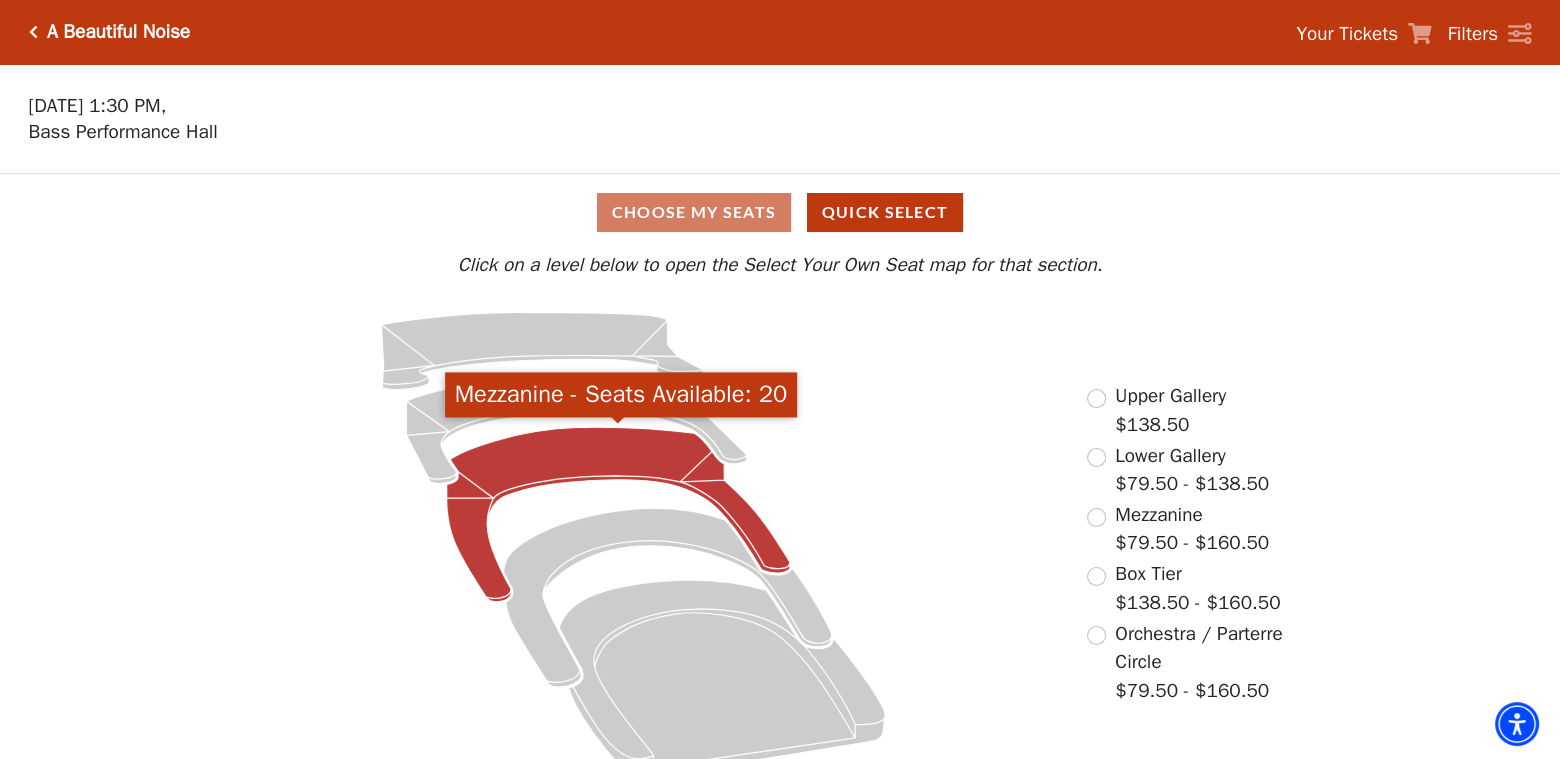 click 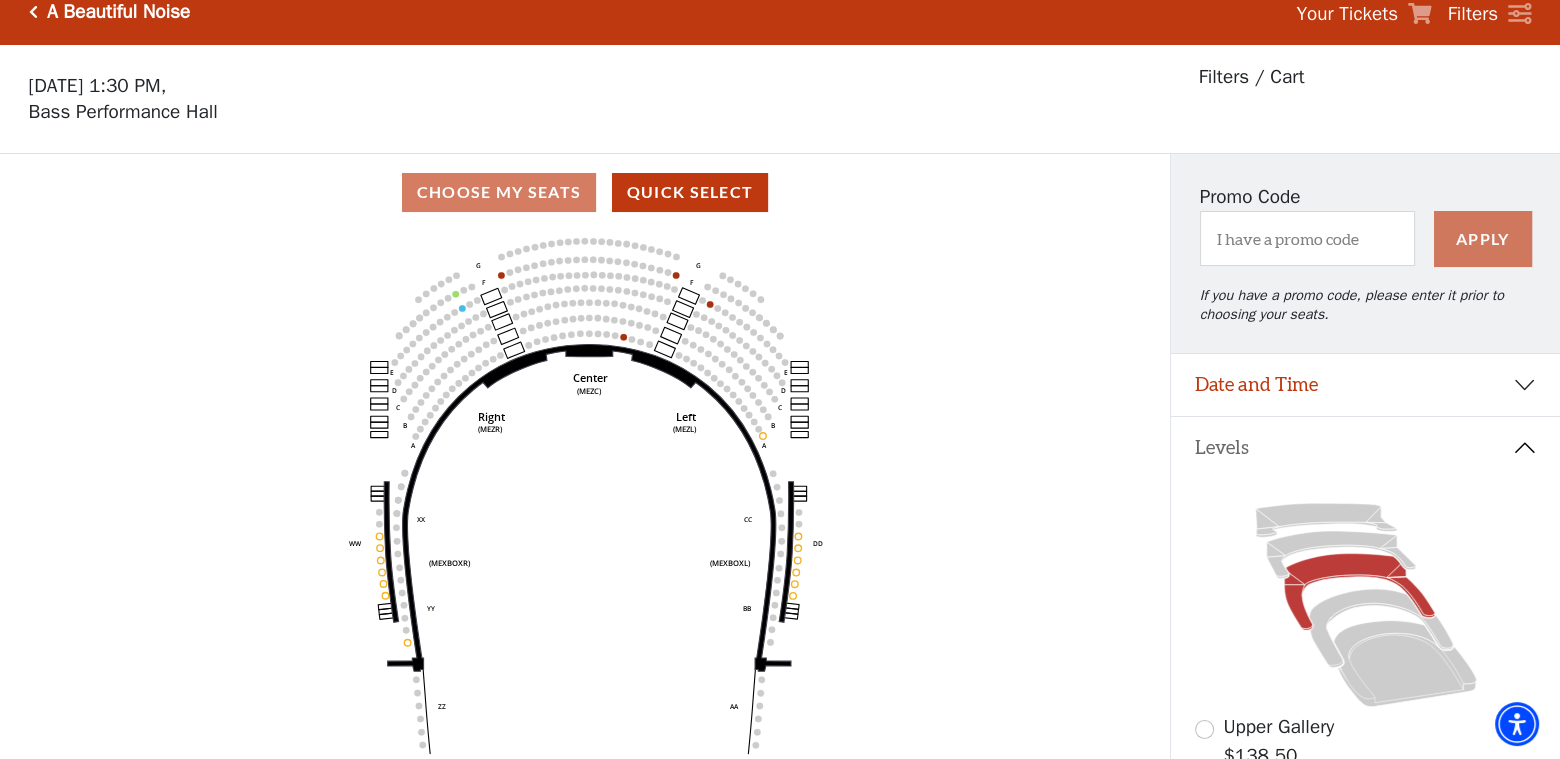 scroll, scrollTop: 0, scrollLeft: 0, axis: both 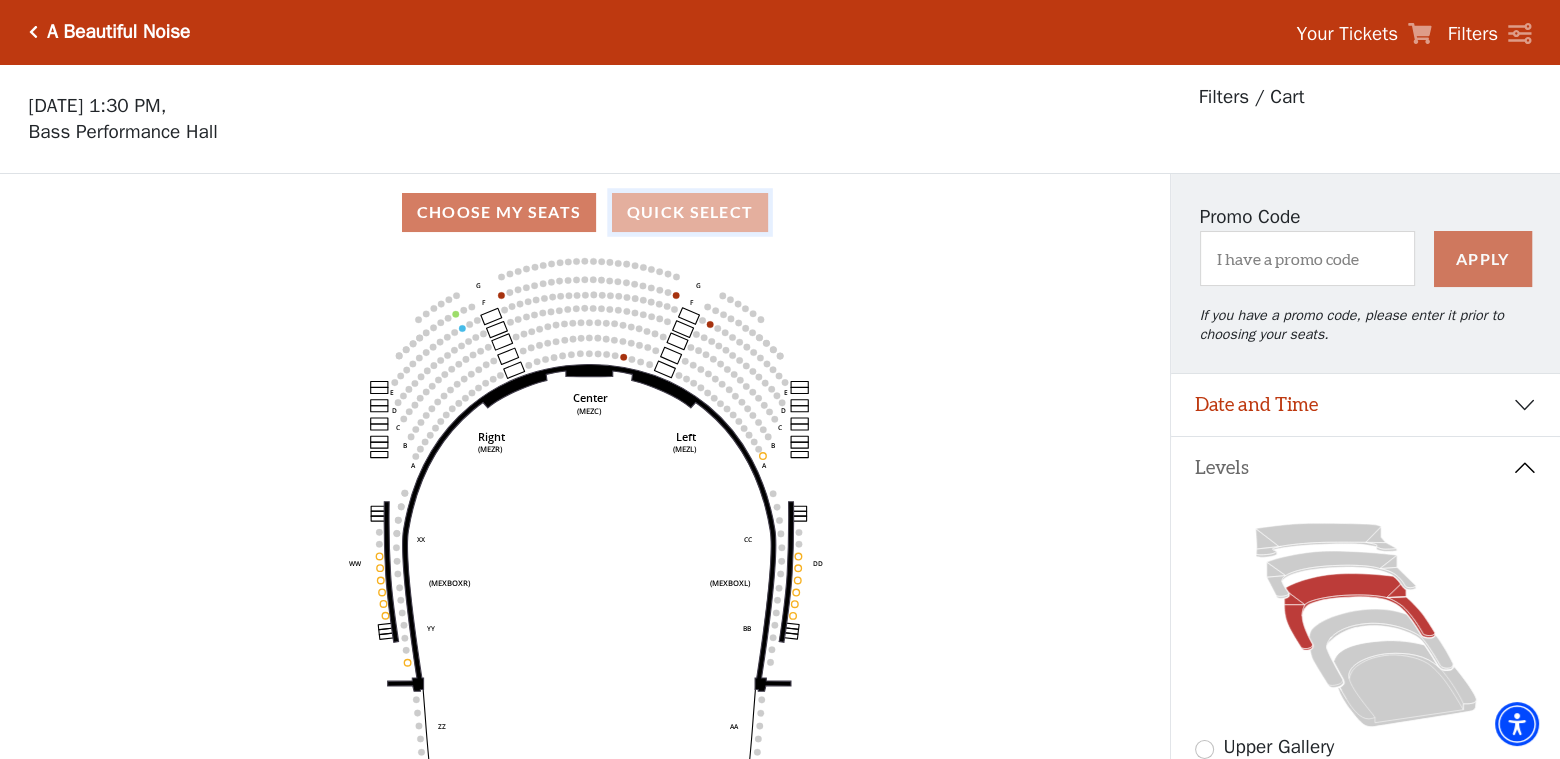 click on "Quick Select" at bounding box center [690, 212] 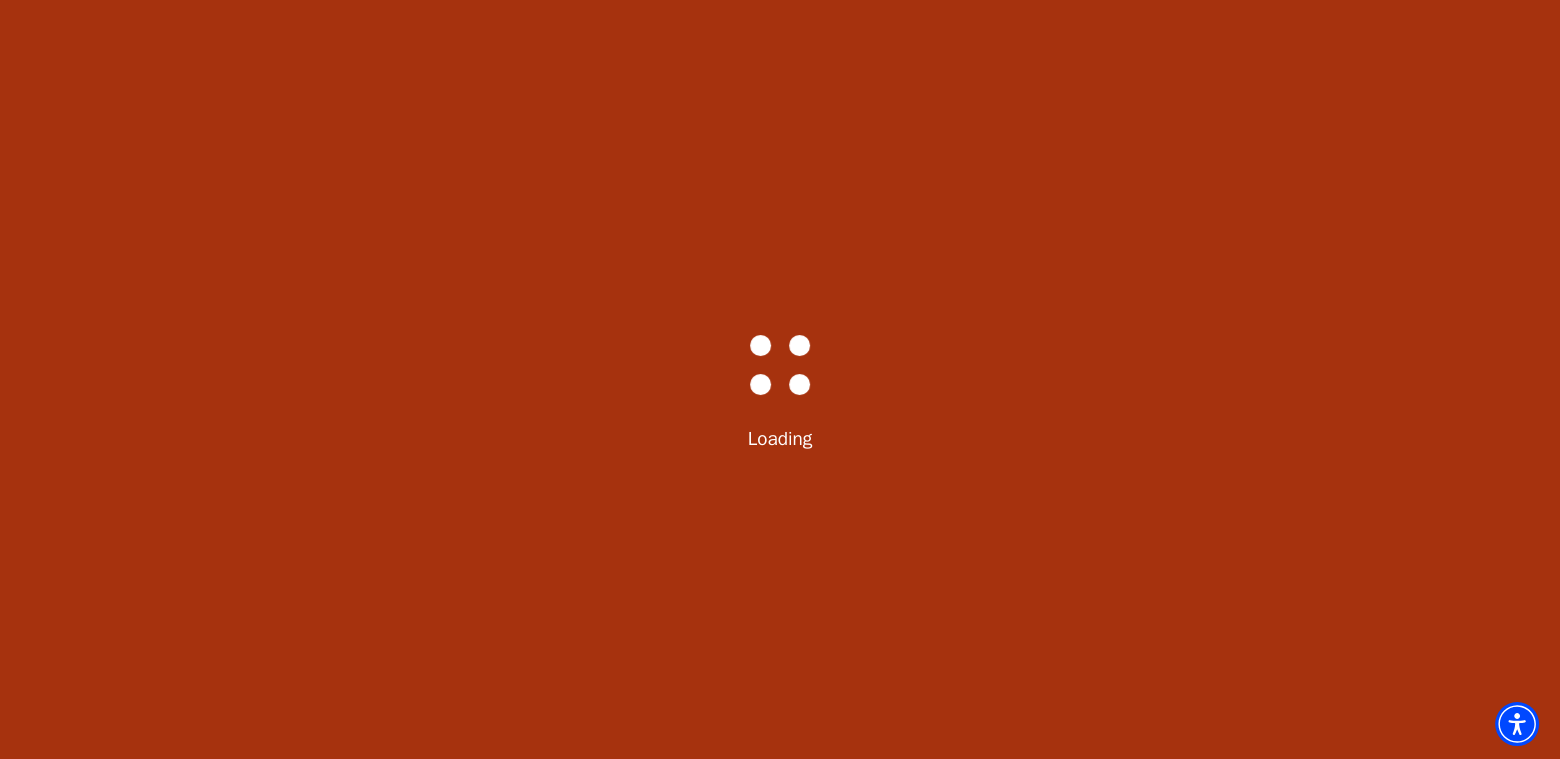 select on "6224" 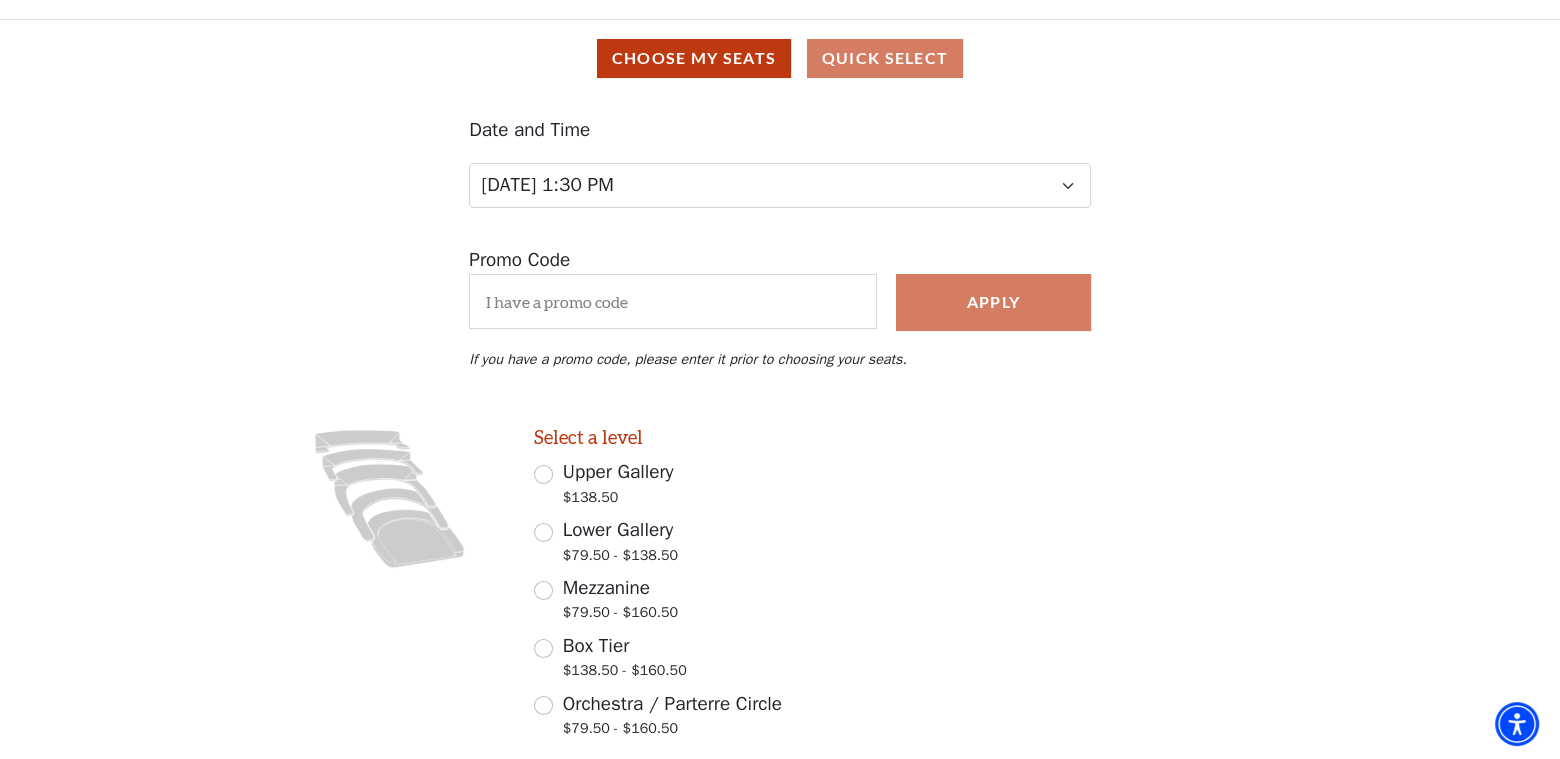 scroll, scrollTop: 200, scrollLeft: 0, axis: vertical 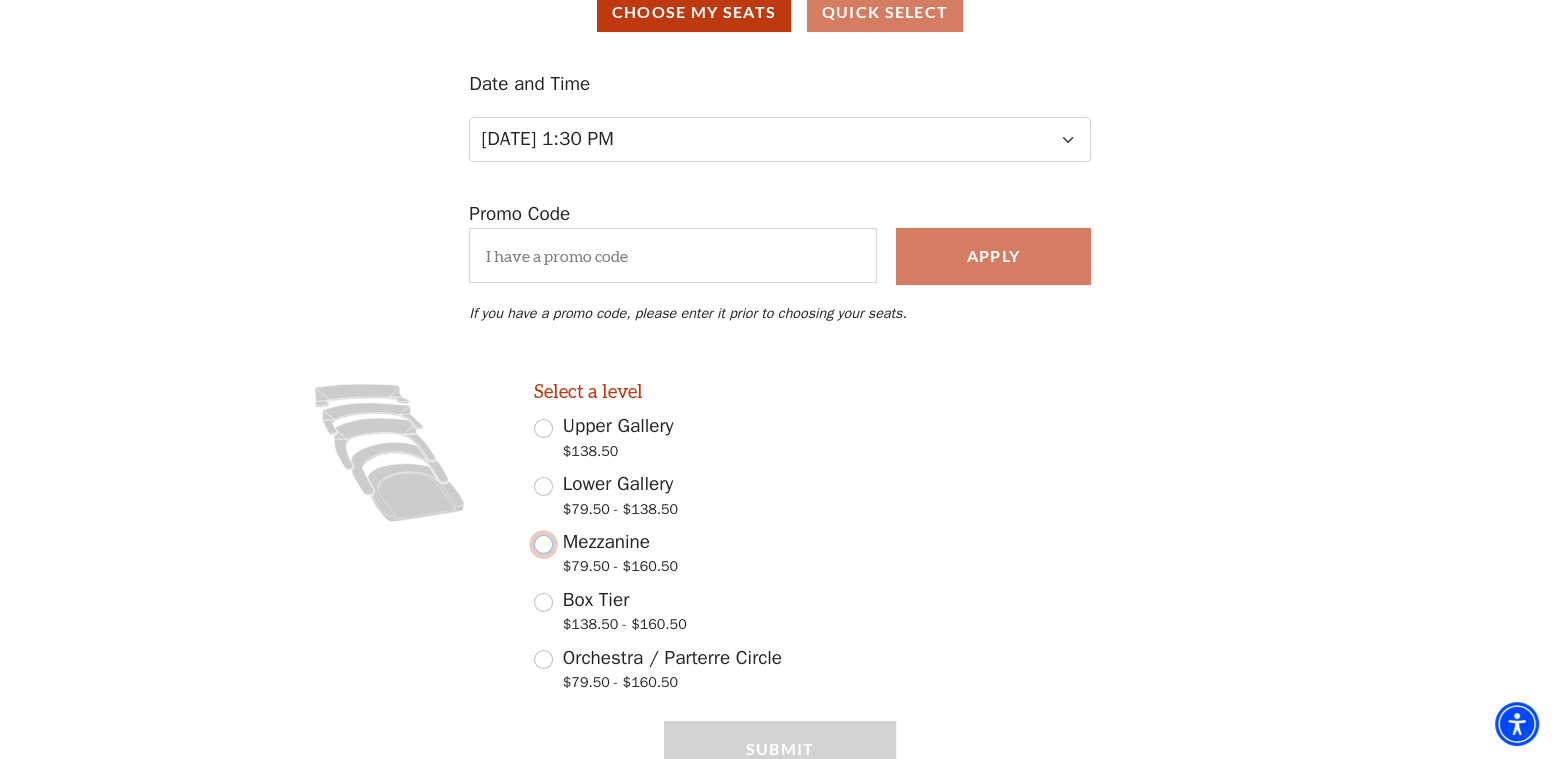 click on "Mezzanine     $79.50 - $160.50" at bounding box center [543, 544] 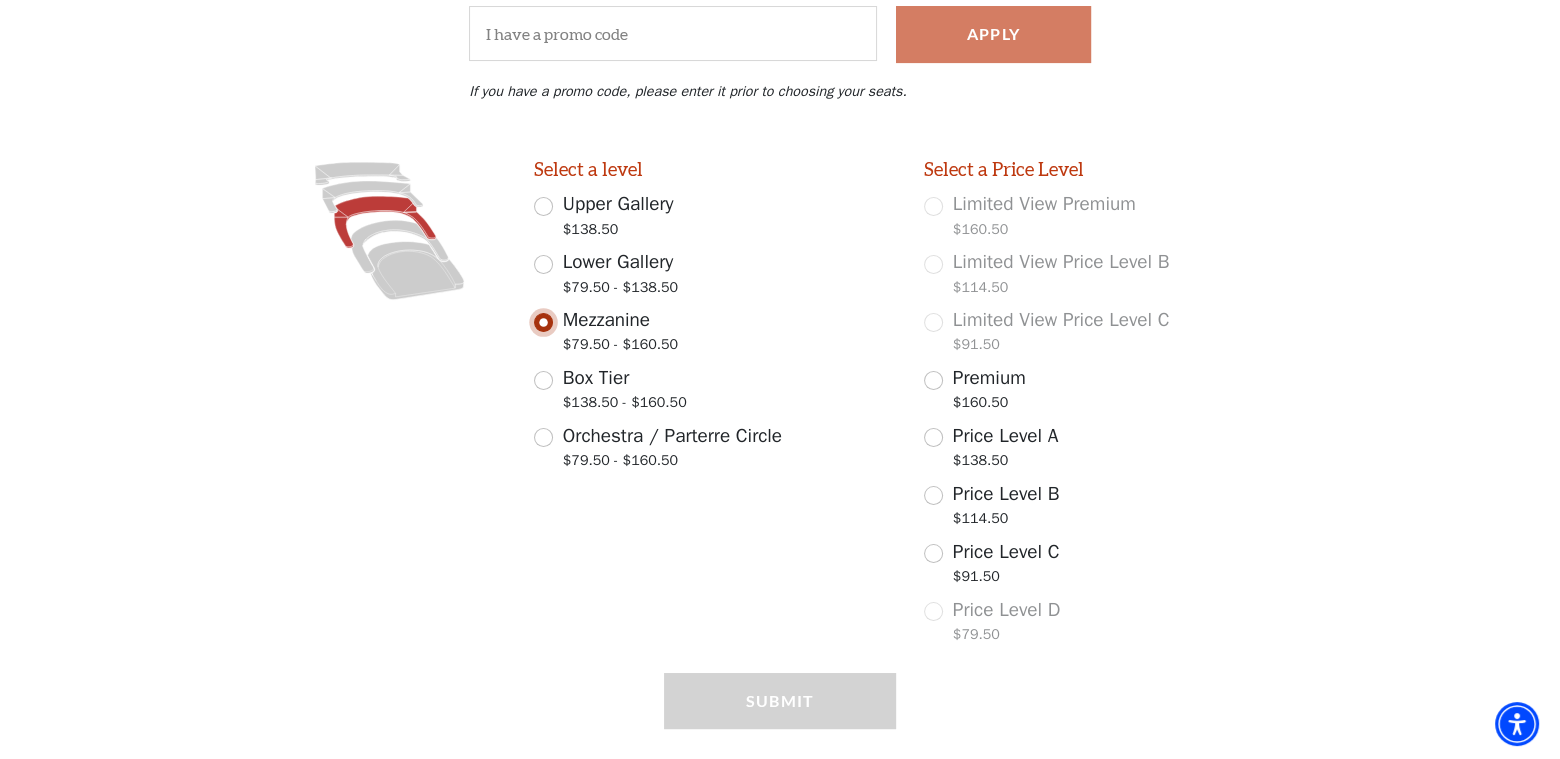 scroll, scrollTop: 465, scrollLeft: 0, axis: vertical 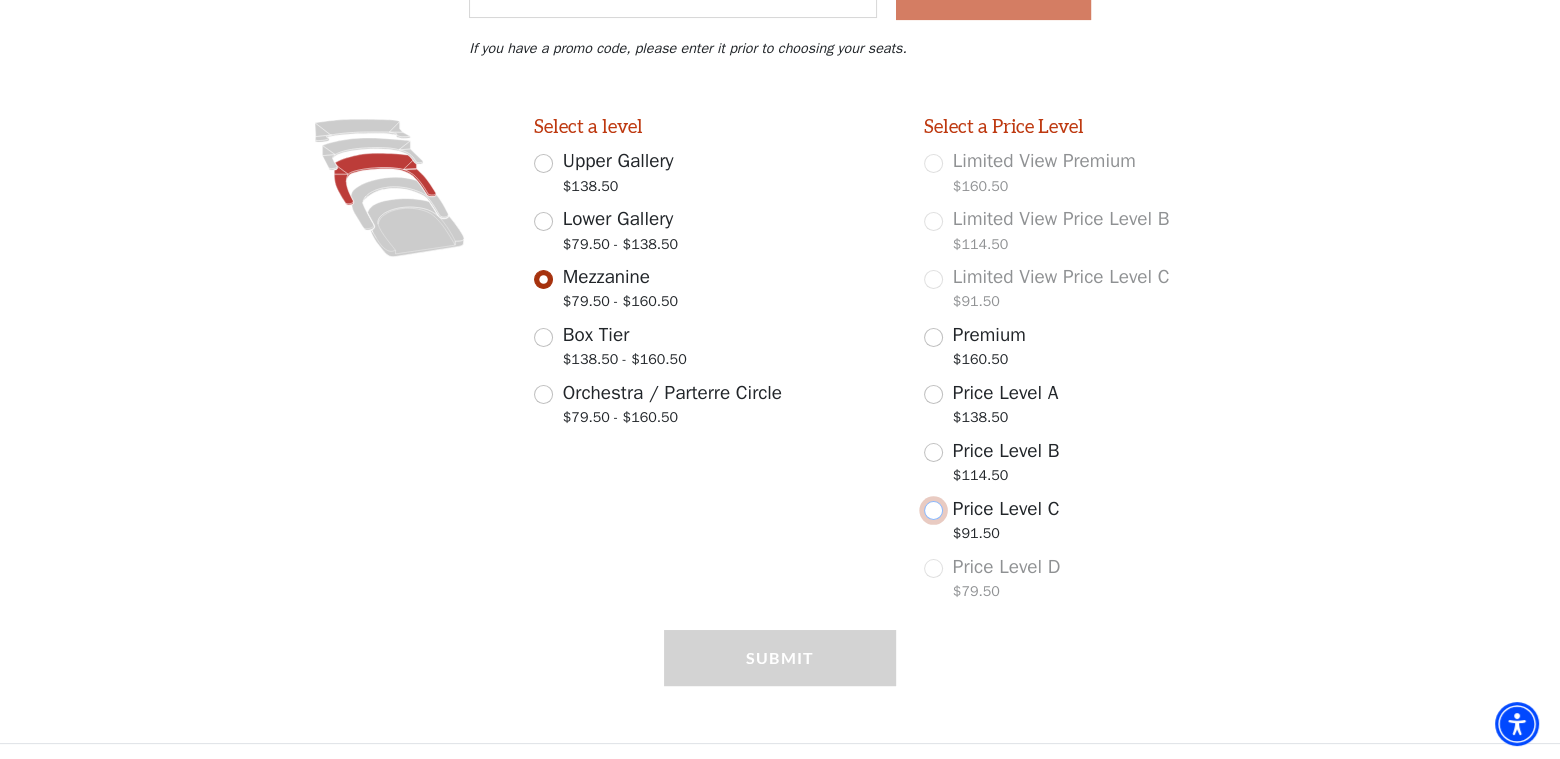 click on "Price Level C $91.50" at bounding box center (933, 510) 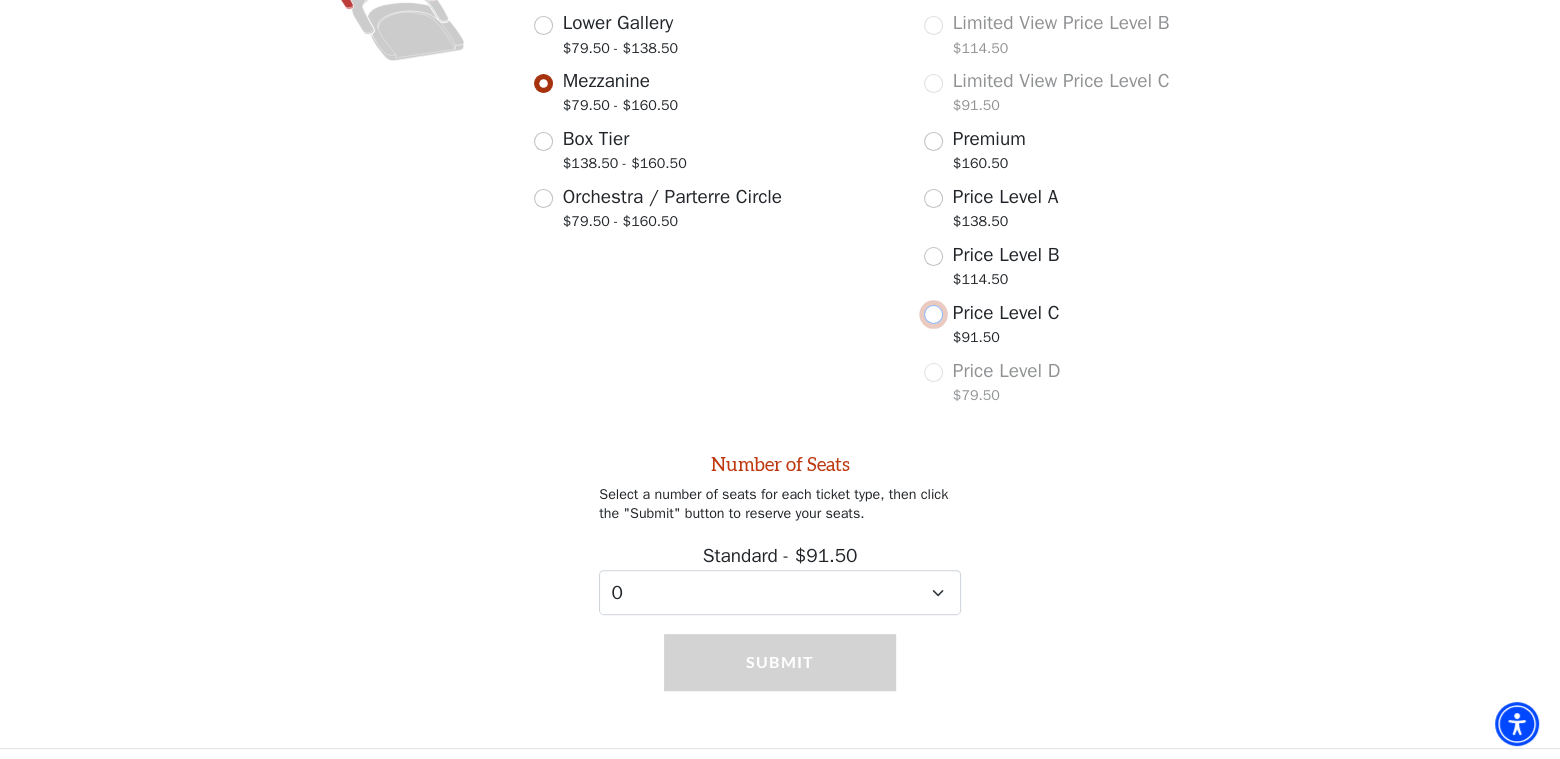 scroll, scrollTop: 665, scrollLeft: 0, axis: vertical 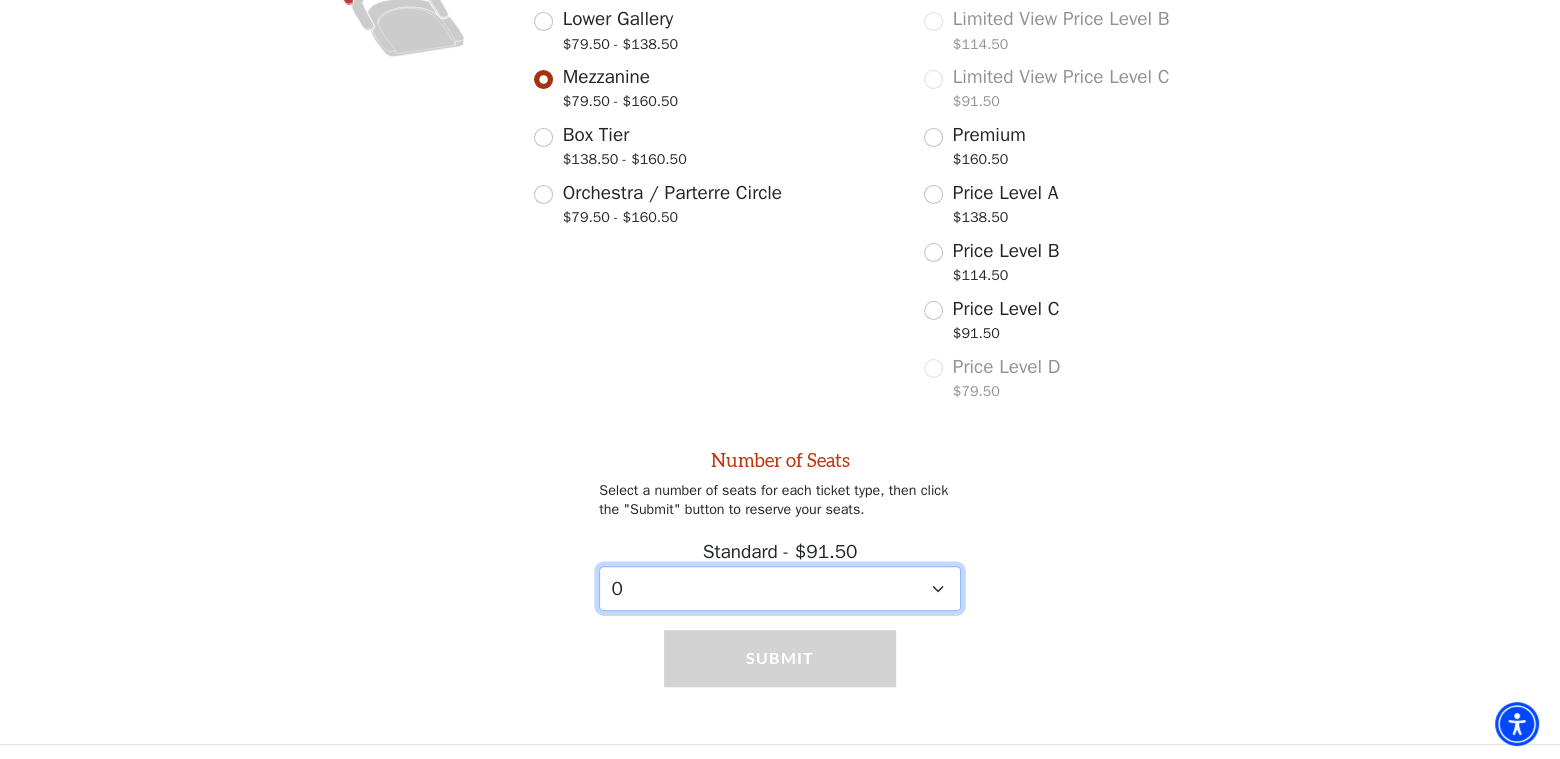click on "0 1" at bounding box center [780, 588] 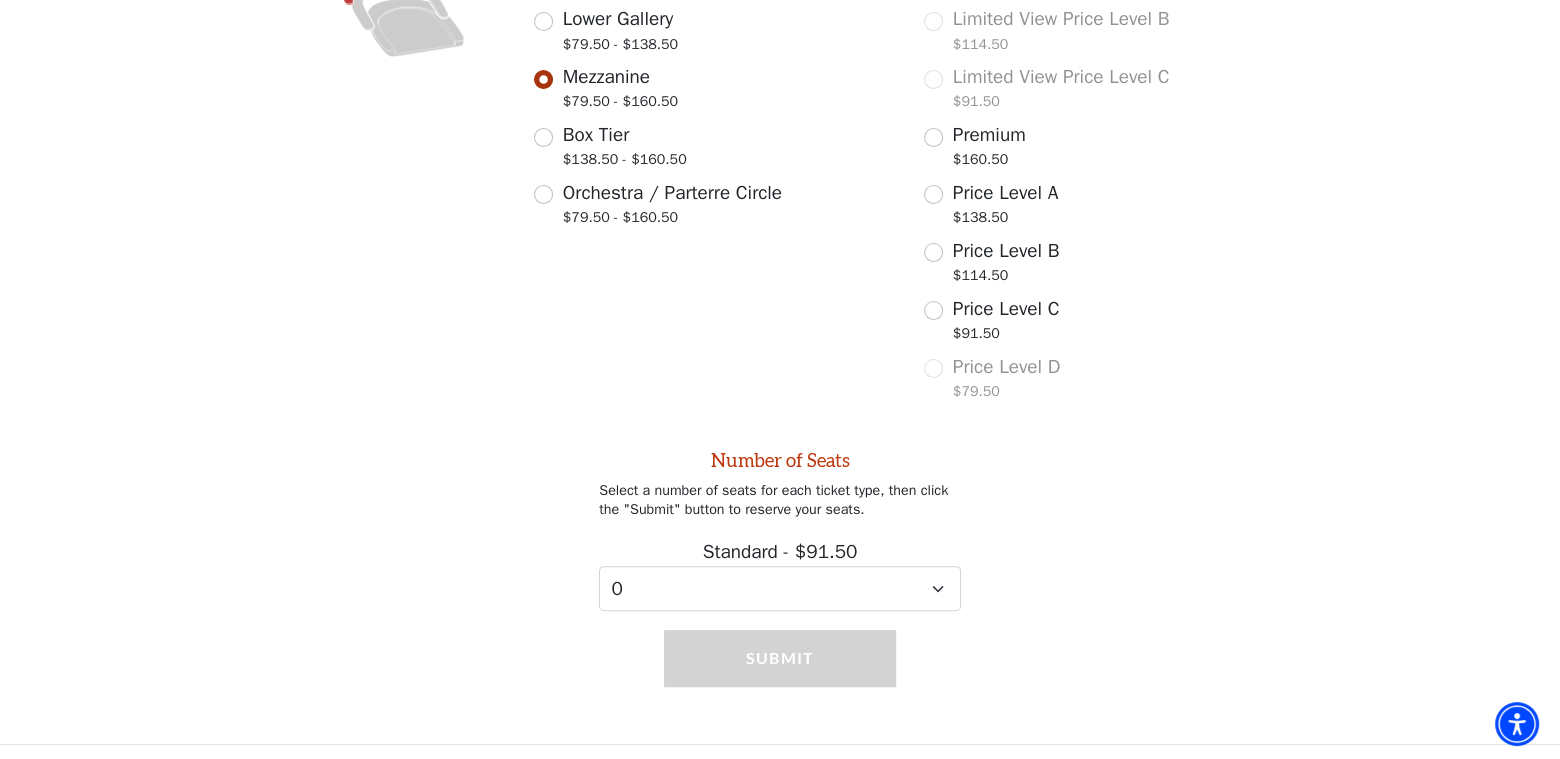 click on "Number of Seats   Select a number of seats for each ticket type, then click the "Submit" button to reserve your seats.
Standard - $91.50
0 1" at bounding box center (780, 511) 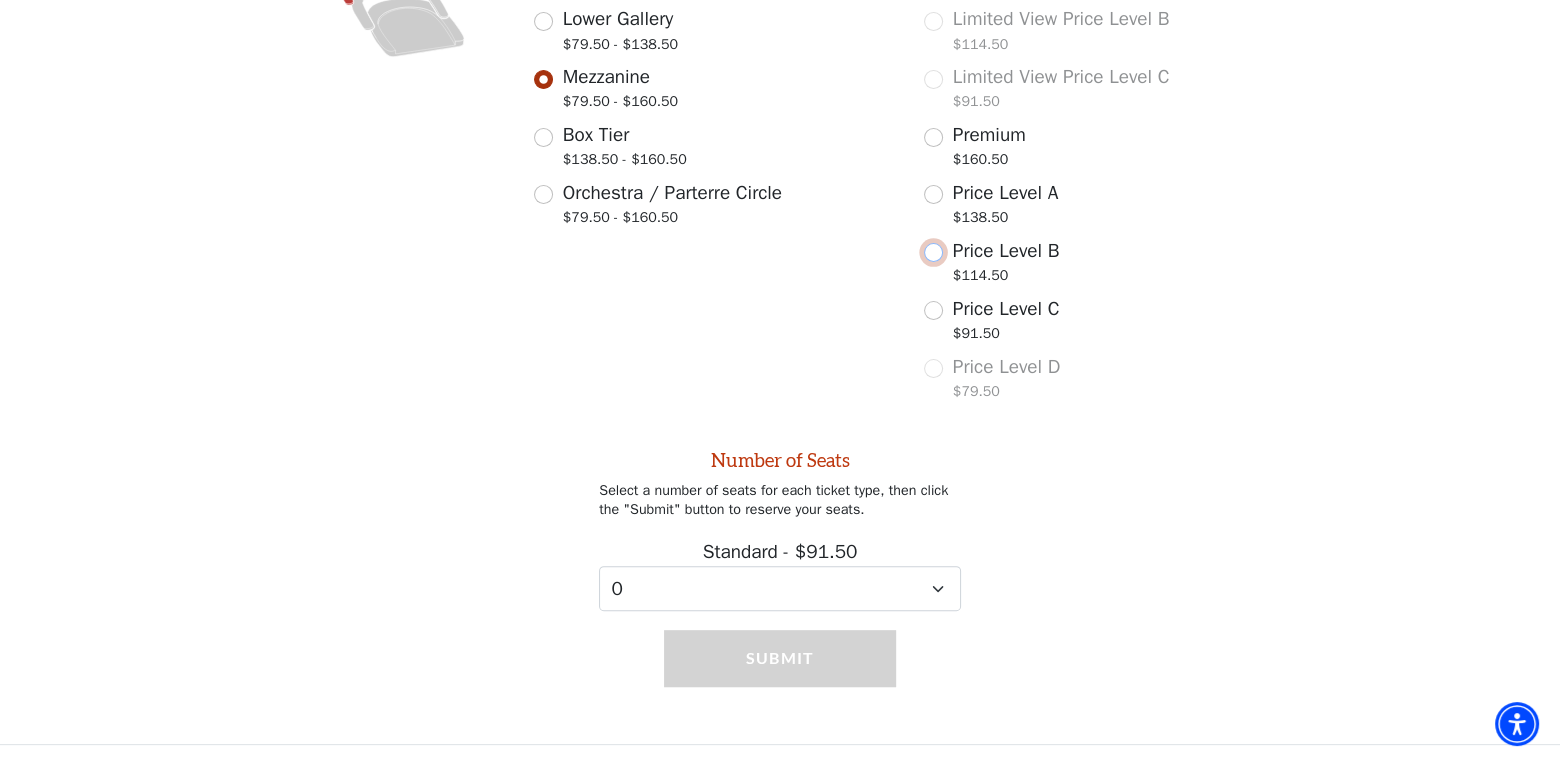 click on "Price Level B $114.50" at bounding box center (933, 252) 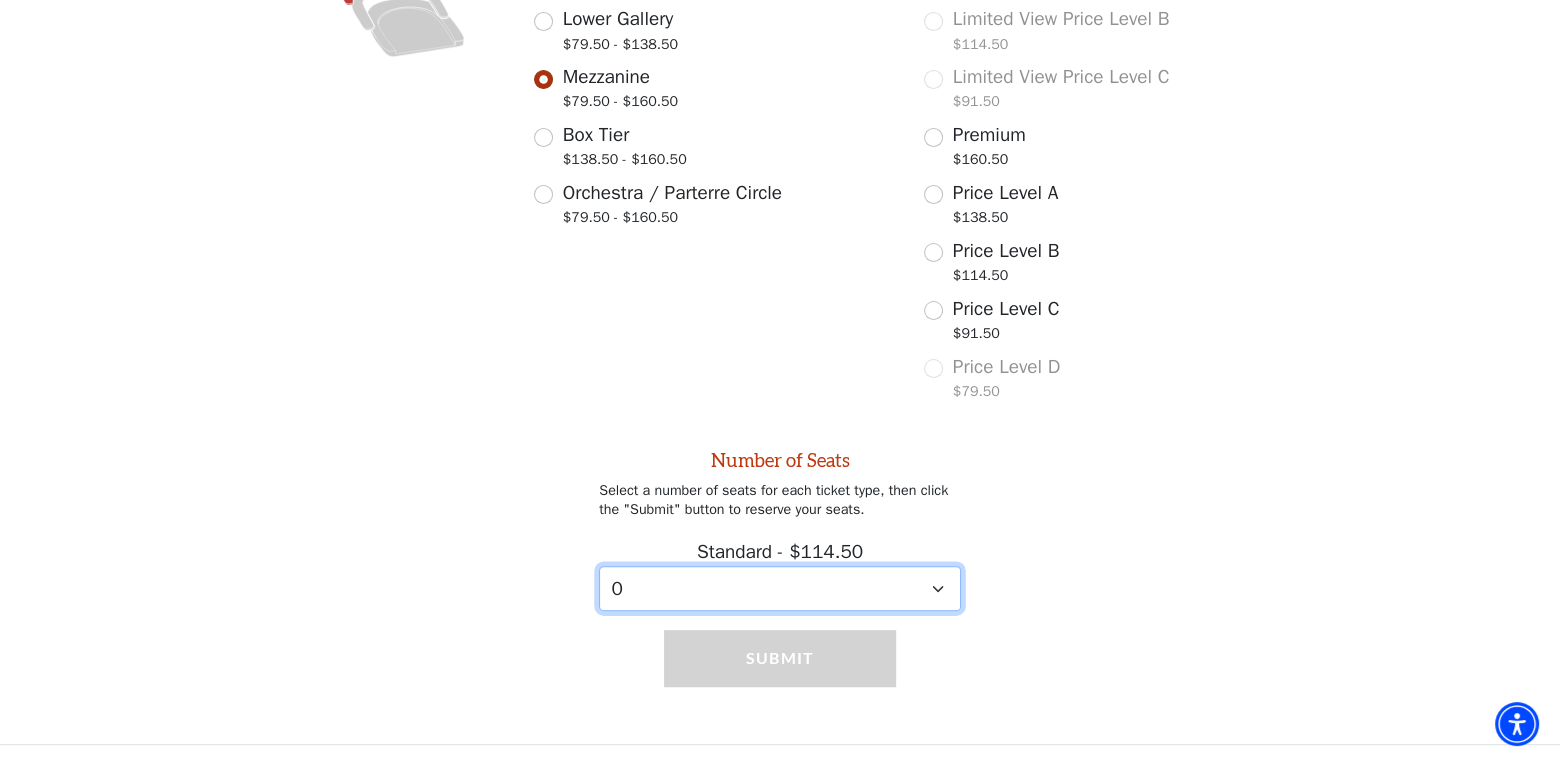 click on "0 1 2 3 4 5 6 7 8 9" at bounding box center [780, 588] 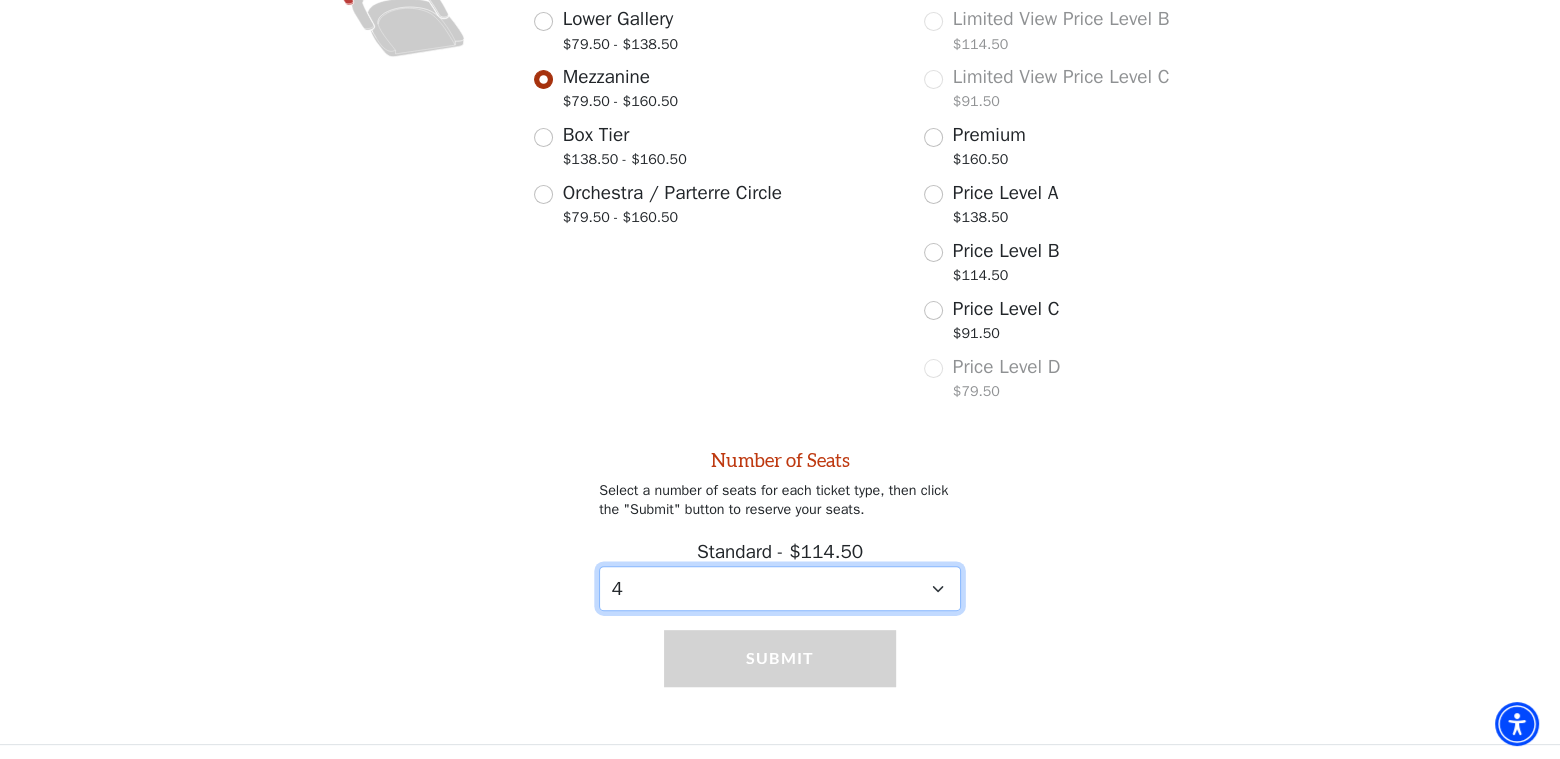 click on "0 1 2 3 4 5 6 7 8 9" at bounding box center [780, 588] 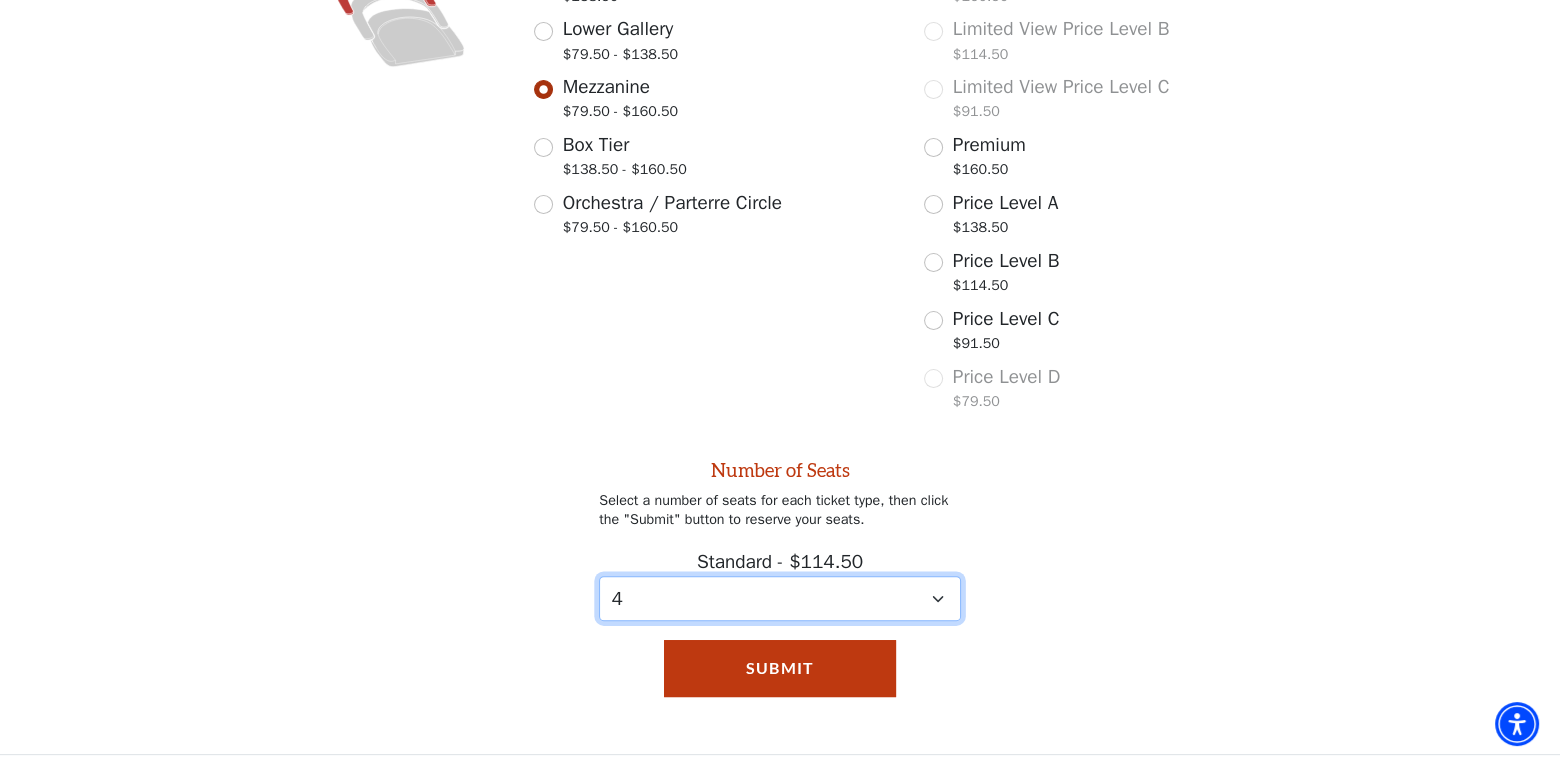 scroll, scrollTop: 665, scrollLeft: 0, axis: vertical 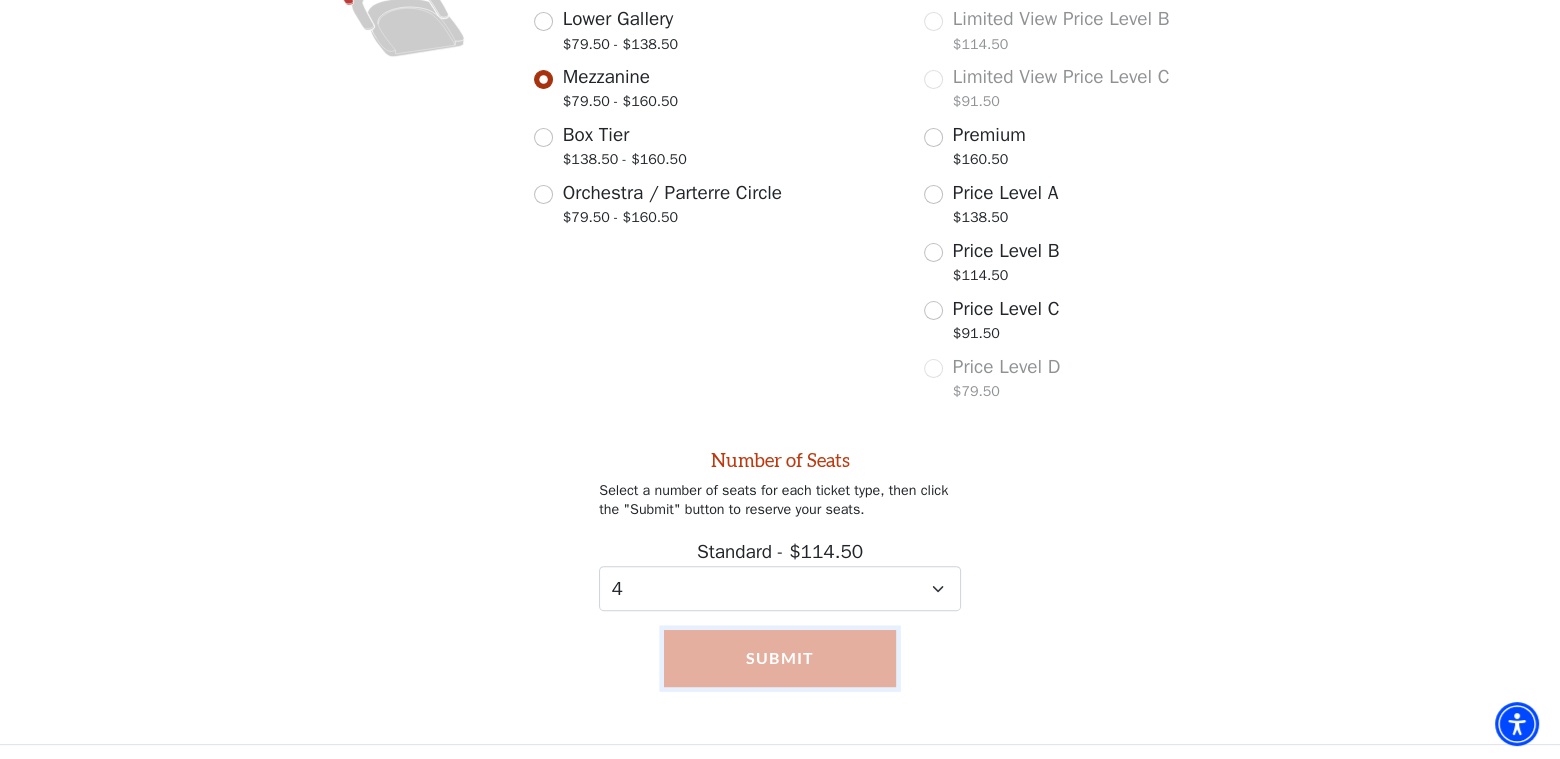 click on "Submit" at bounding box center [779, 658] 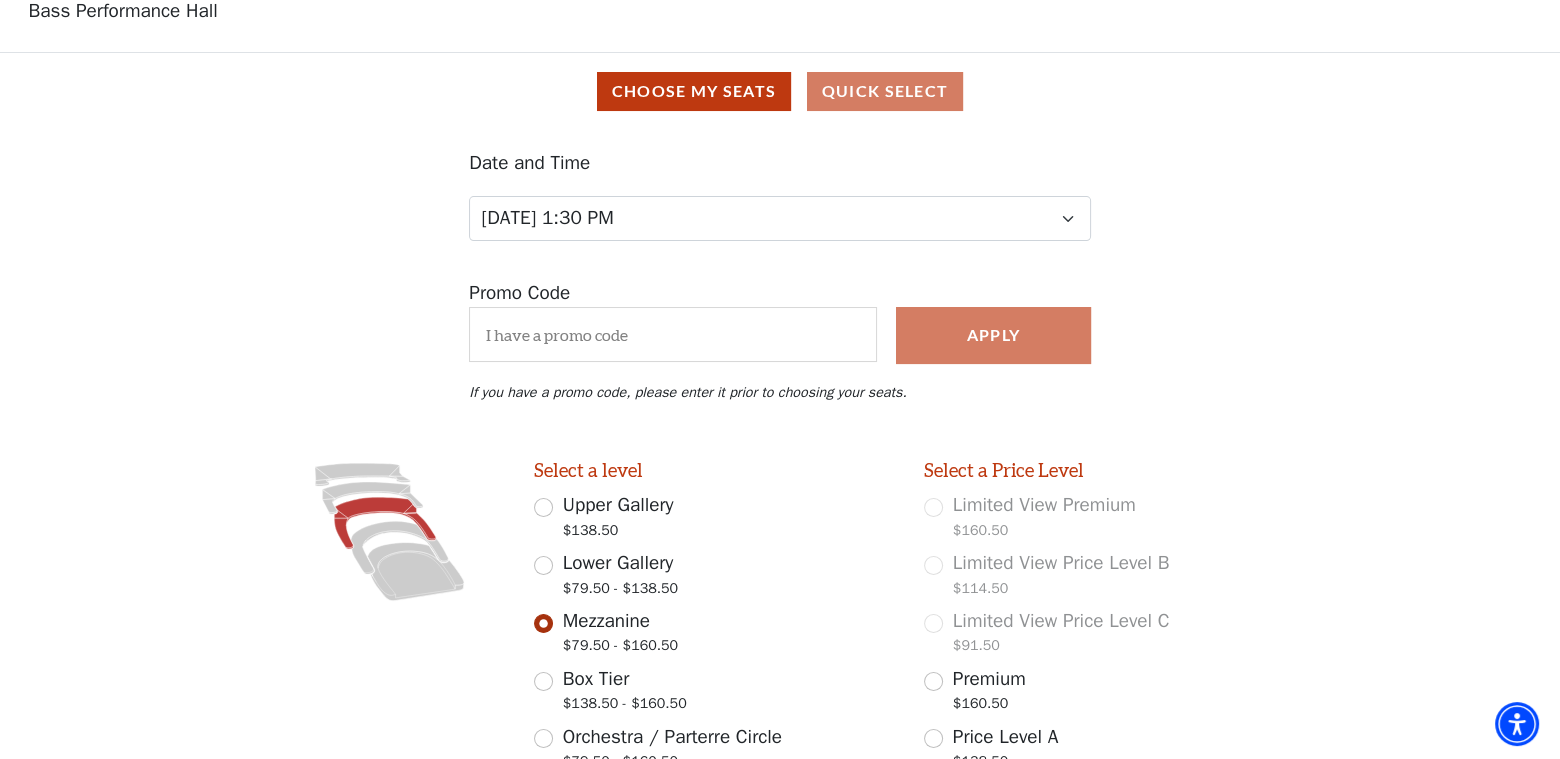 scroll, scrollTop: 72, scrollLeft: 0, axis: vertical 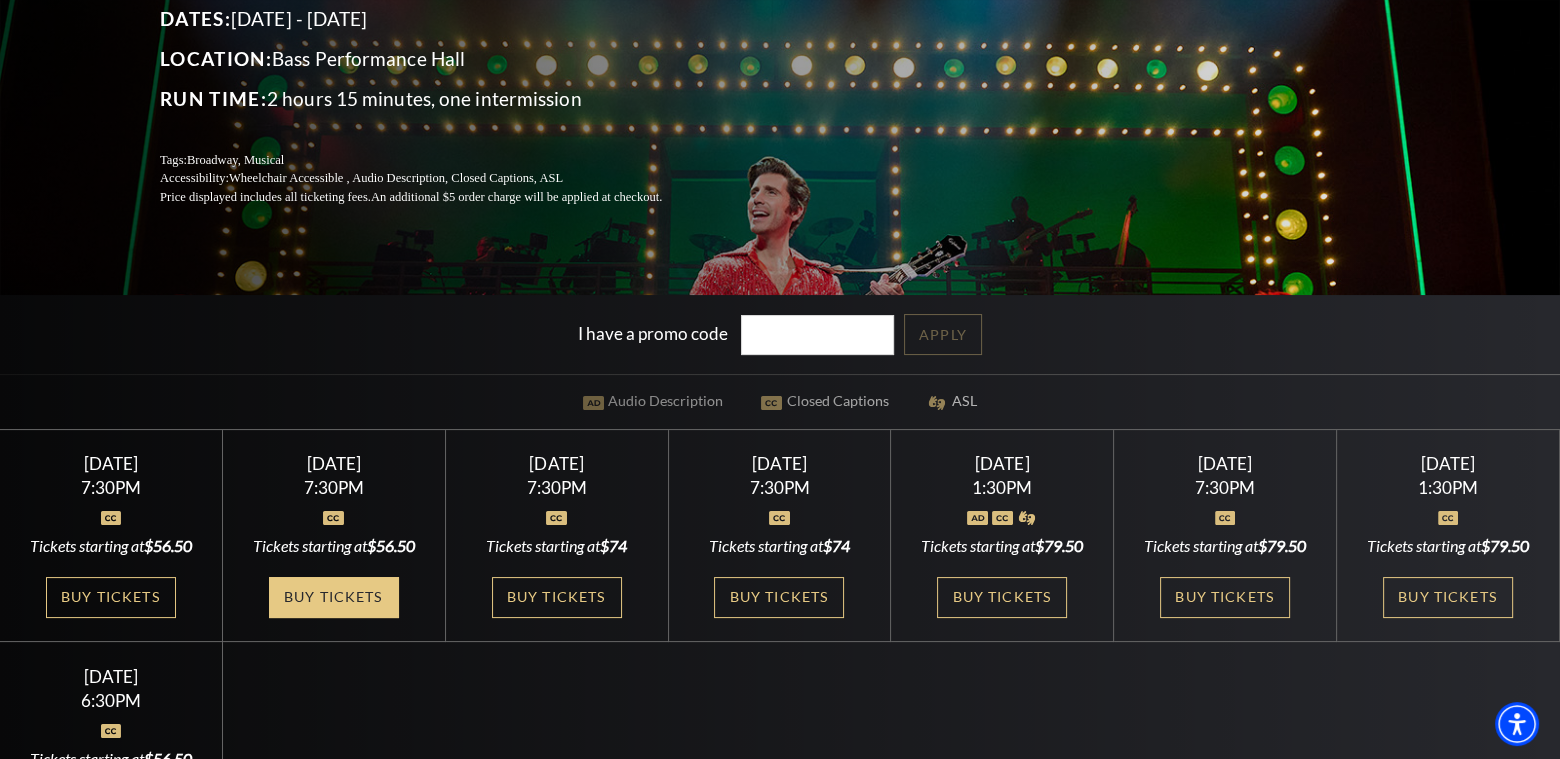 click on "Buy Tickets" at bounding box center (334, 597) 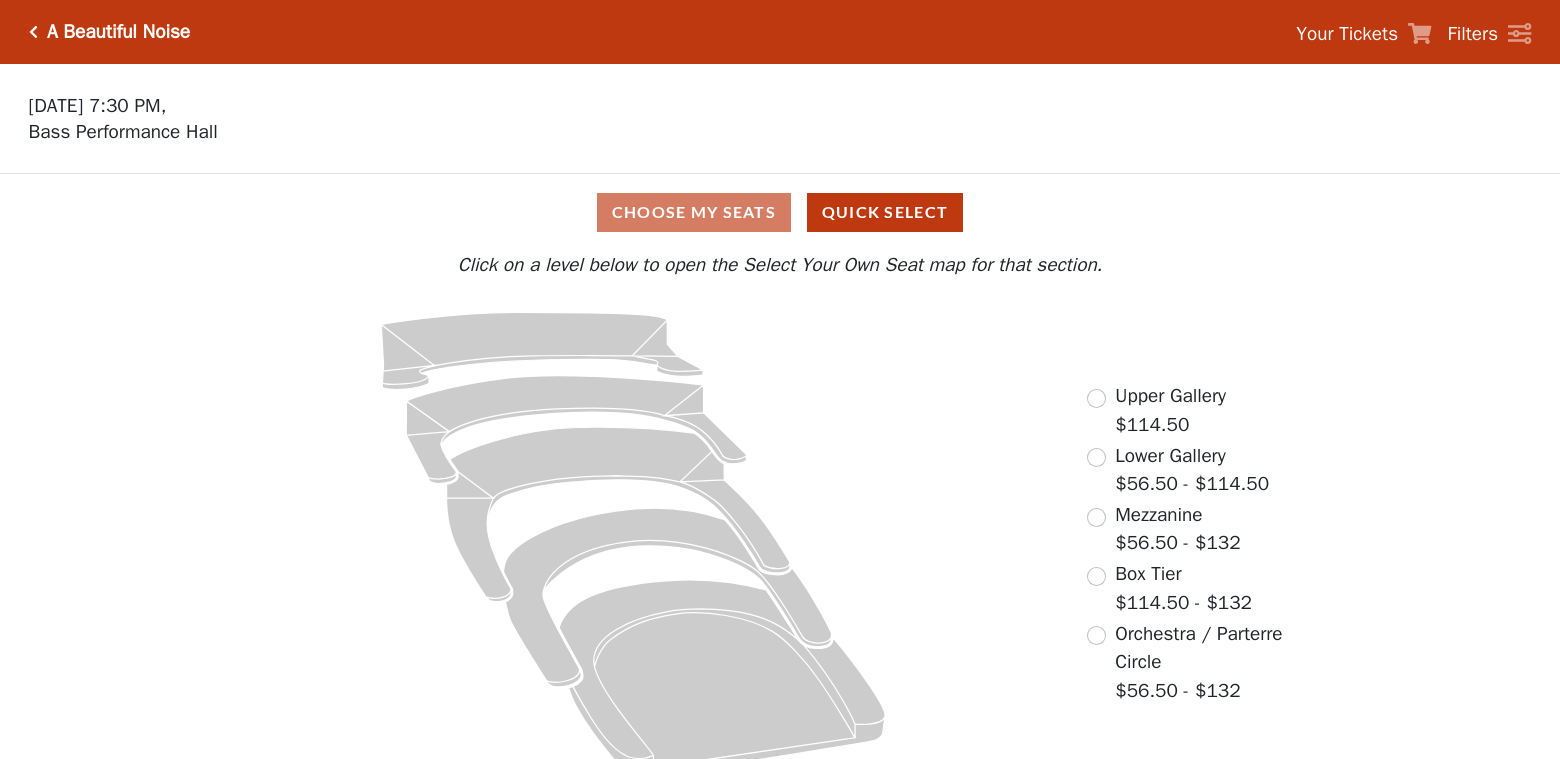 scroll, scrollTop: 0, scrollLeft: 0, axis: both 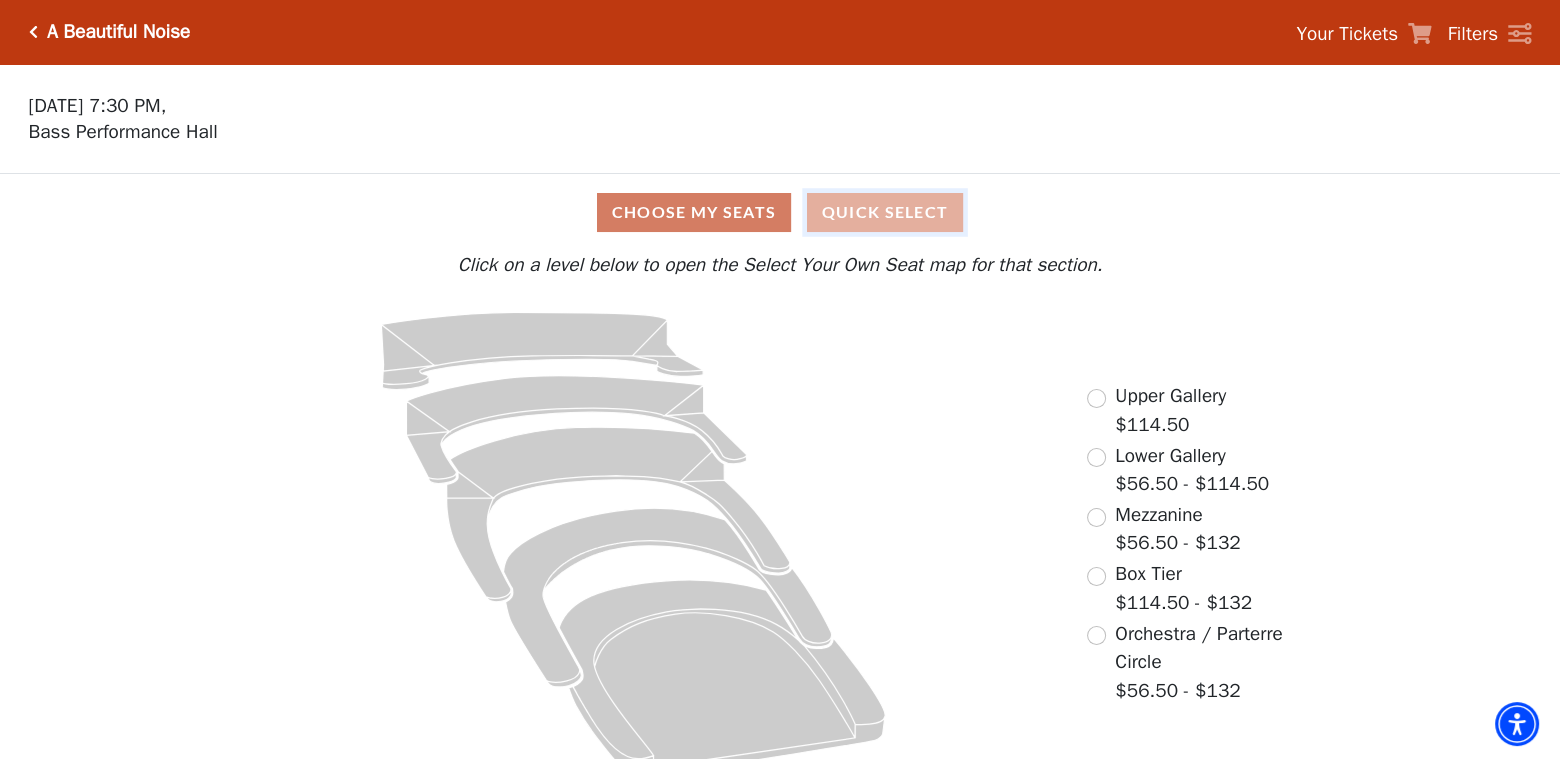 click on "Quick Select" at bounding box center (885, 212) 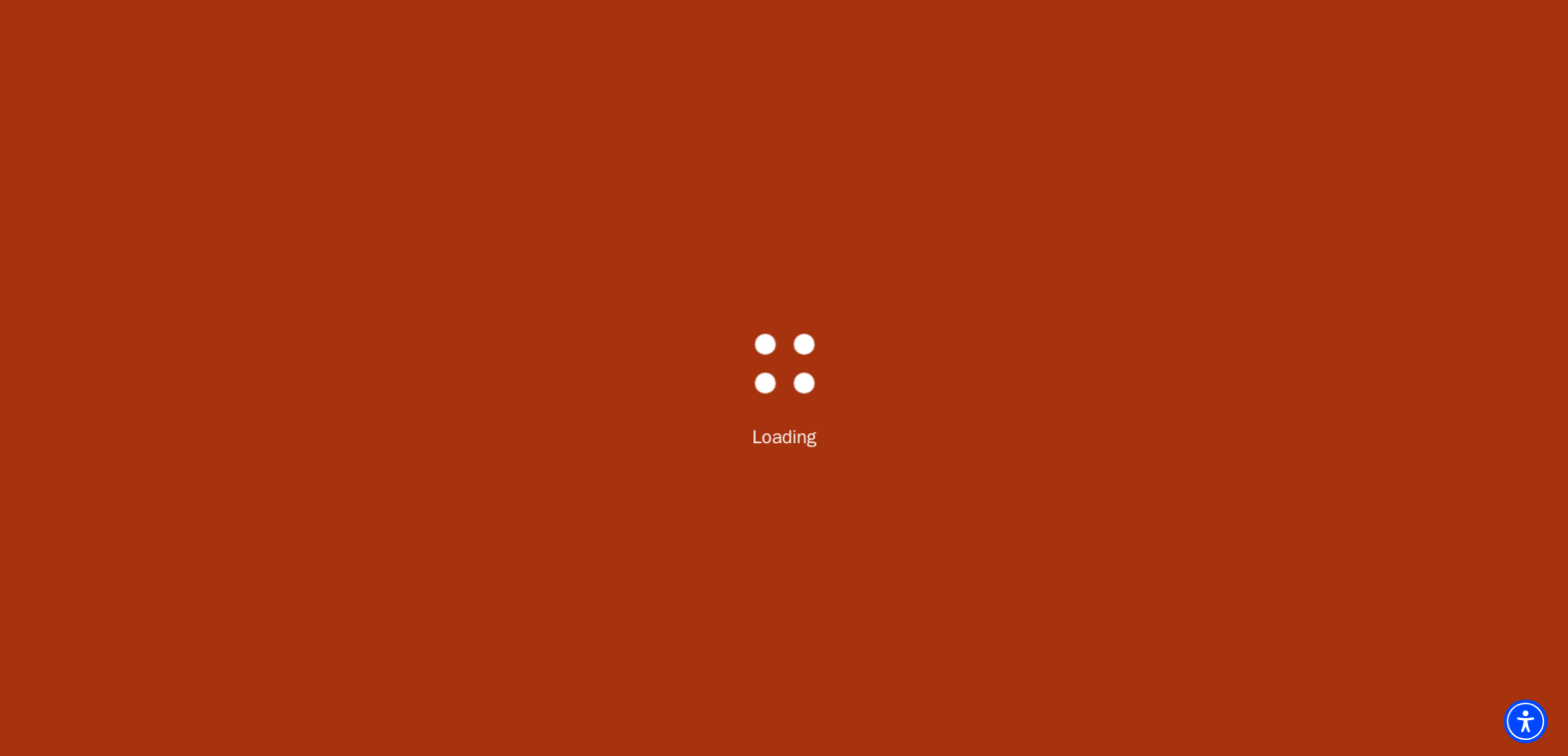 select on "6221" 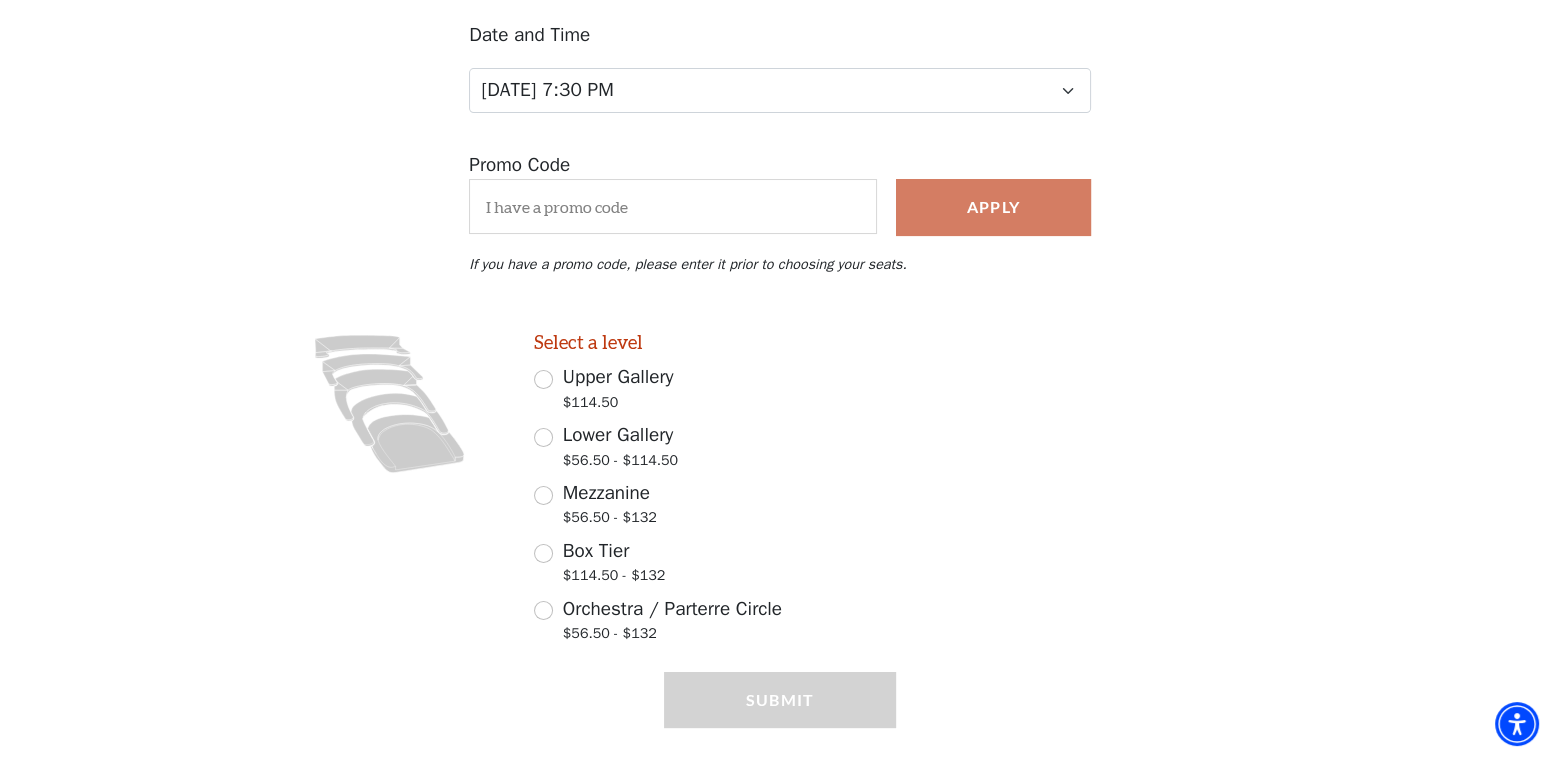 scroll, scrollTop: 291, scrollLeft: 0, axis: vertical 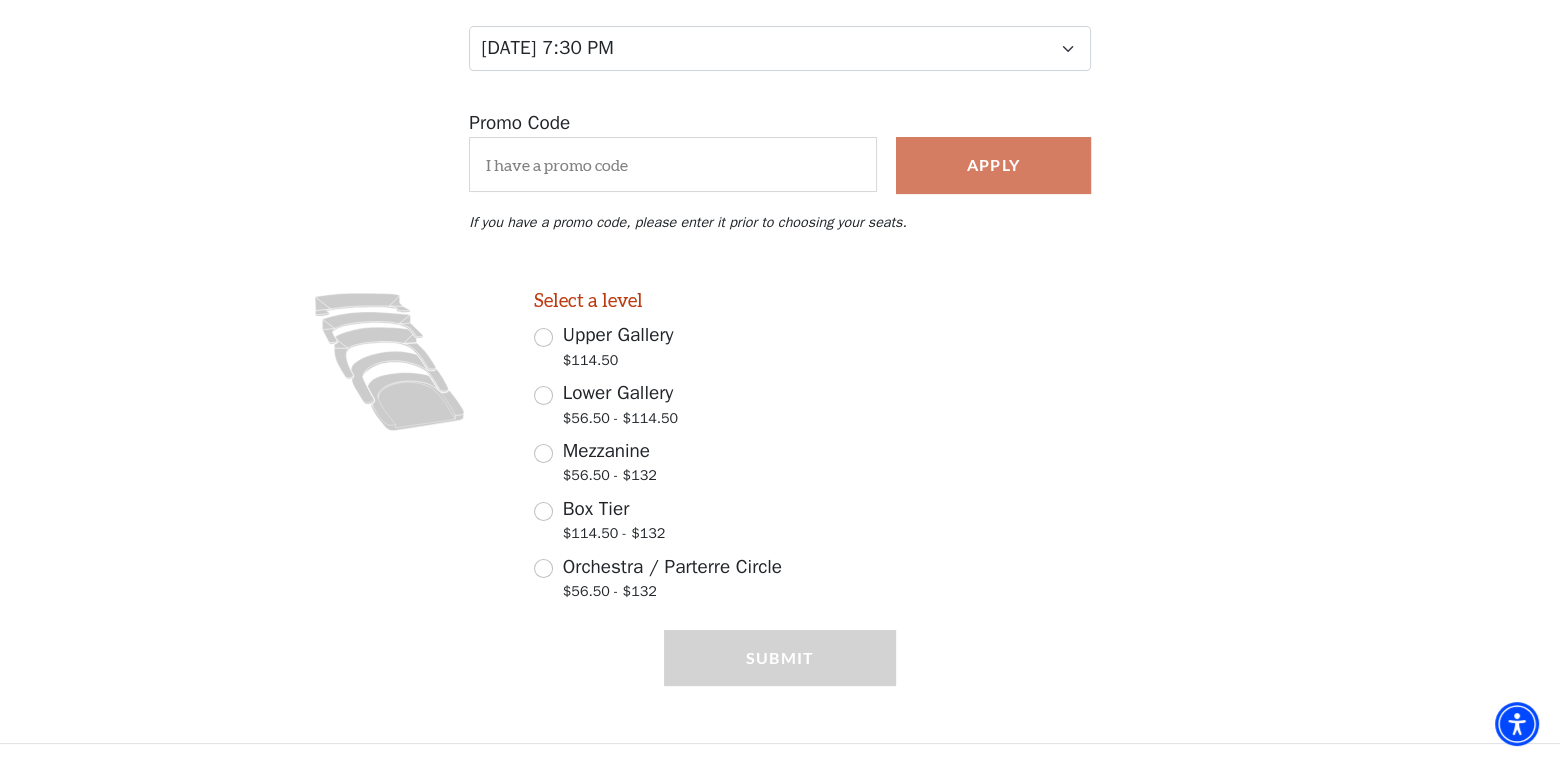 click on "Mezzanine     $56.50 - $132" at bounding box center [715, 465] 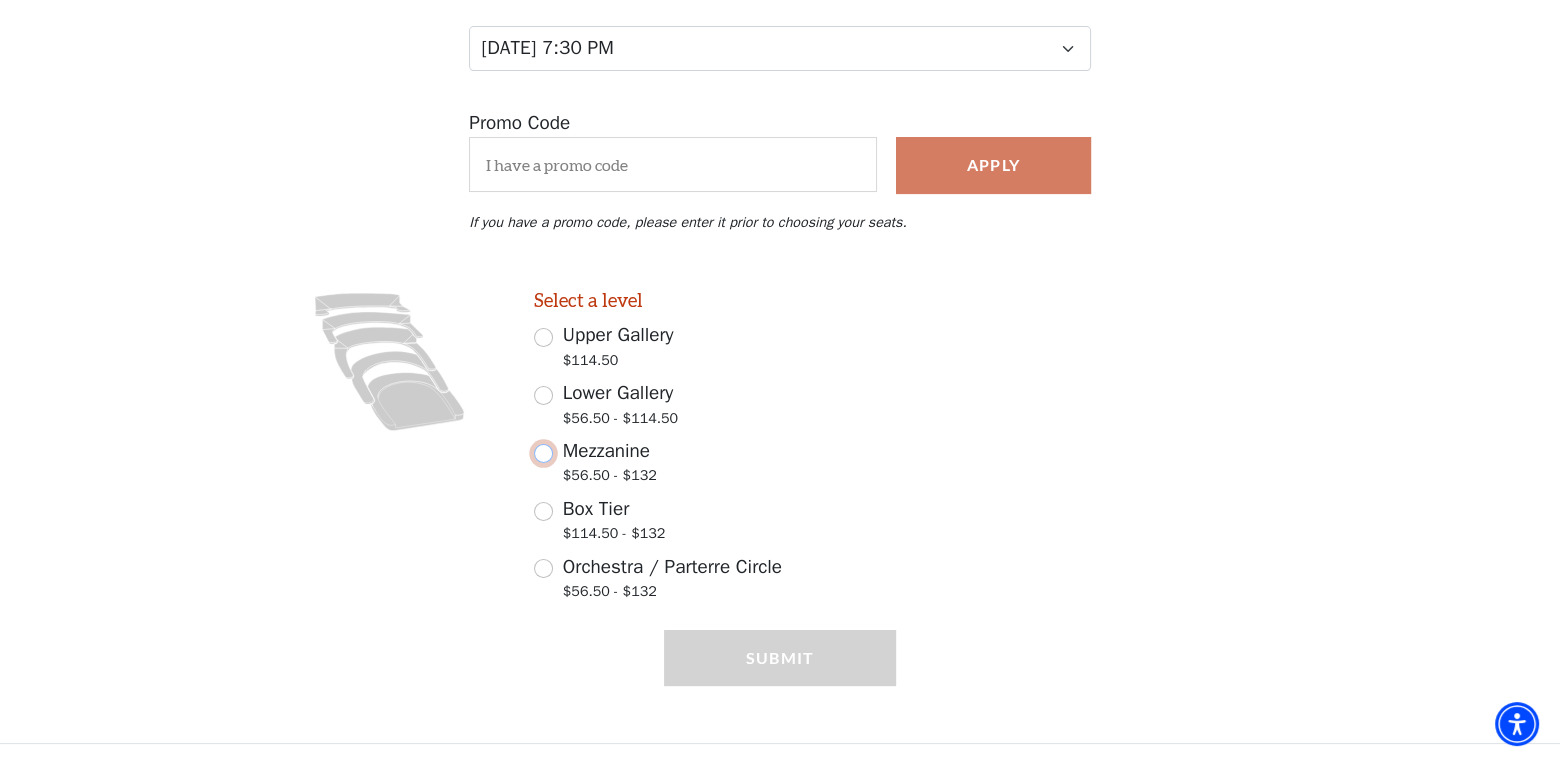 click on "Mezzanine     $56.50 - $132" at bounding box center [543, 453] 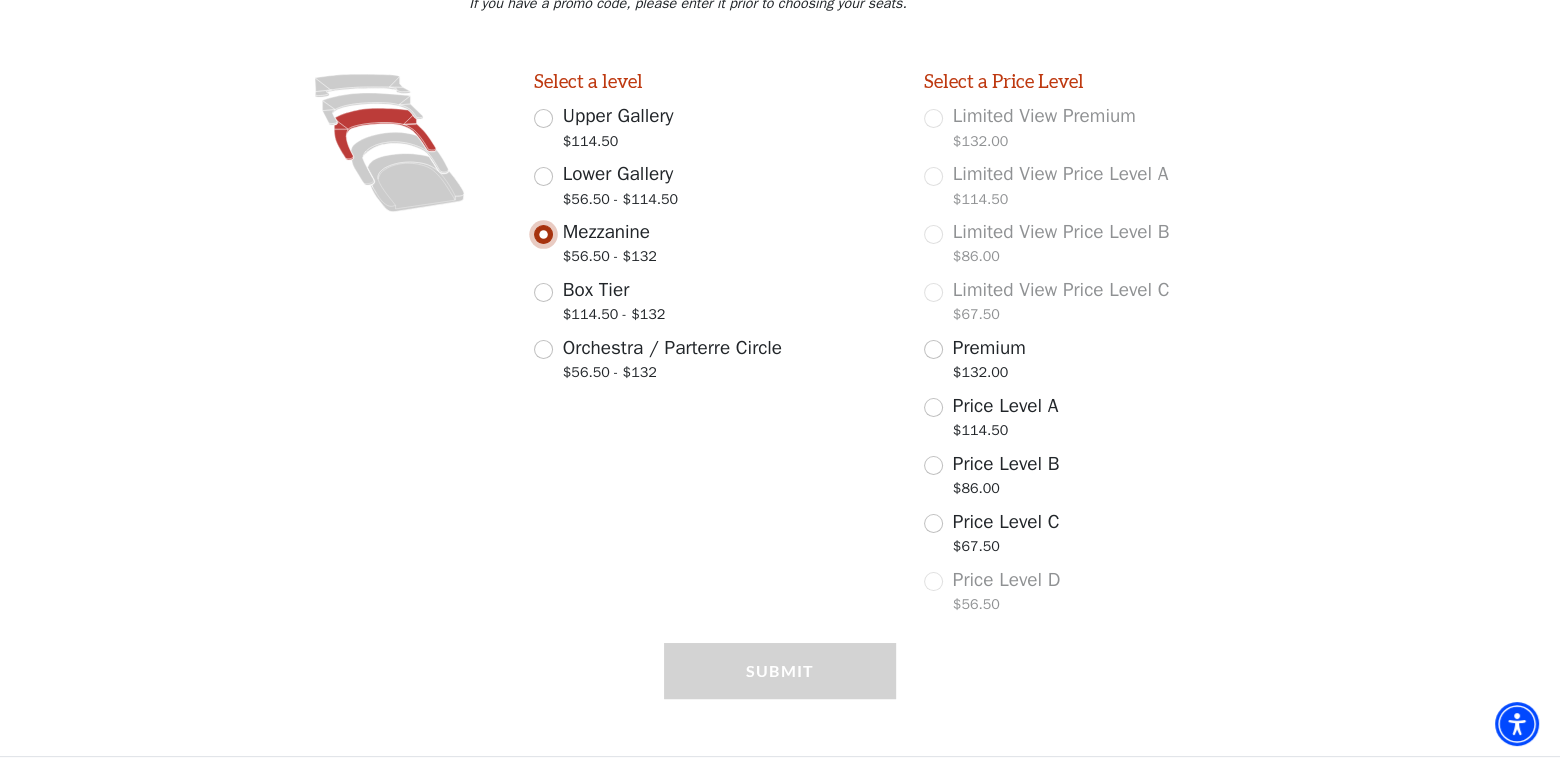 scroll, scrollTop: 523, scrollLeft: 0, axis: vertical 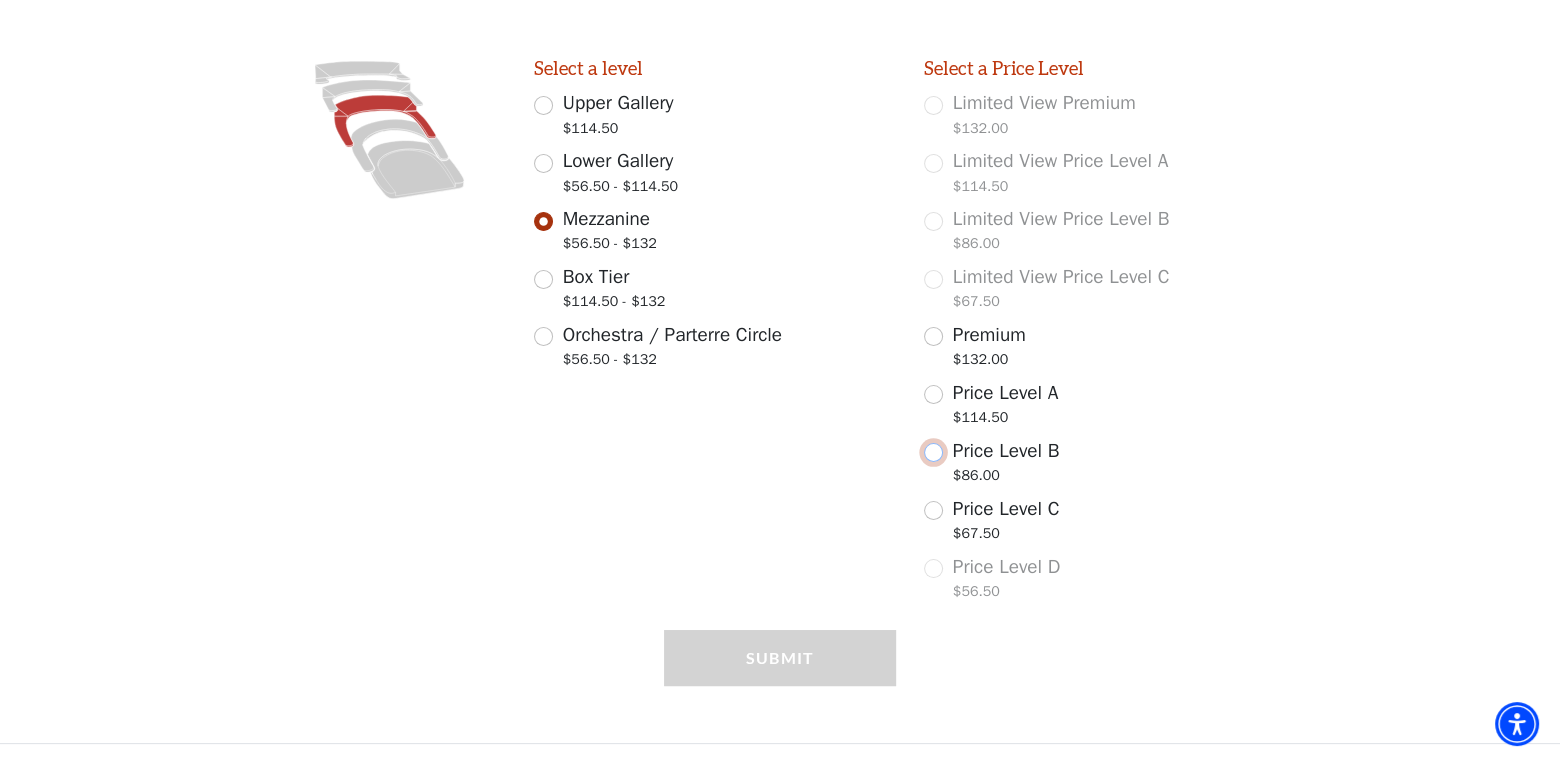 click on "Price Level B $86.00" at bounding box center (933, 452) 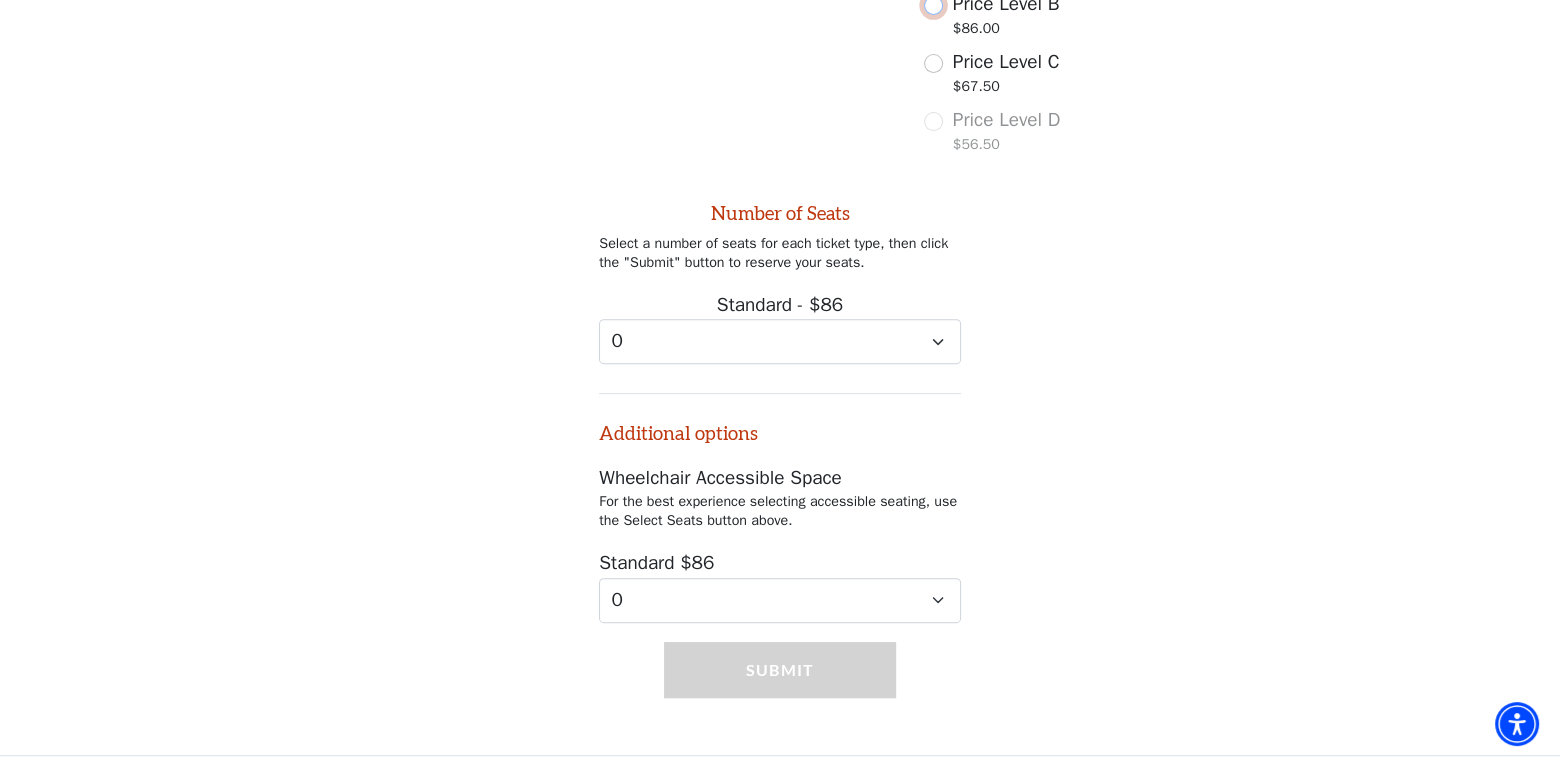 scroll, scrollTop: 981, scrollLeft: 0, axis: vertical 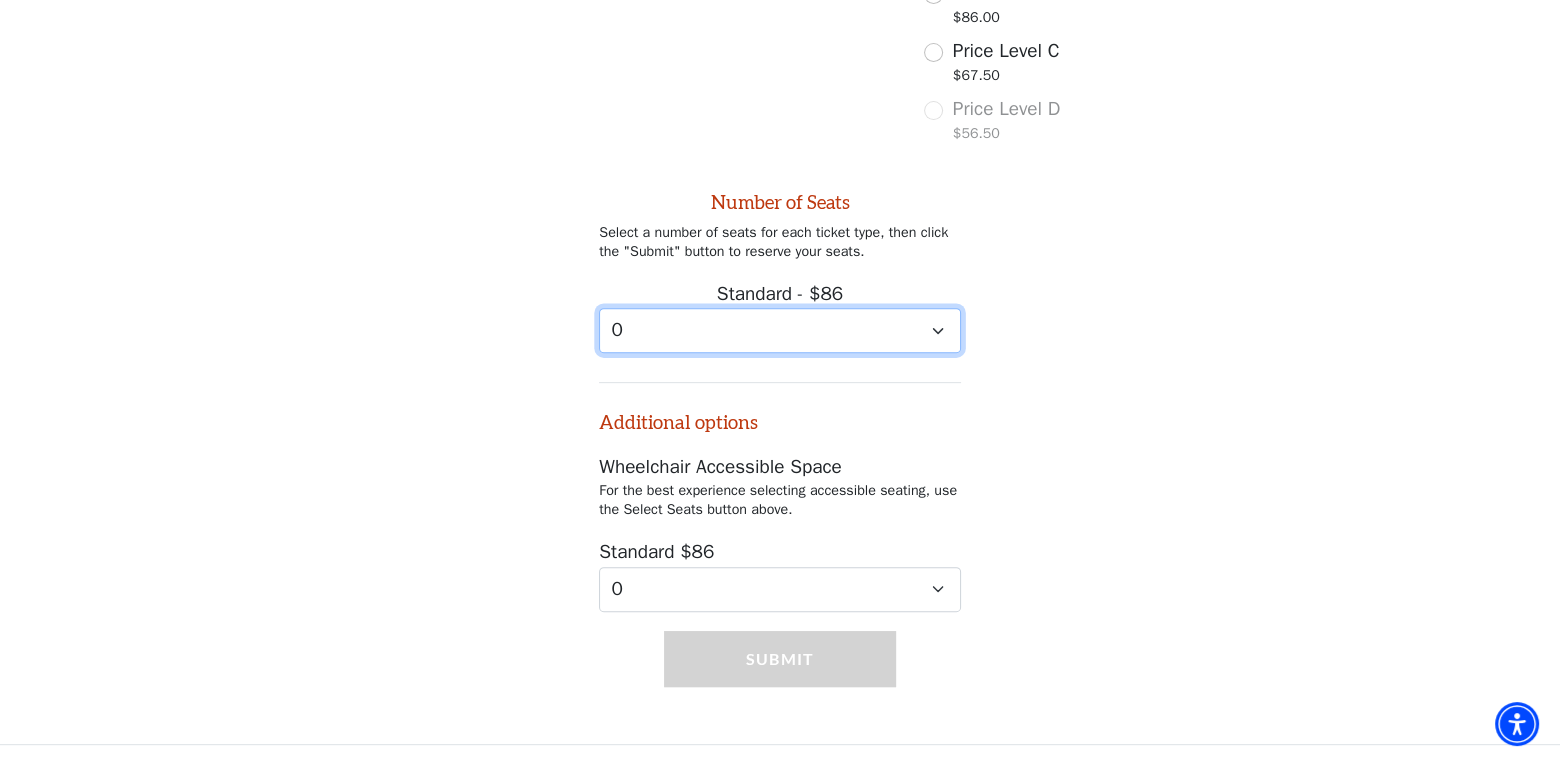 click on "0 1 2 3 4" at bounding box center (780, 330) 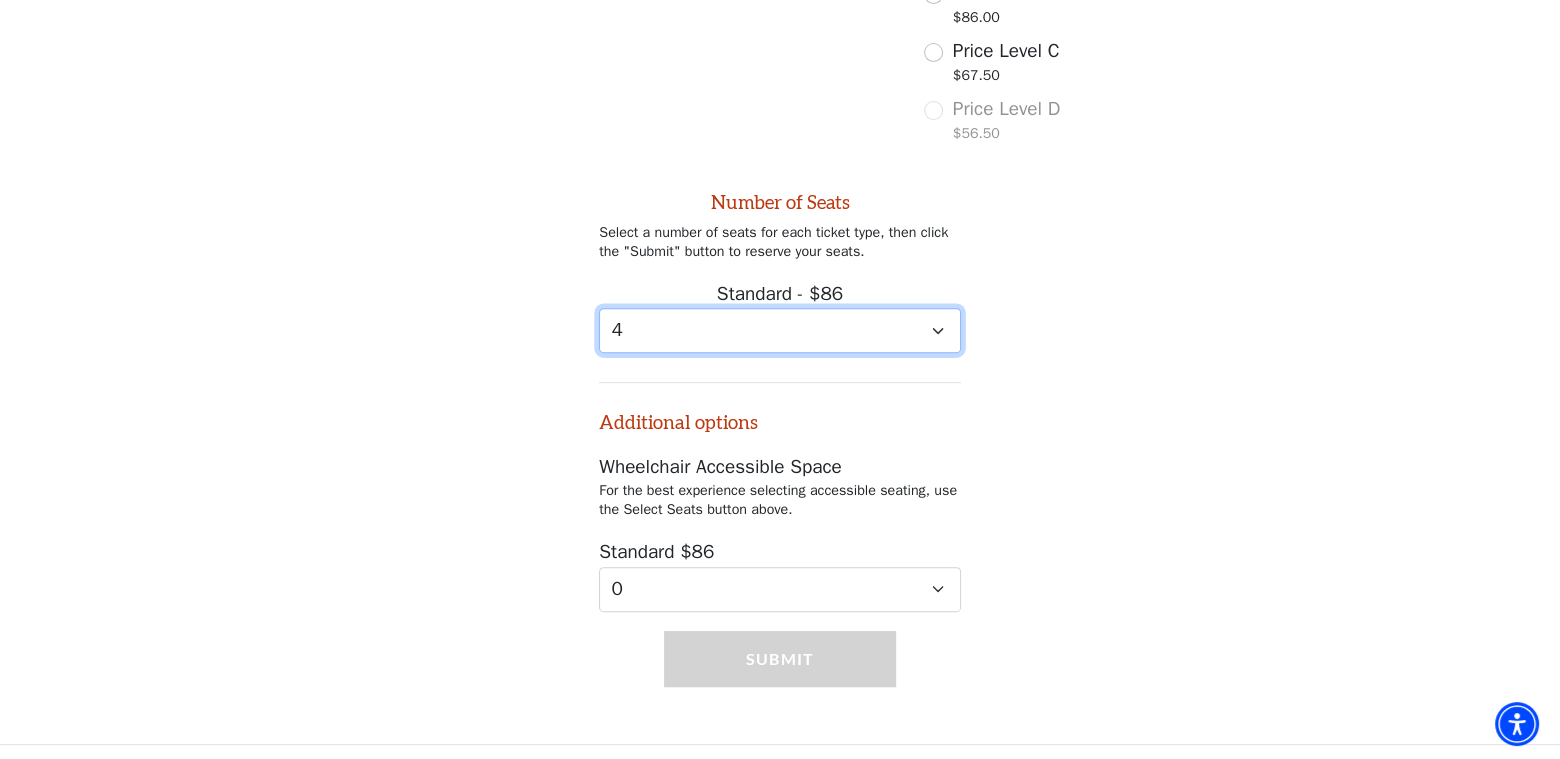 click on "0 1 2 3 4" at bounding box center (780, 330) 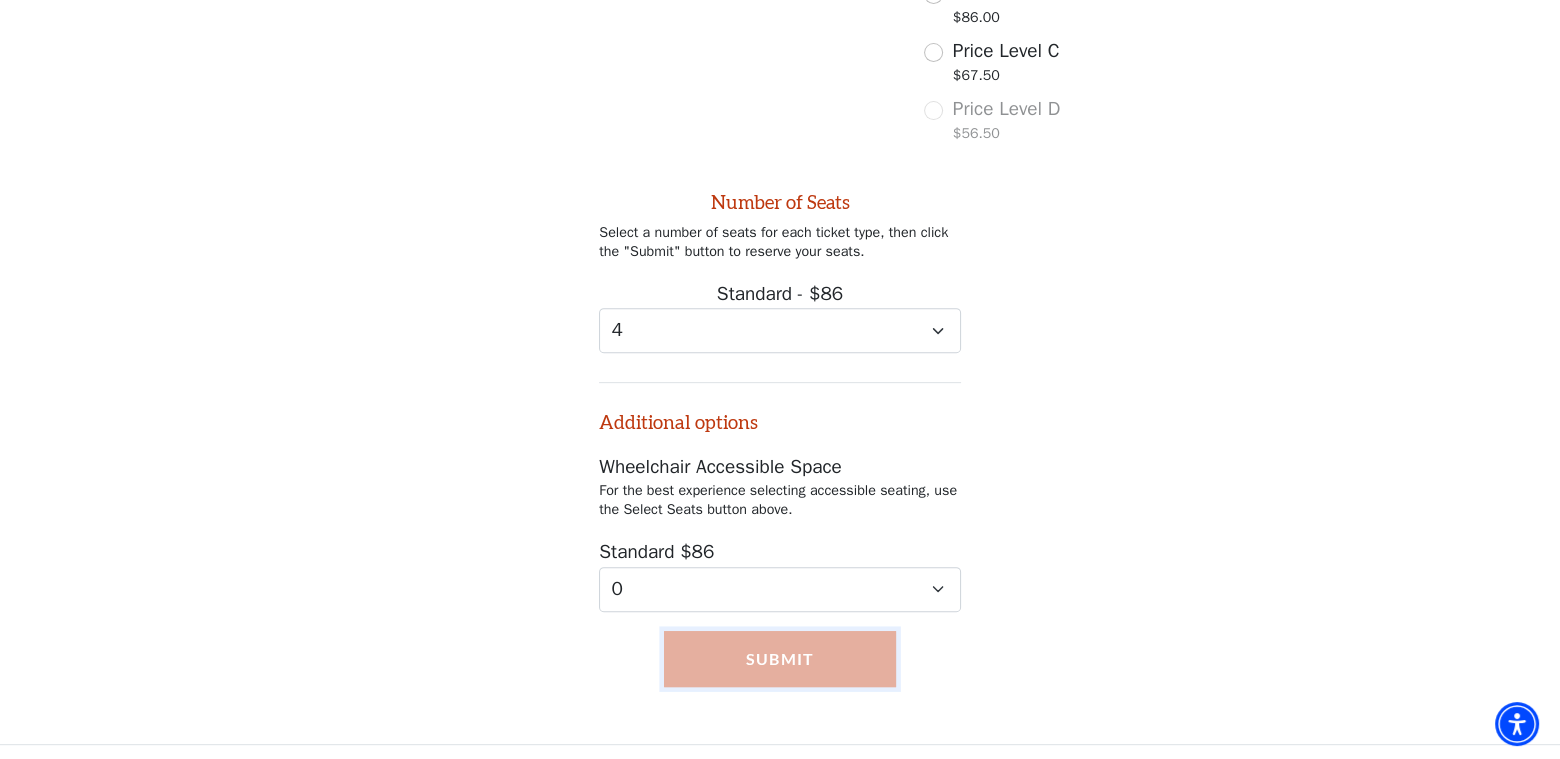 click on "Submit" at bounding box center (779, 659) 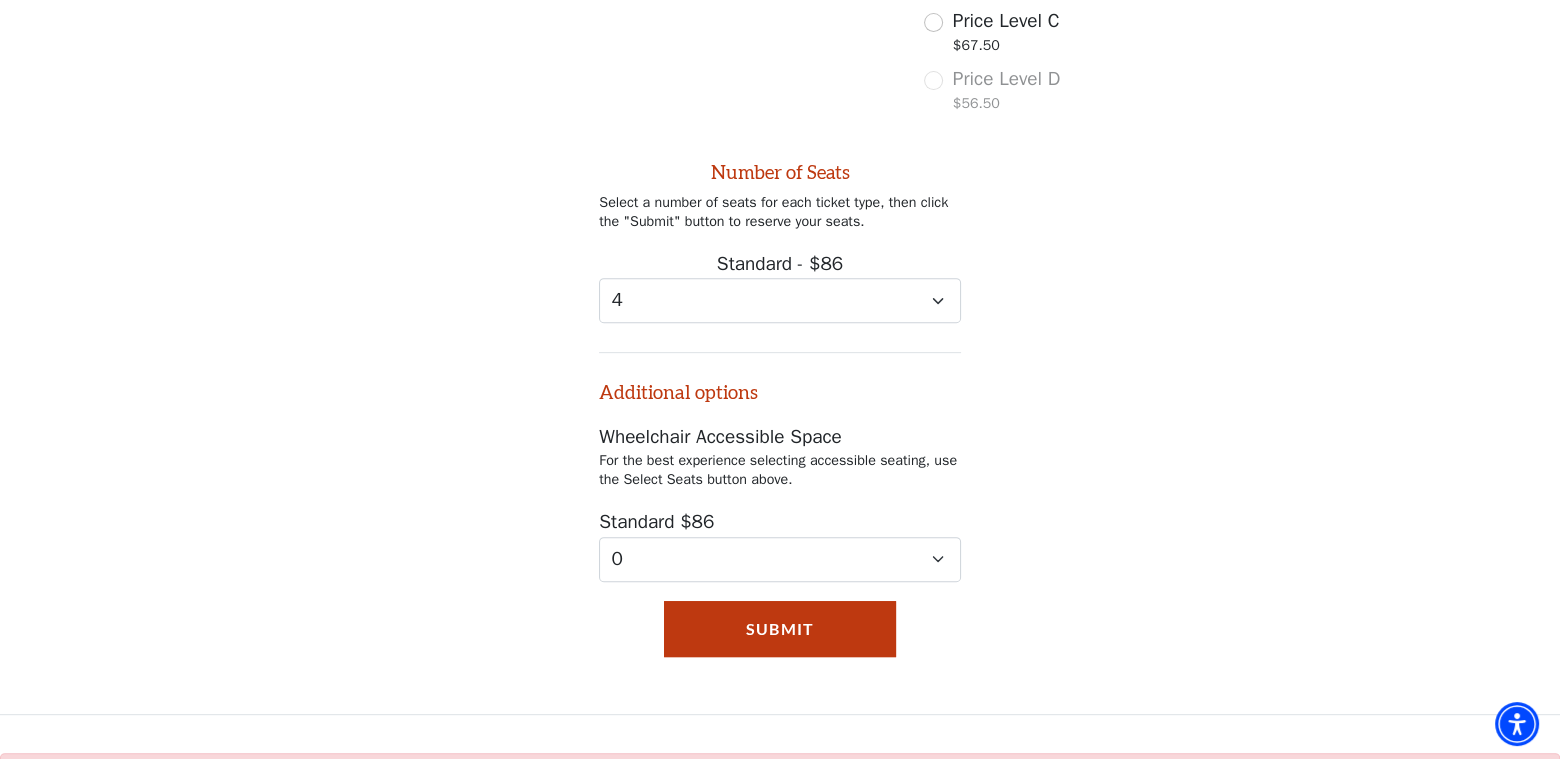 scroll, scrollTop: 887, scrollLeft: 0, axis: vertical 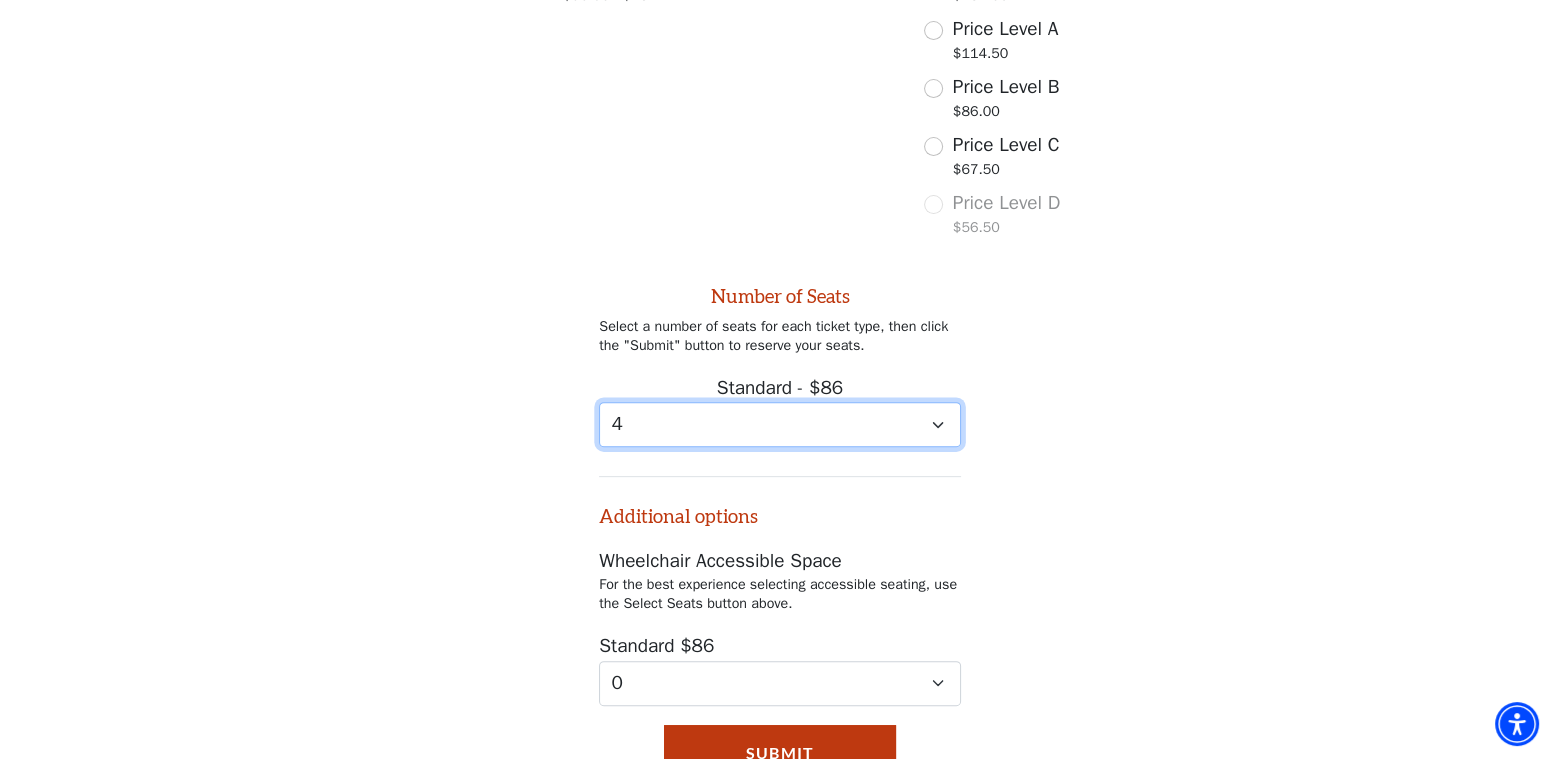 click on "0 1 2 3 4" at bounding box center (780, 424) 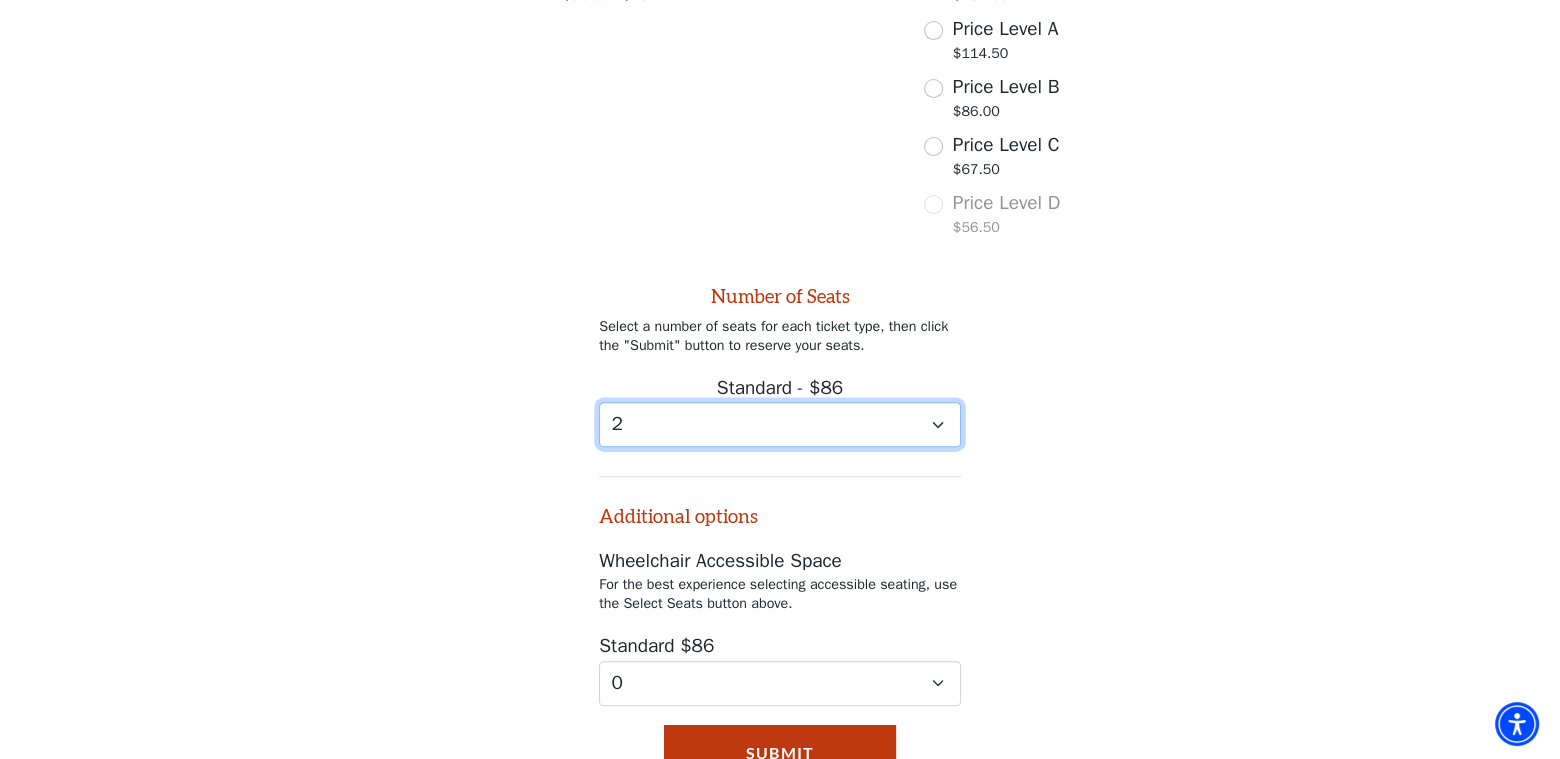 click on "0 1 2 3 4" at bounding box center (780, 424) 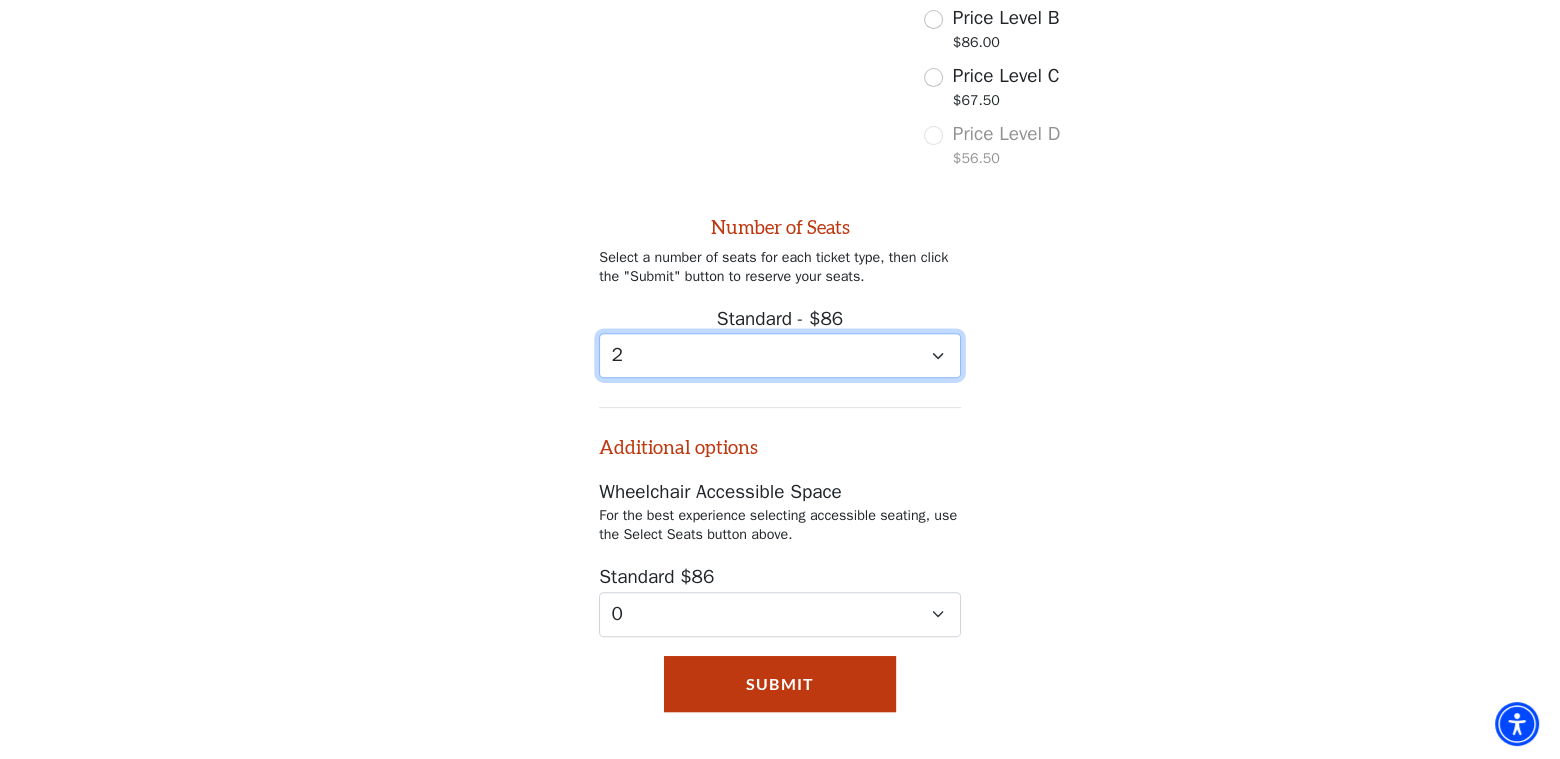scroll, scrollTop: 987, scrollLeft: 0, axis: vertical 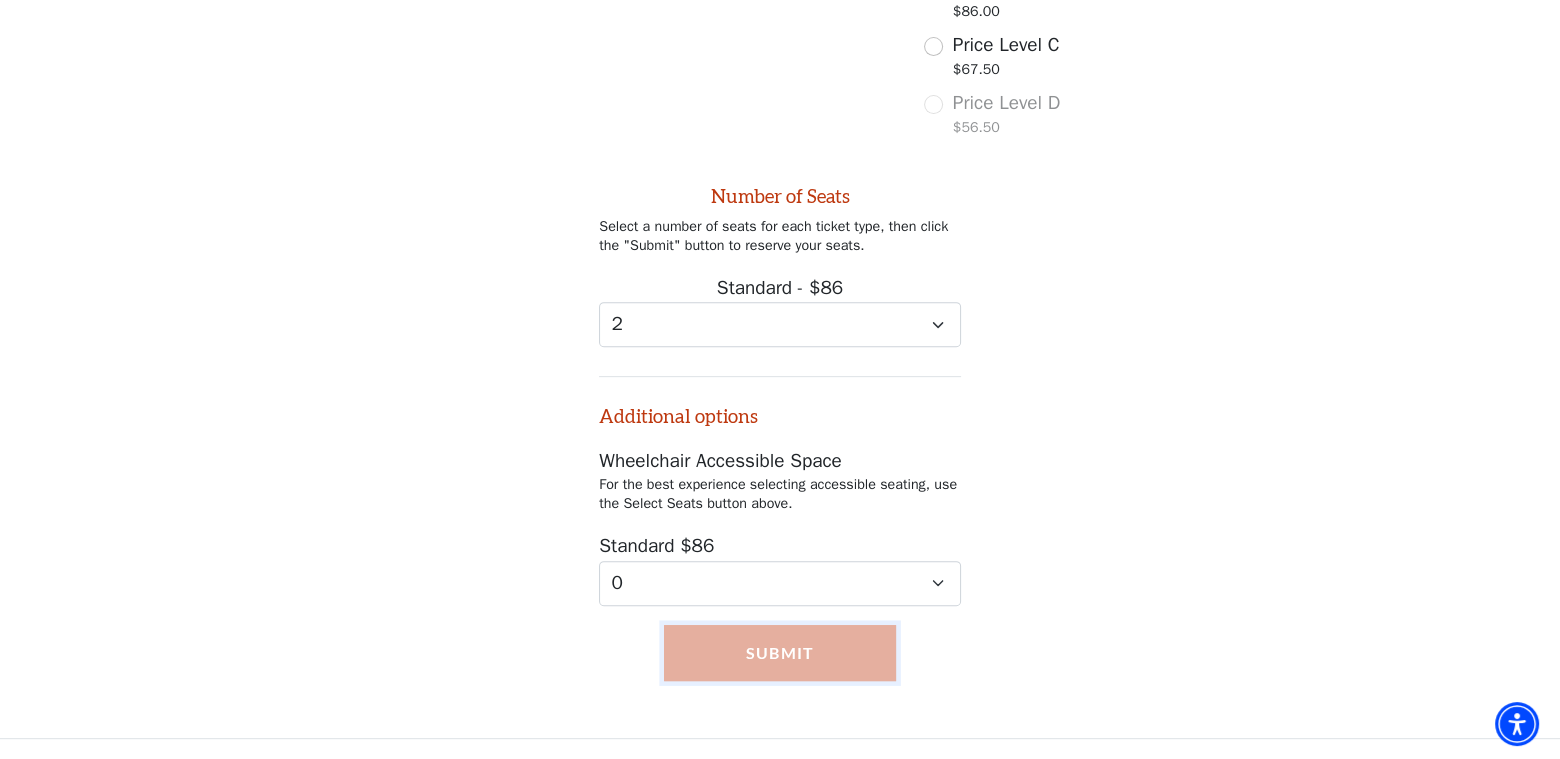 click on "Submit" at bounding box center [779, 653] 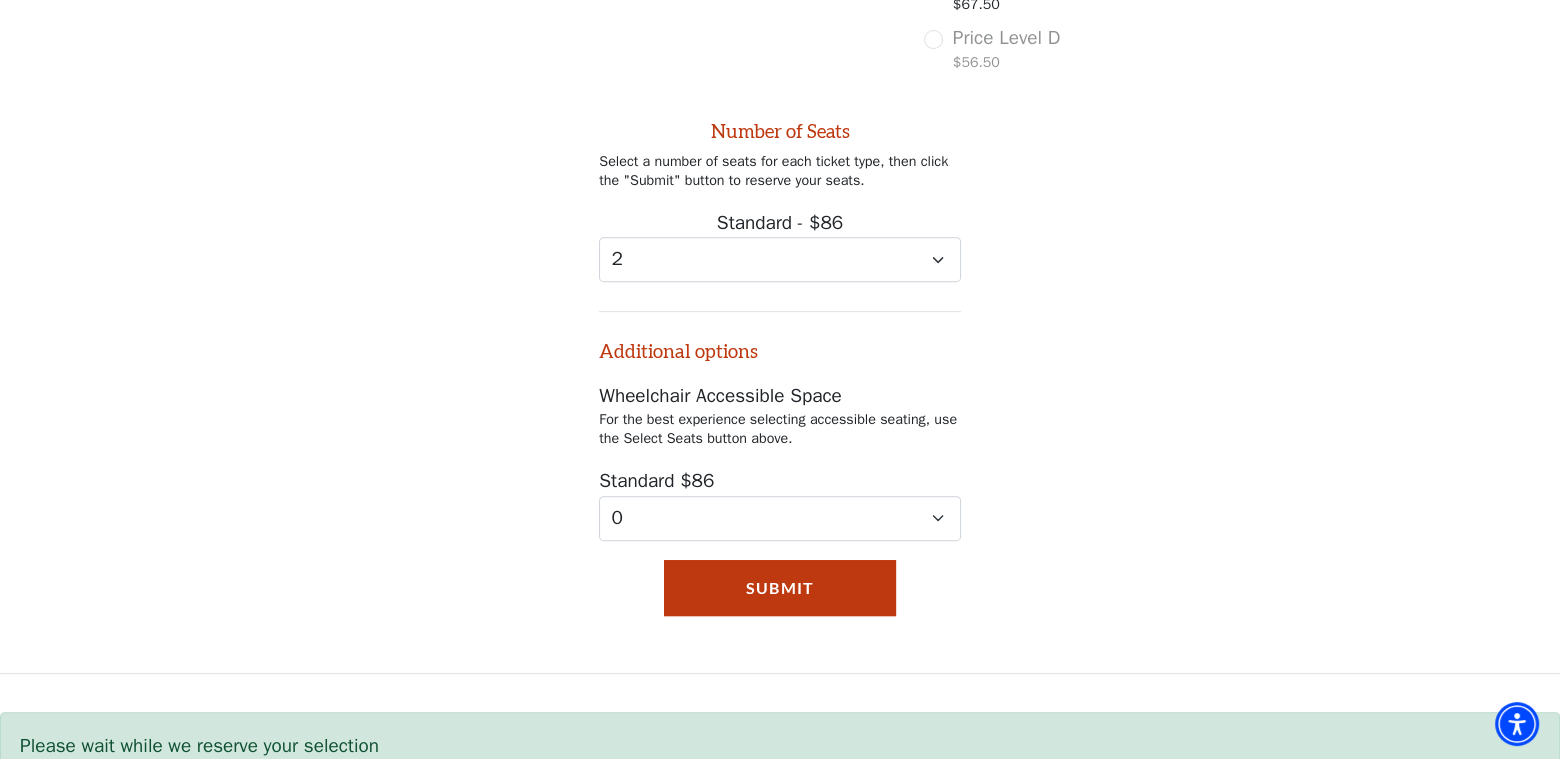 scroll, scrollTop: 1087, scrollLeft: 0, axis: vertical 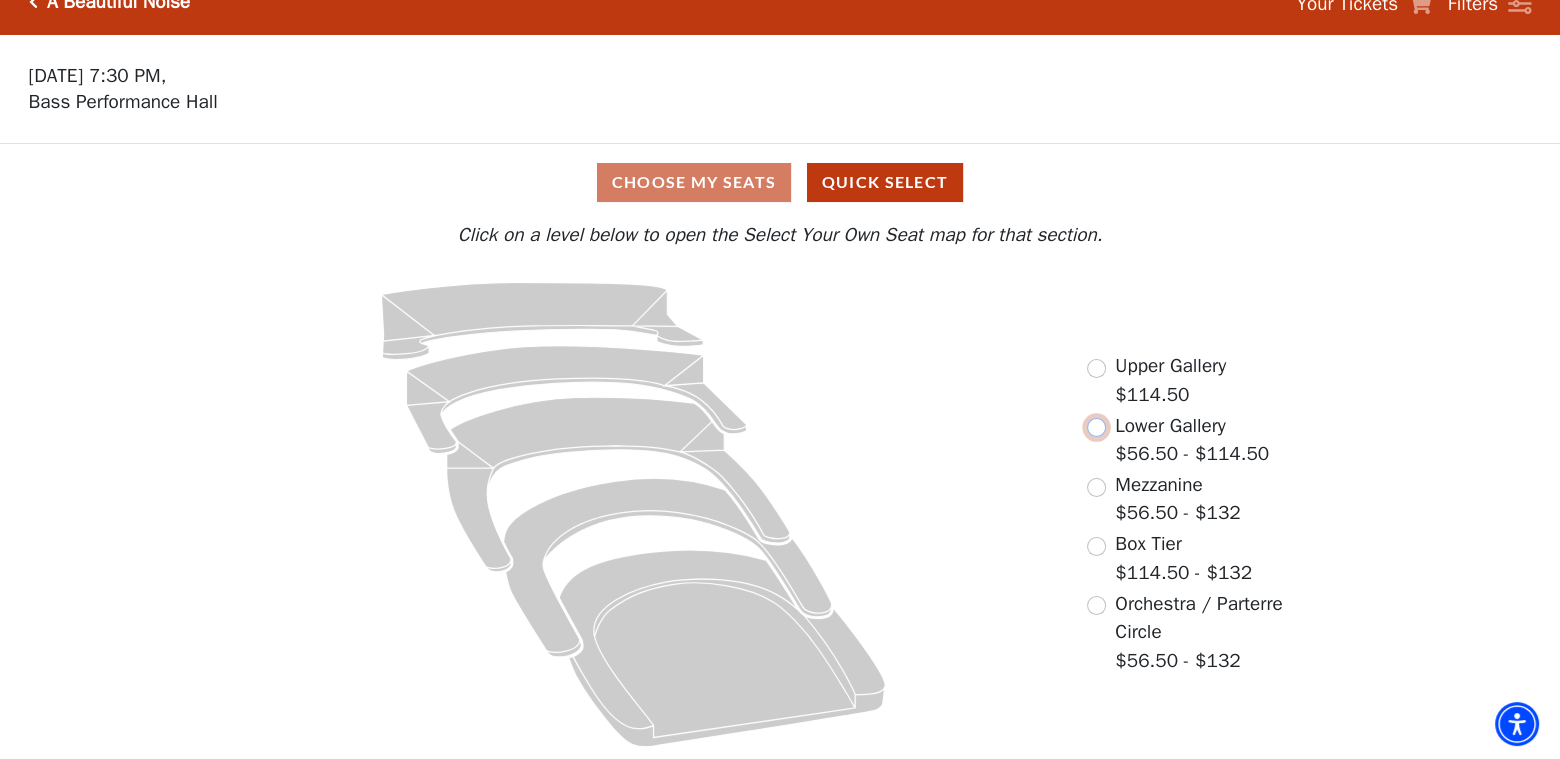 click at bounding box center [1096, 427] 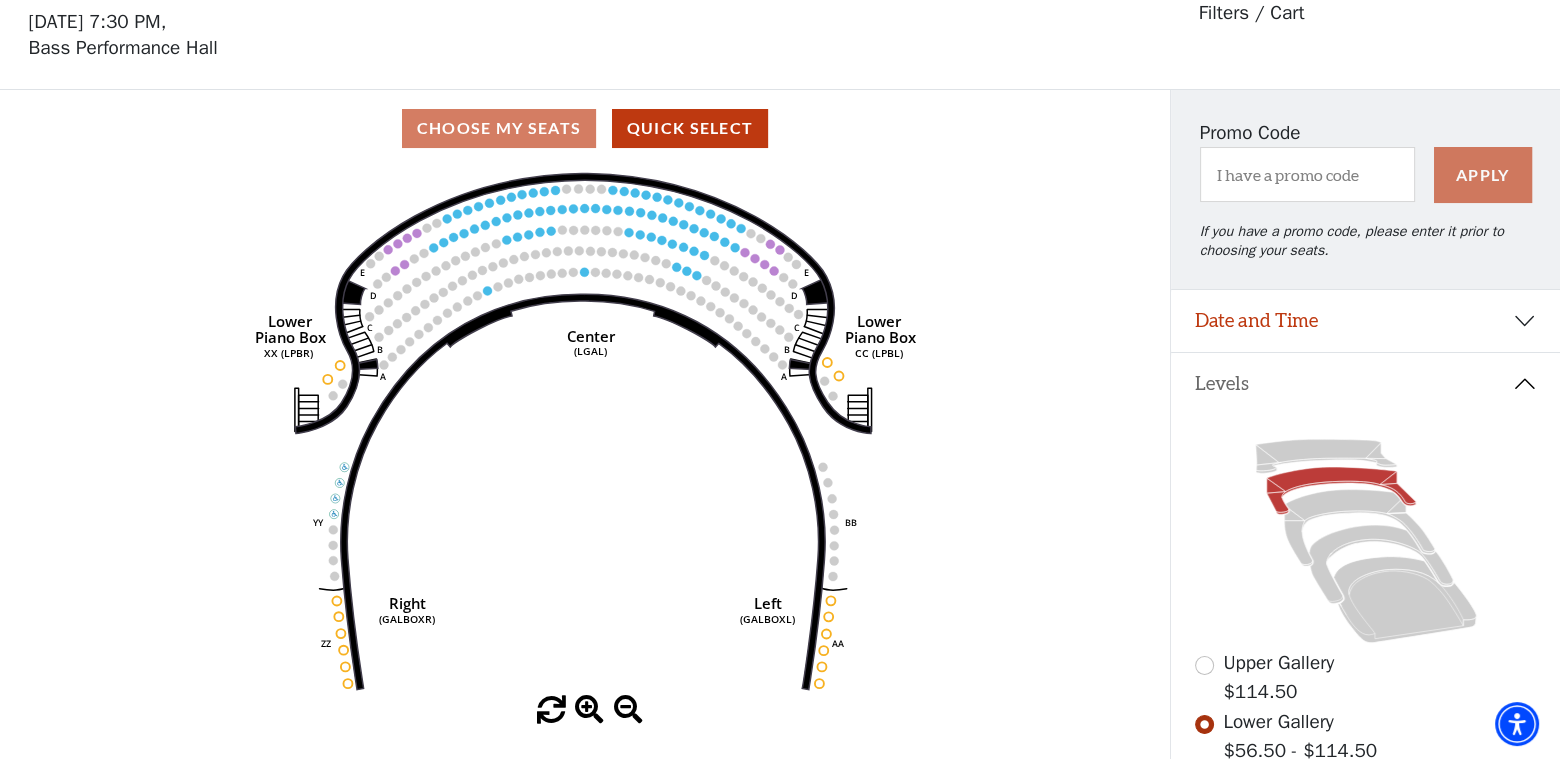 scroll, scrollTop: 0, scrollLeft: 0, axis: both 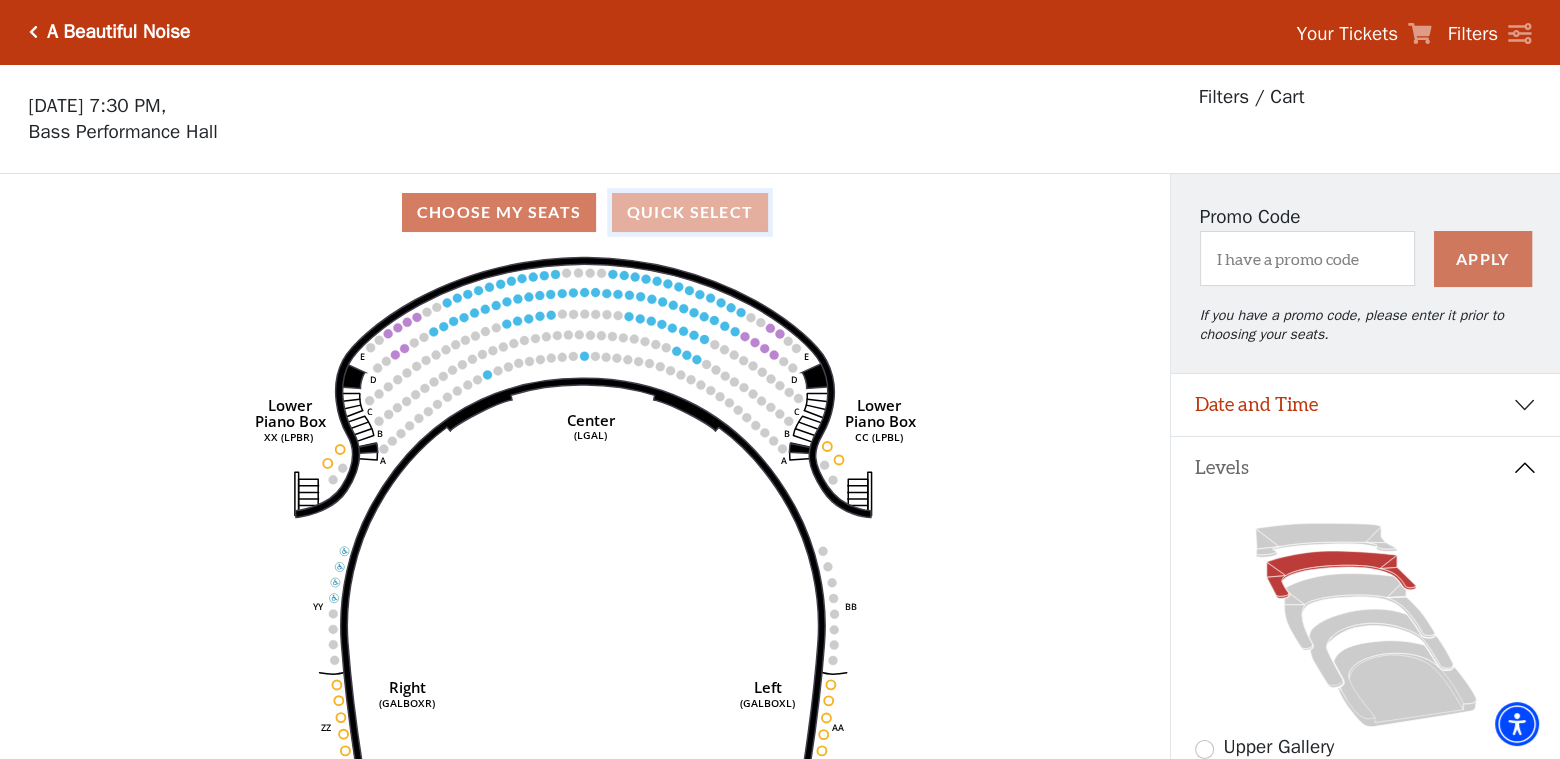 click on "Quick Select" at bounding box center (690, 212) 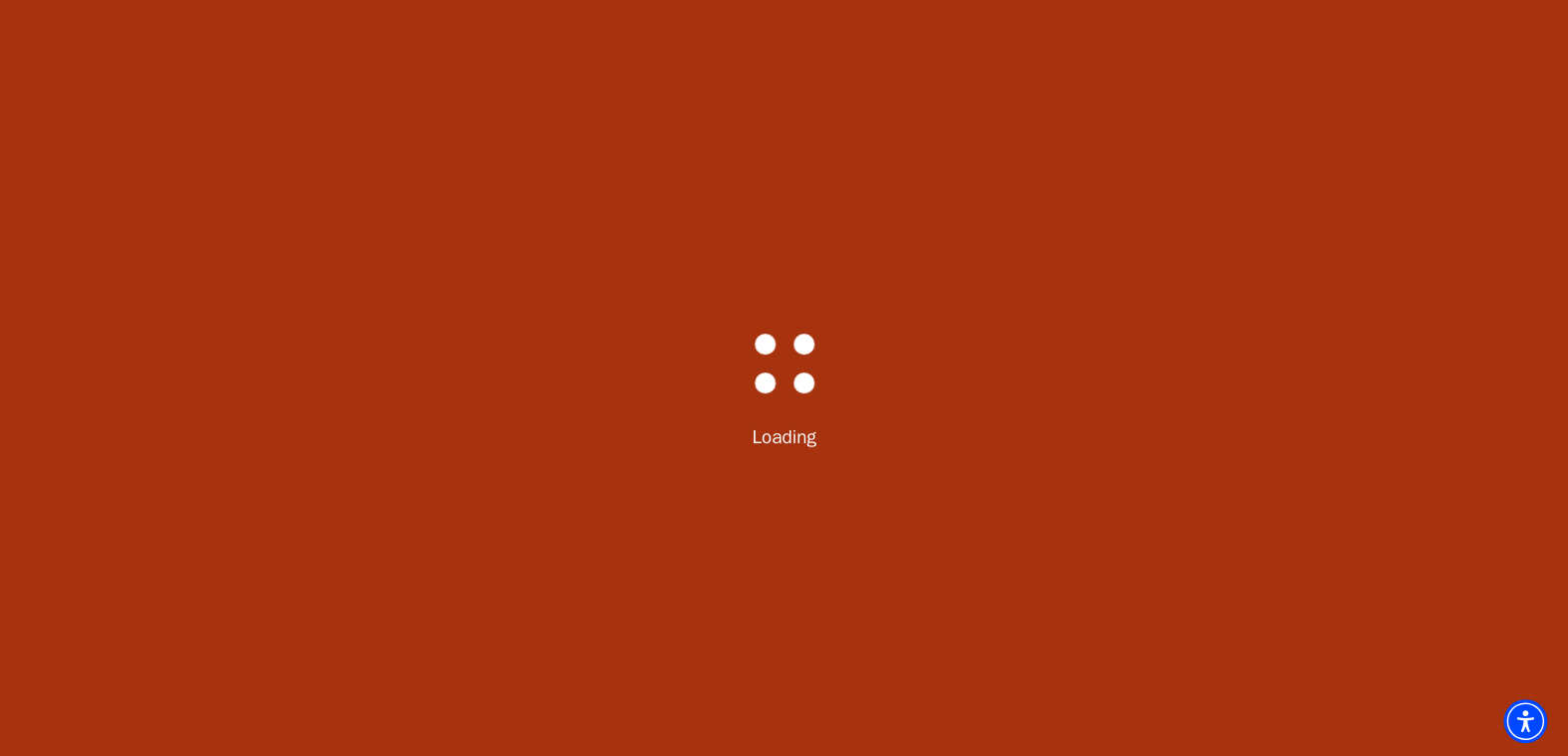 select on "6221" 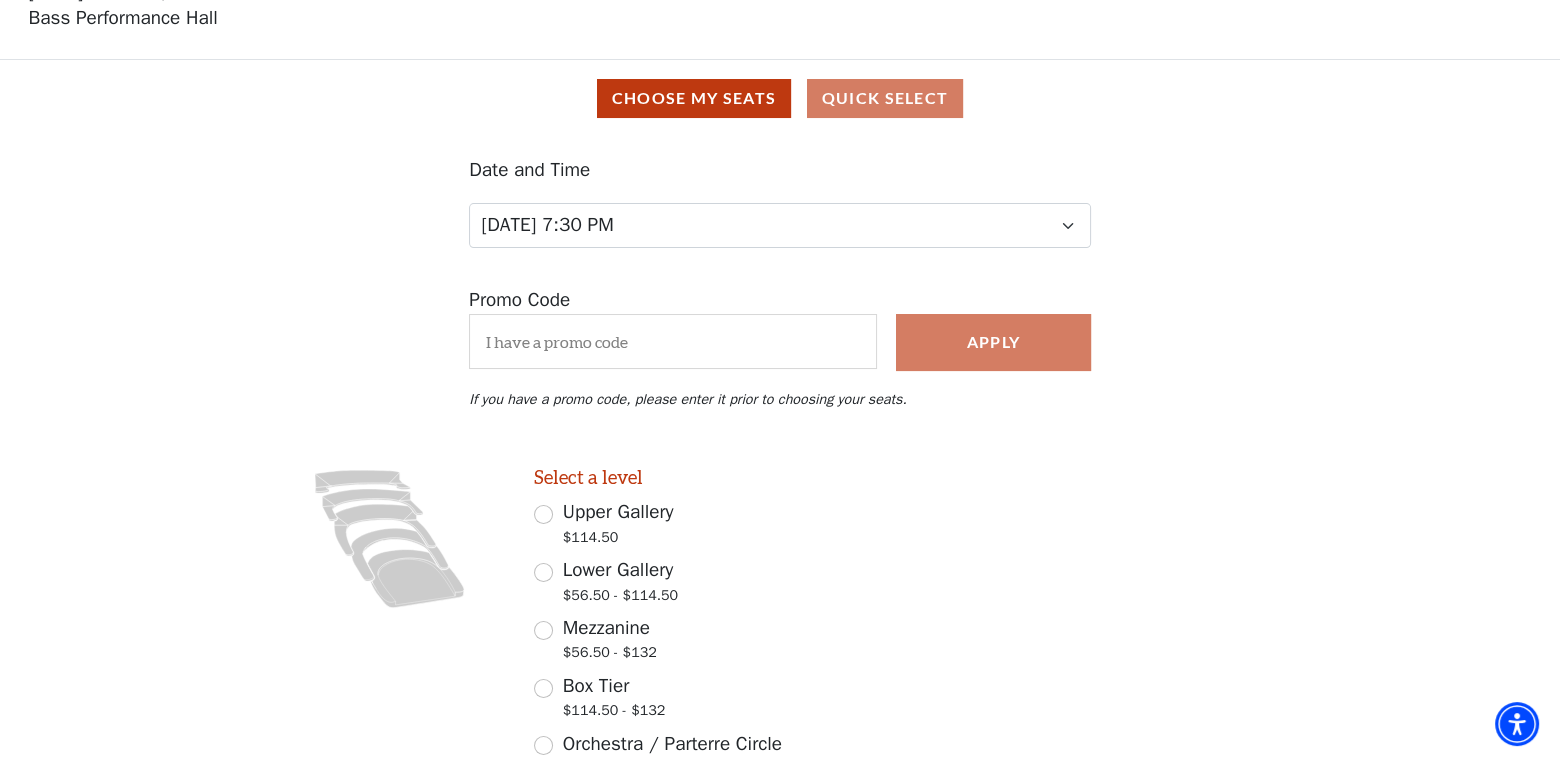 scroll, scrollTop: 91, scrollLeft: 0, axis: vertical 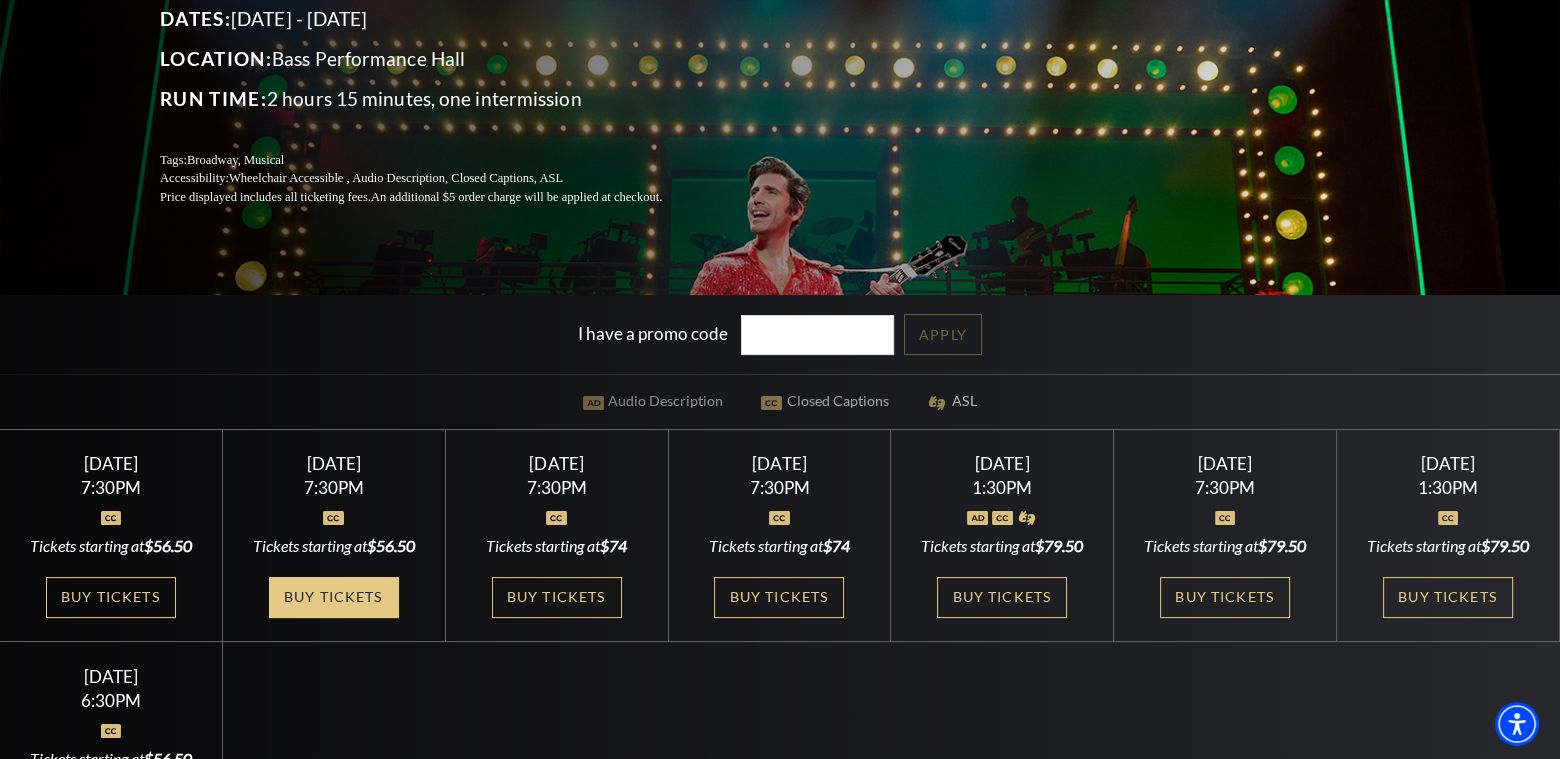 click on "Buy Tickets" at bounding box center [334, 597] 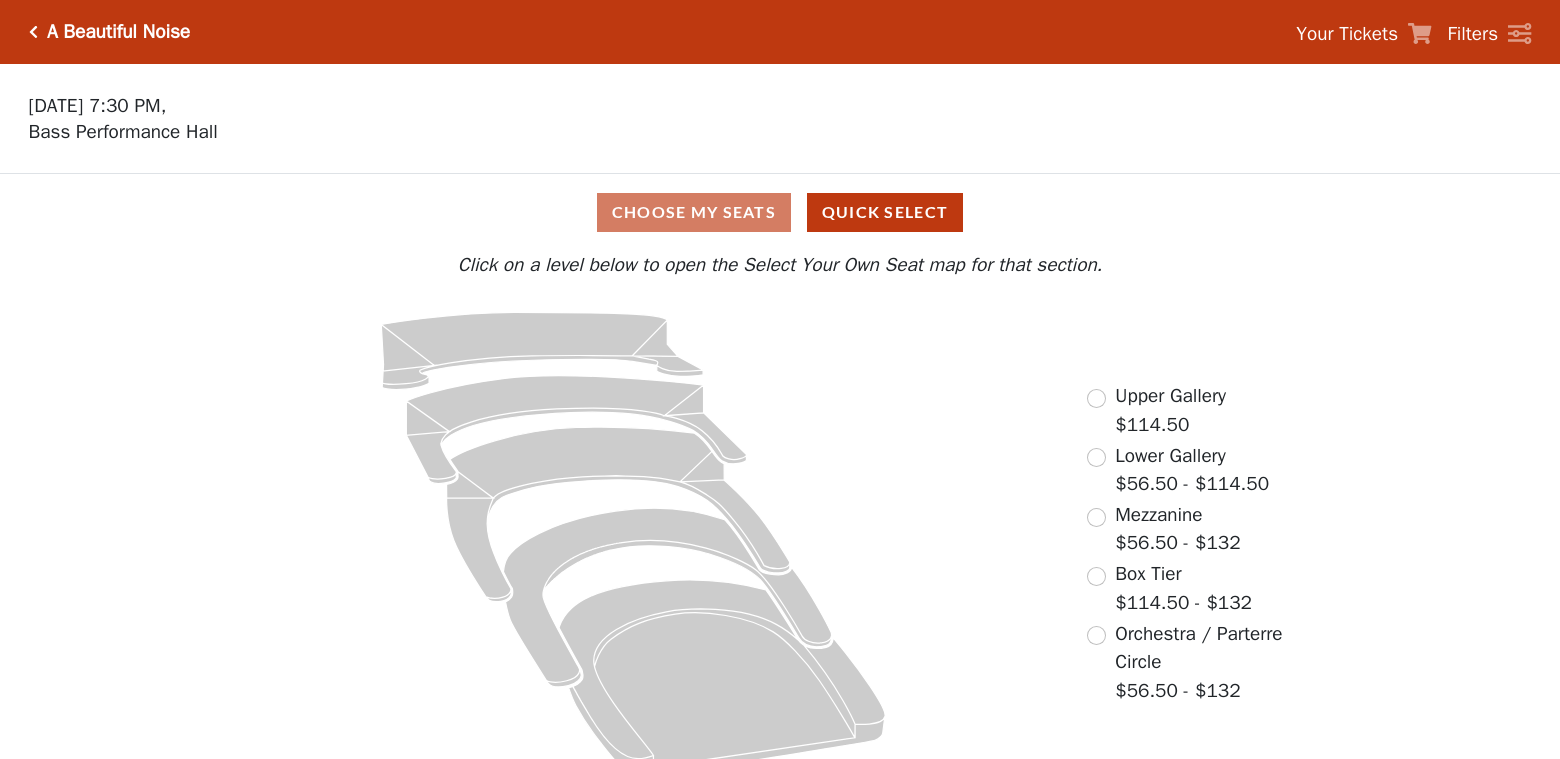 scroll, scrollTop: 0, scrollLeft: 0, axis: both 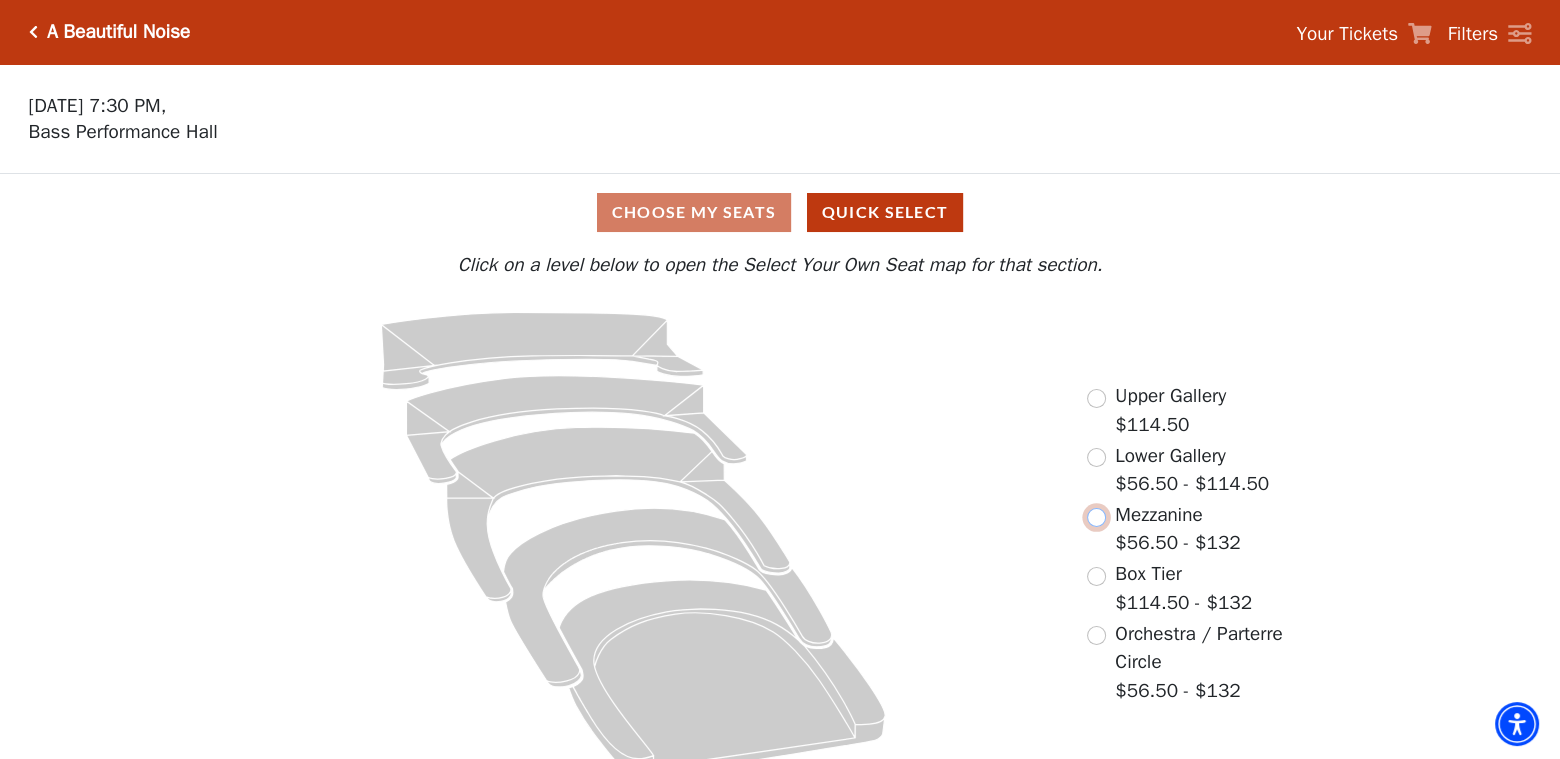 click at bounding box center [1096, 517] 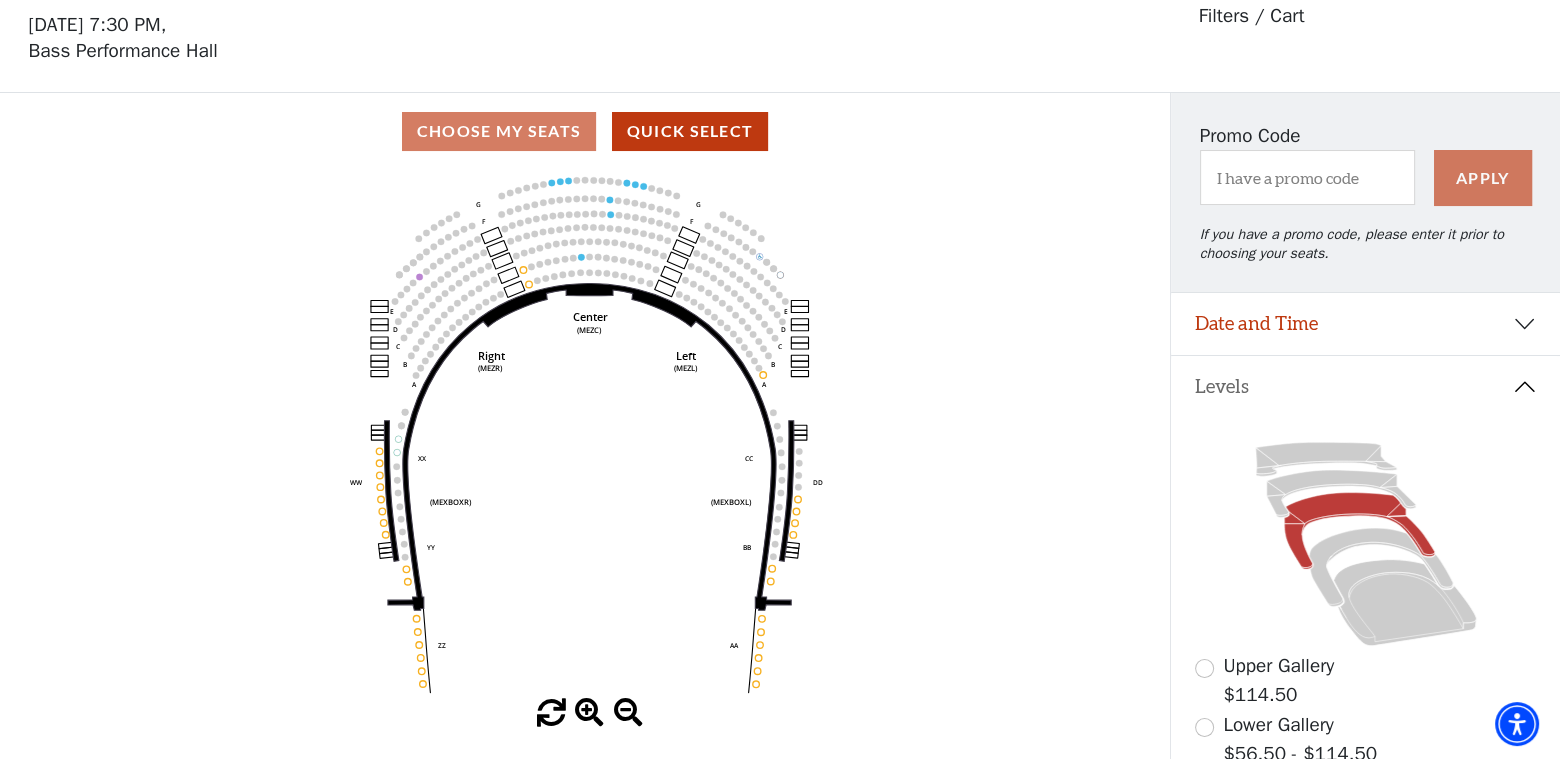 scroll, scrollTop: 92, scrollLeft: 0, axis: vertical 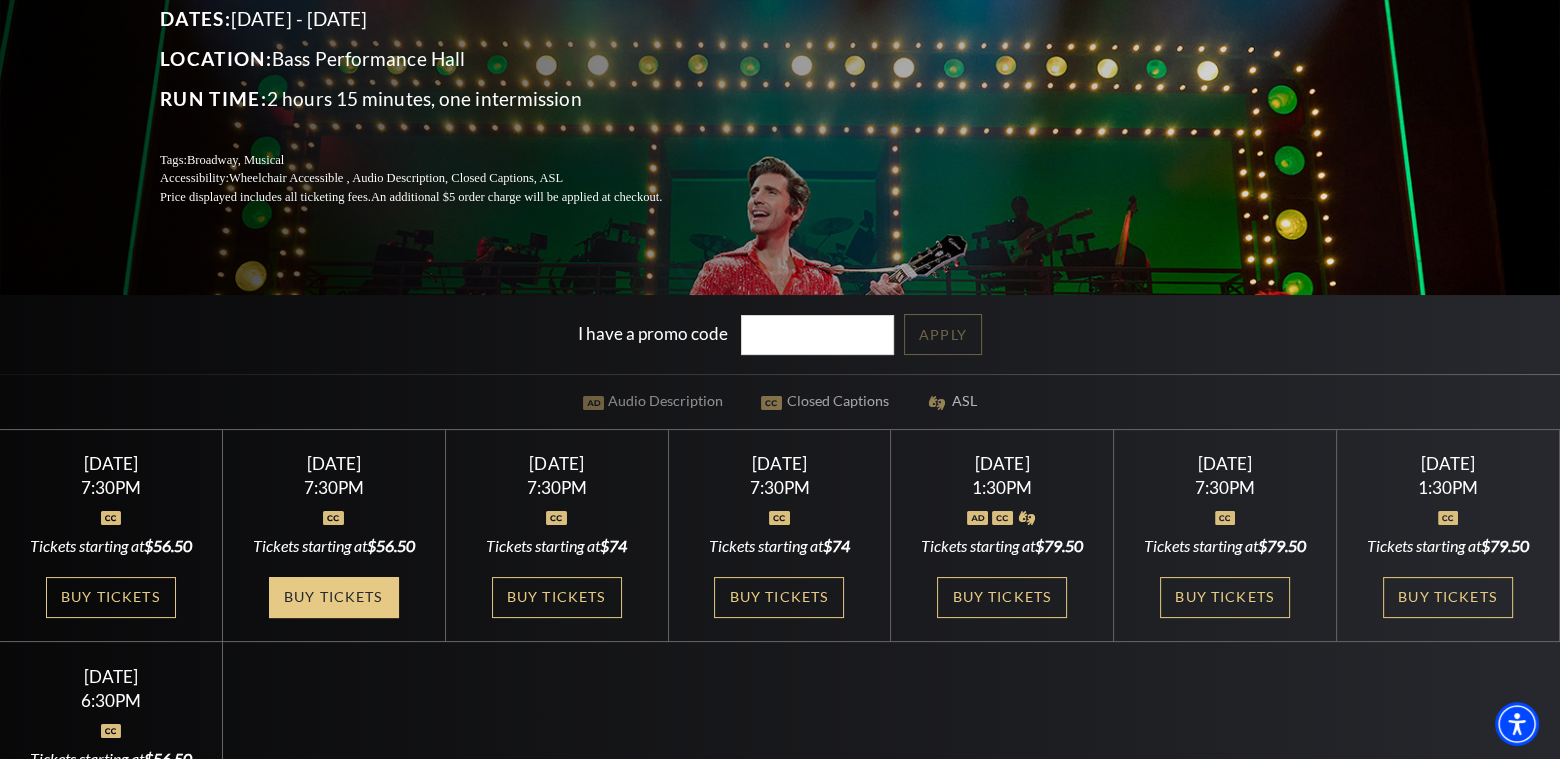 click on "Buy Tickets" at bounding box center [334, 597] 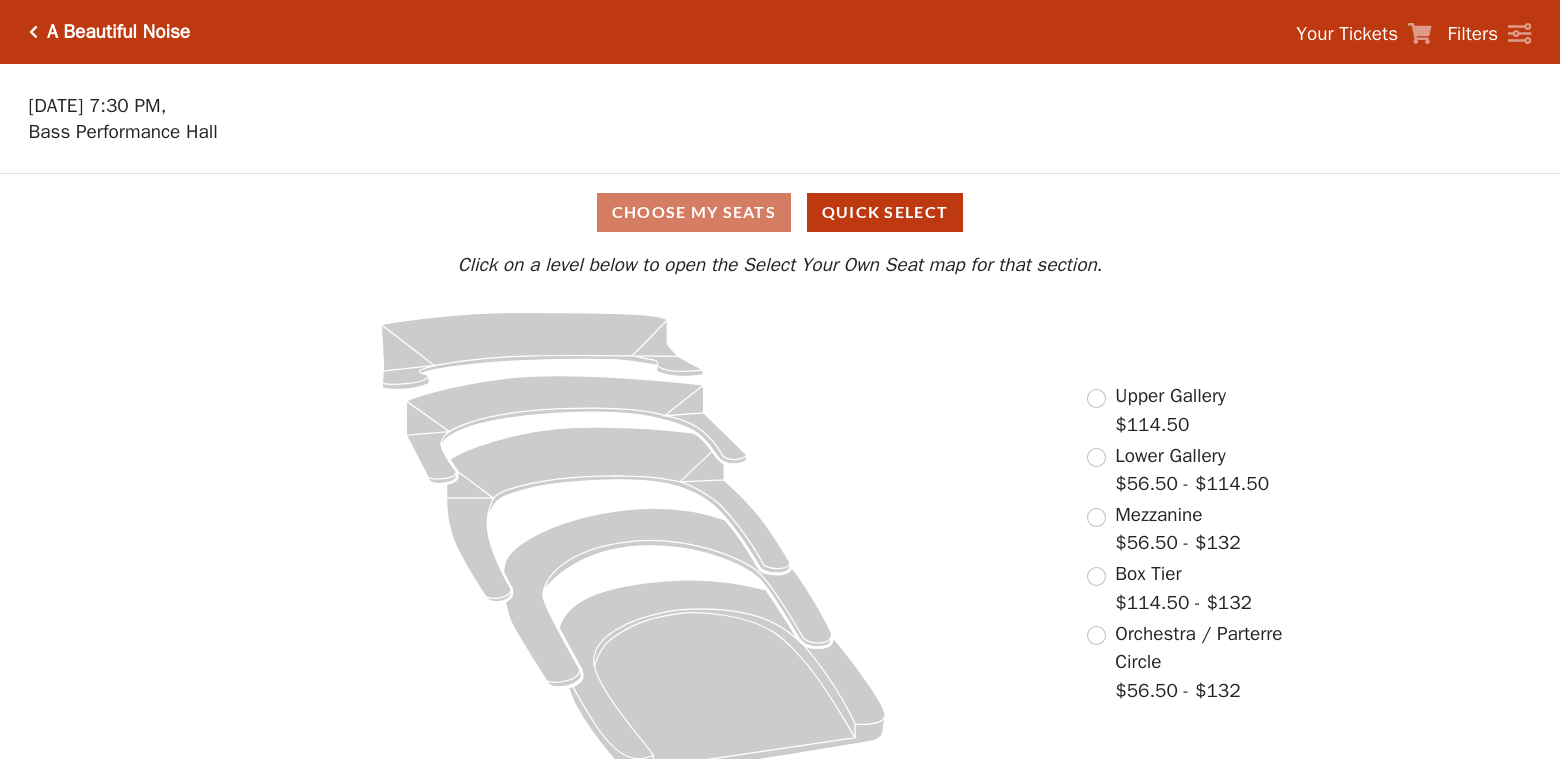 scroll, scrollTop: 0, scrollLeft: 0, axis: both 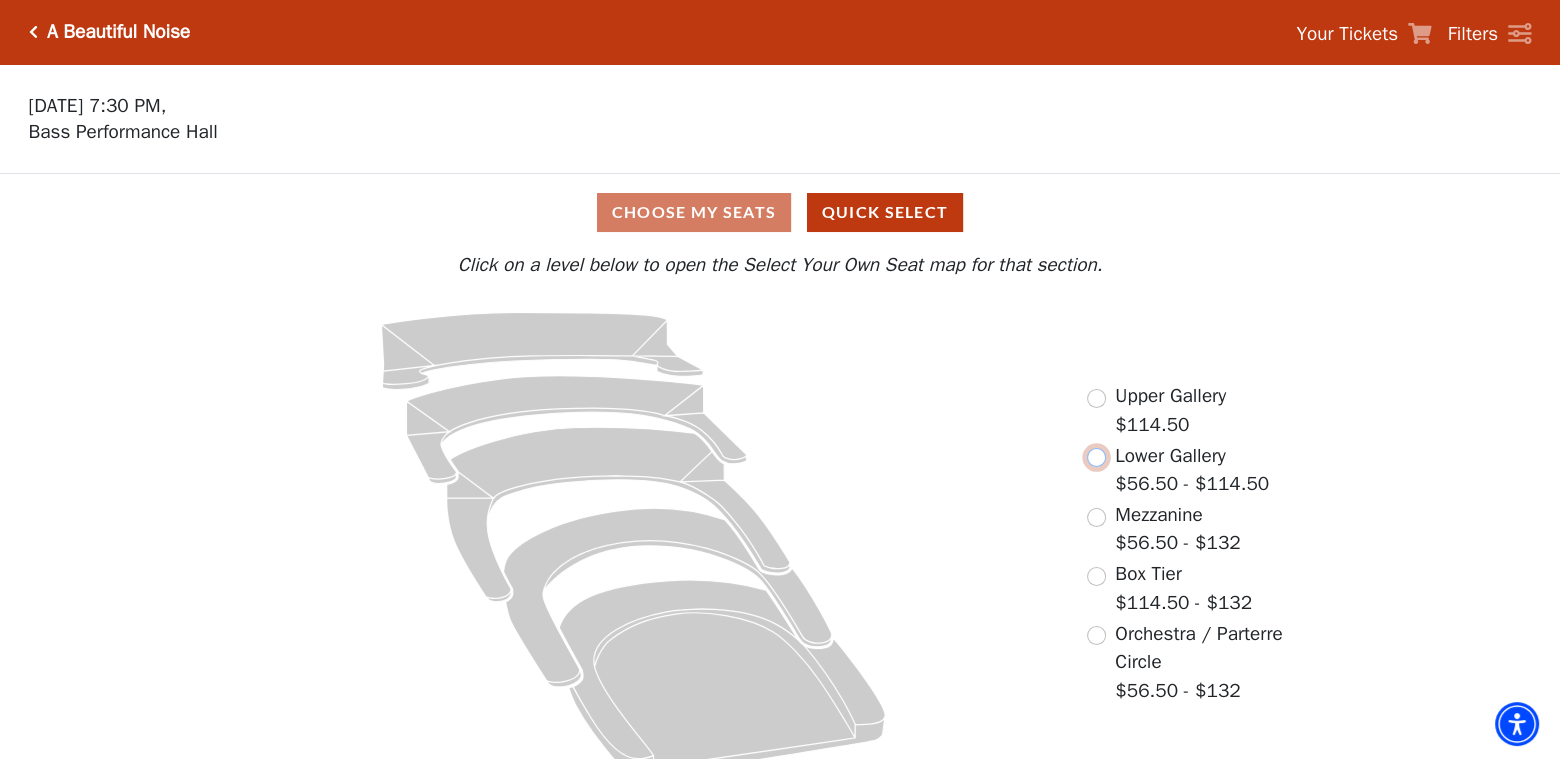 click at bounding box center [1096, 457] 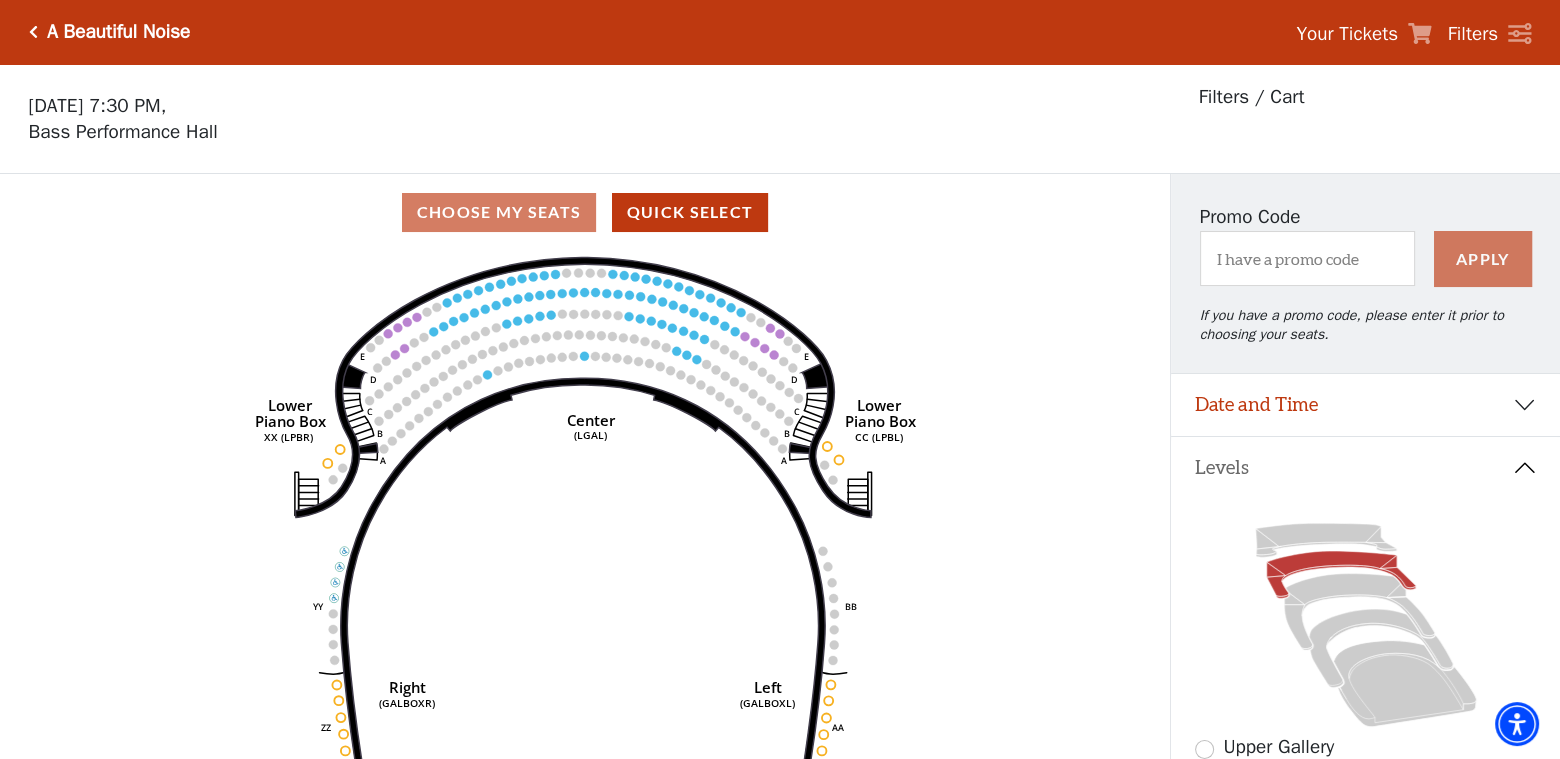scroll, scrollTop: 0, scrollLeft: 0, axis: both 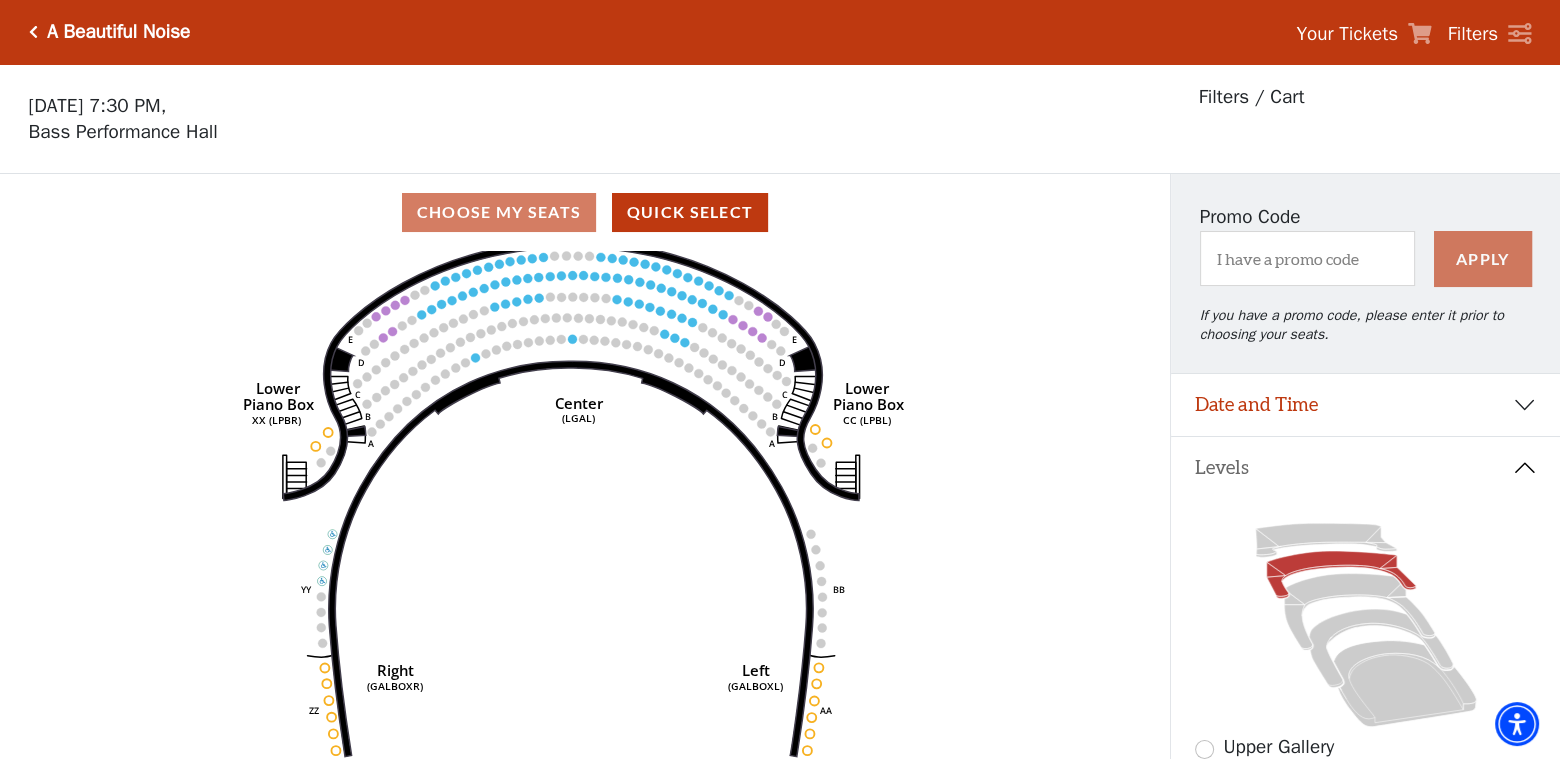 drag, startPoint x: 1093, startPoint y: 298, endPoint x: 1081, endPoint y: 272, distance: 28.635643 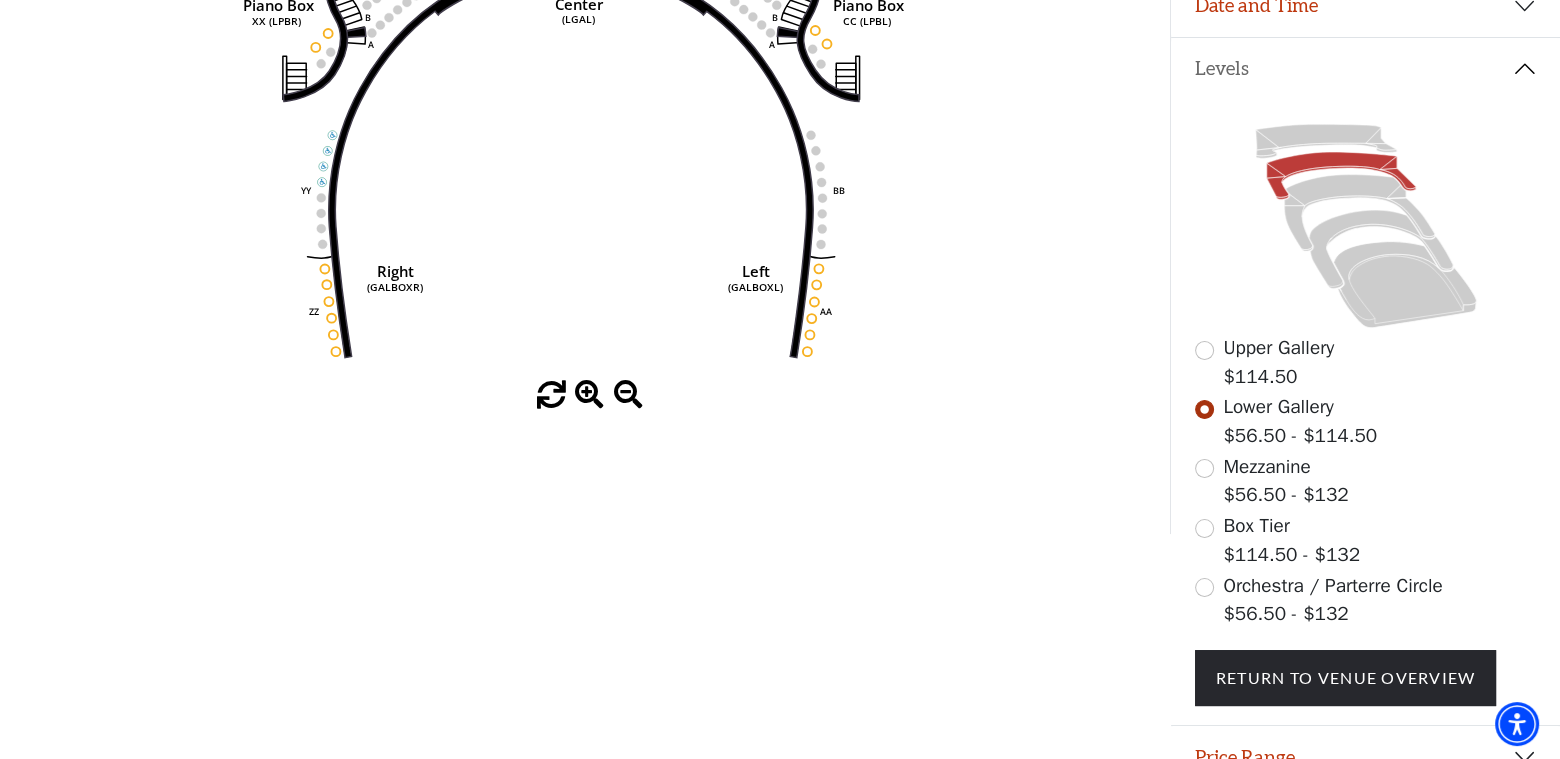 scroll, scrollTop: 400, scrollLeft: 0, axis: vertical 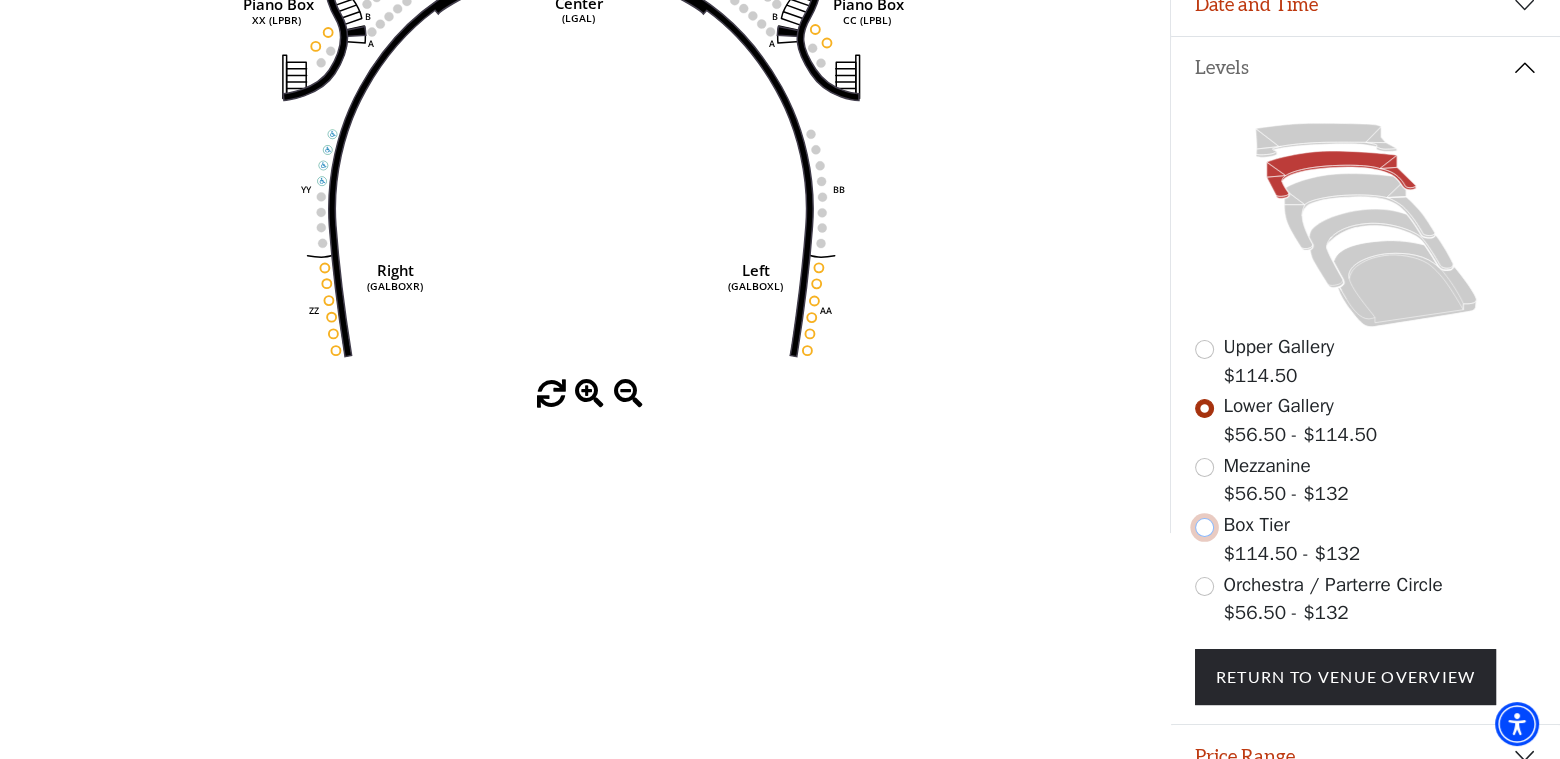 click at bounding box center (1204, 527) 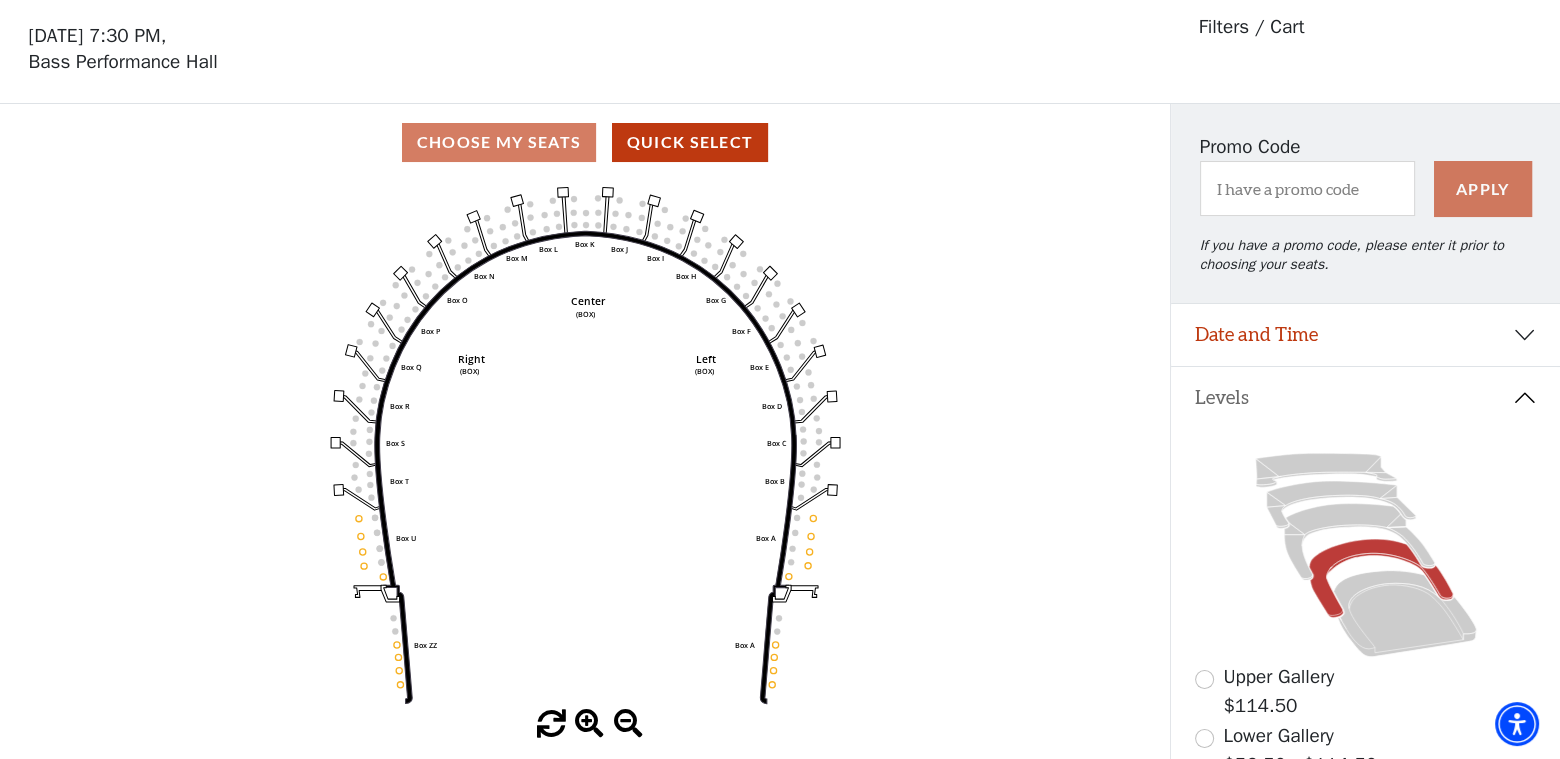 scroll, scrollTop: 92, scrollLeft: 0, axis: vertical 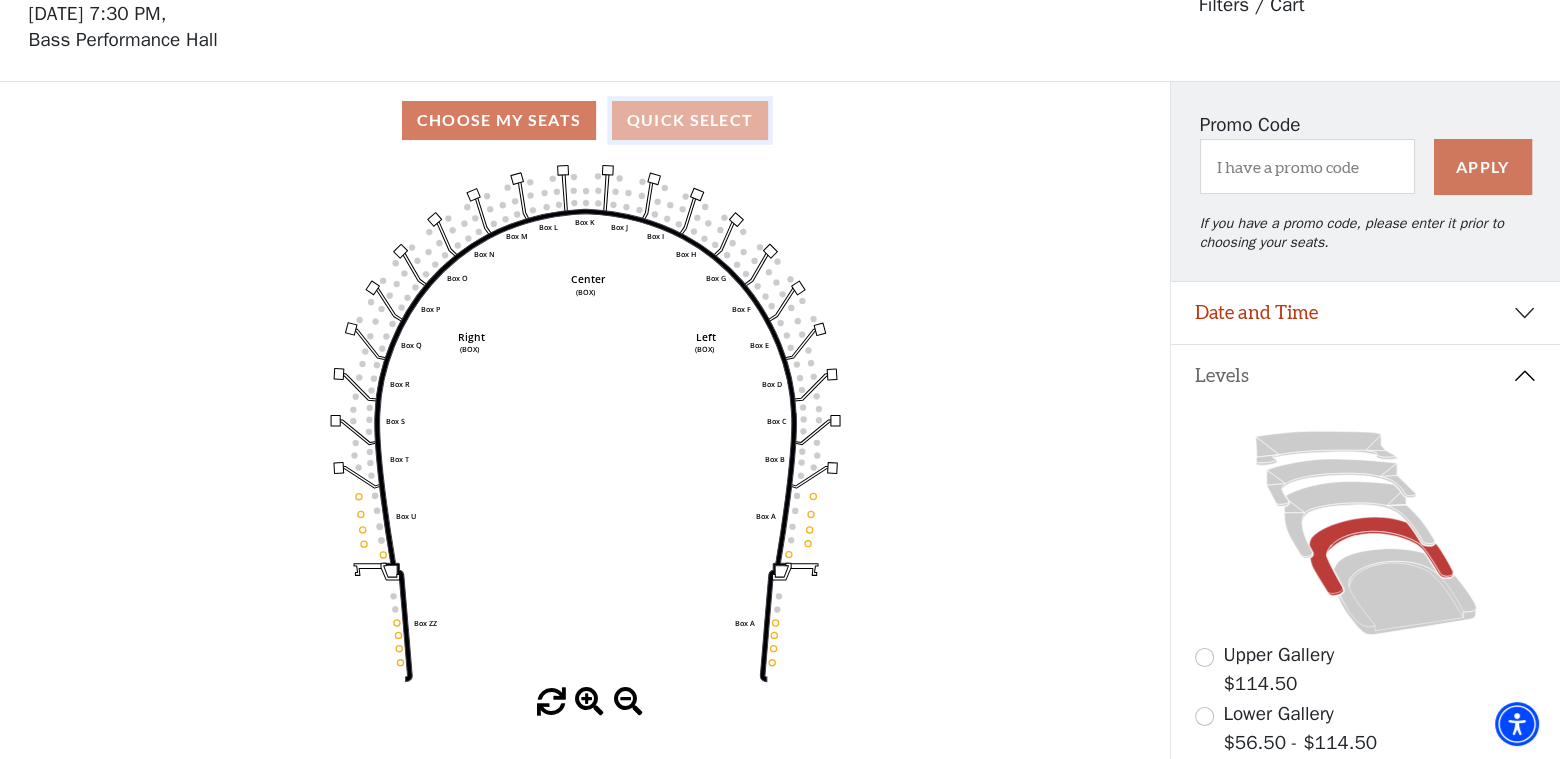 click on "Quick Select" at bounding box center (690, 120) 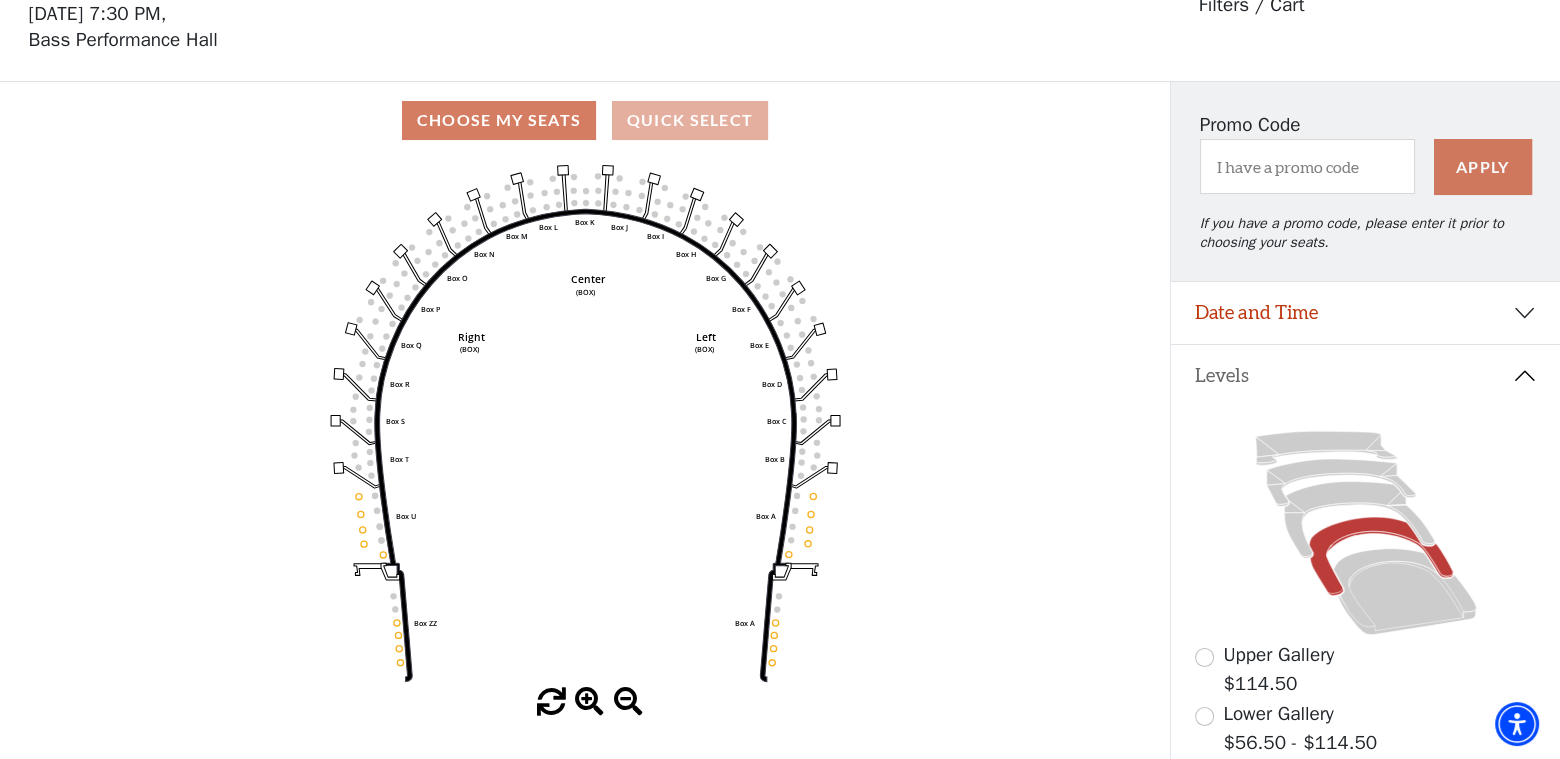 scroll, scrollTop: 0, scrollLeft: 0, axis: both 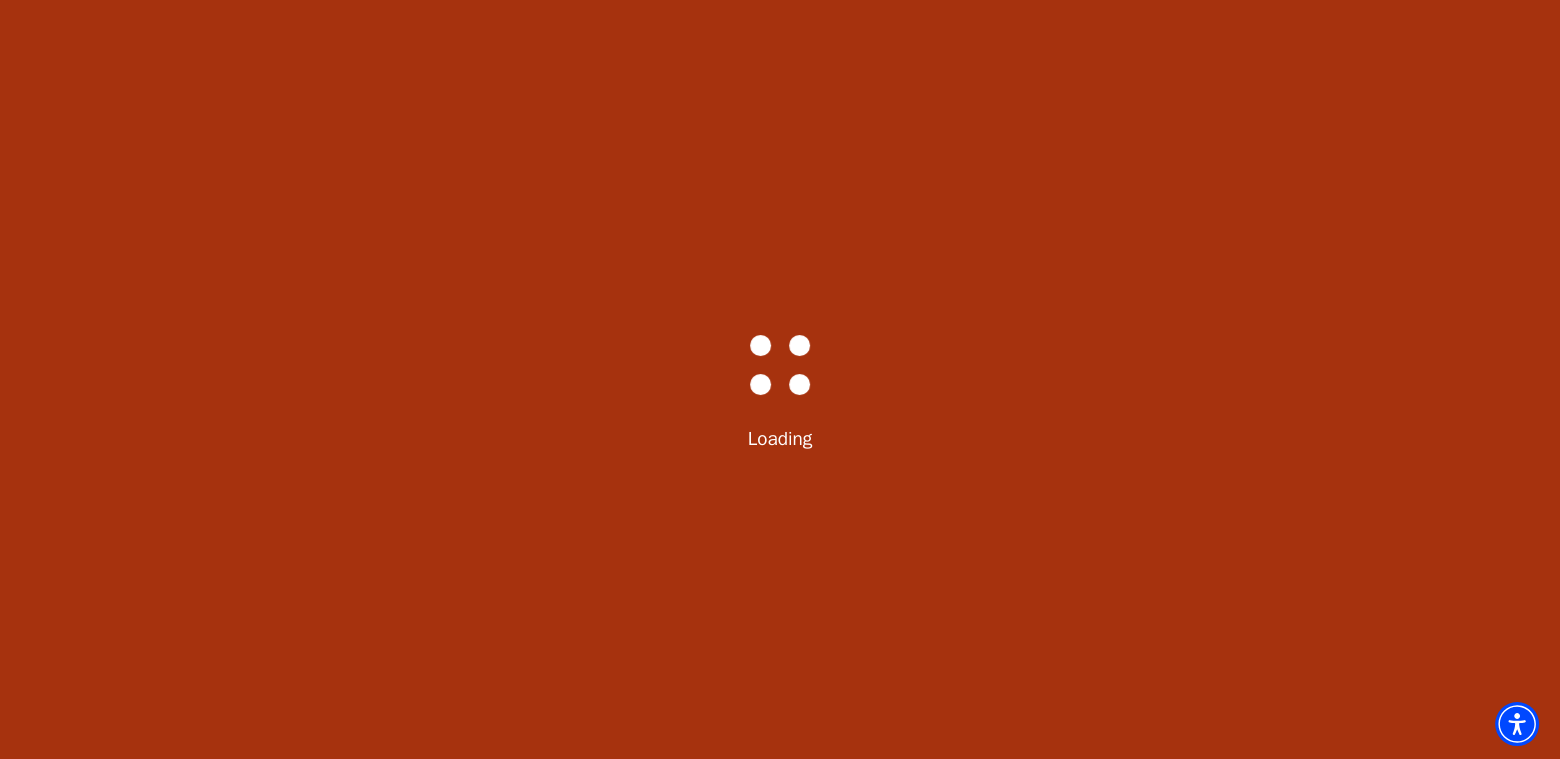 select on "6221" 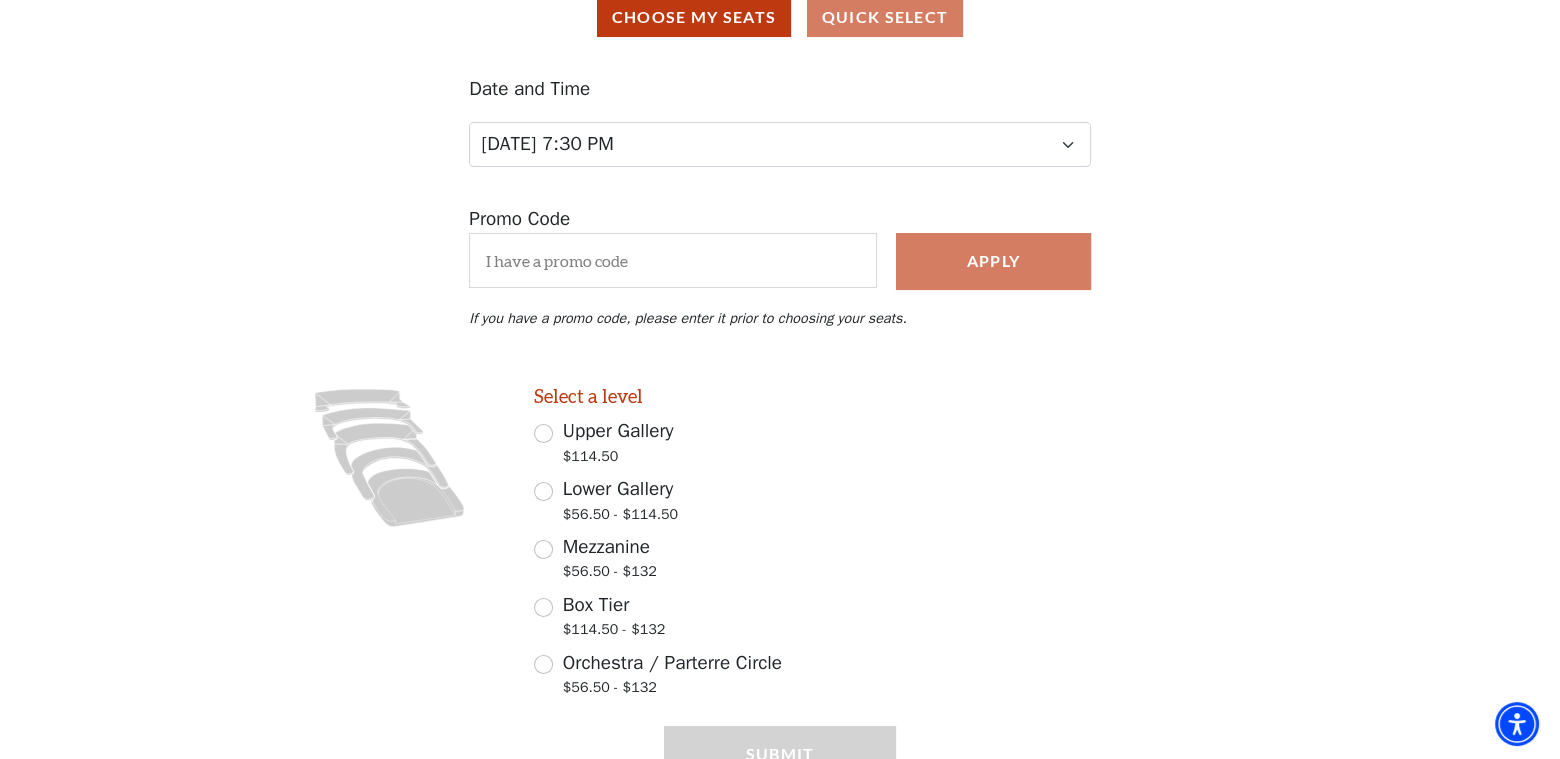 scroll, scrollTop: 200, scrollLeft: 0, axis: vertical 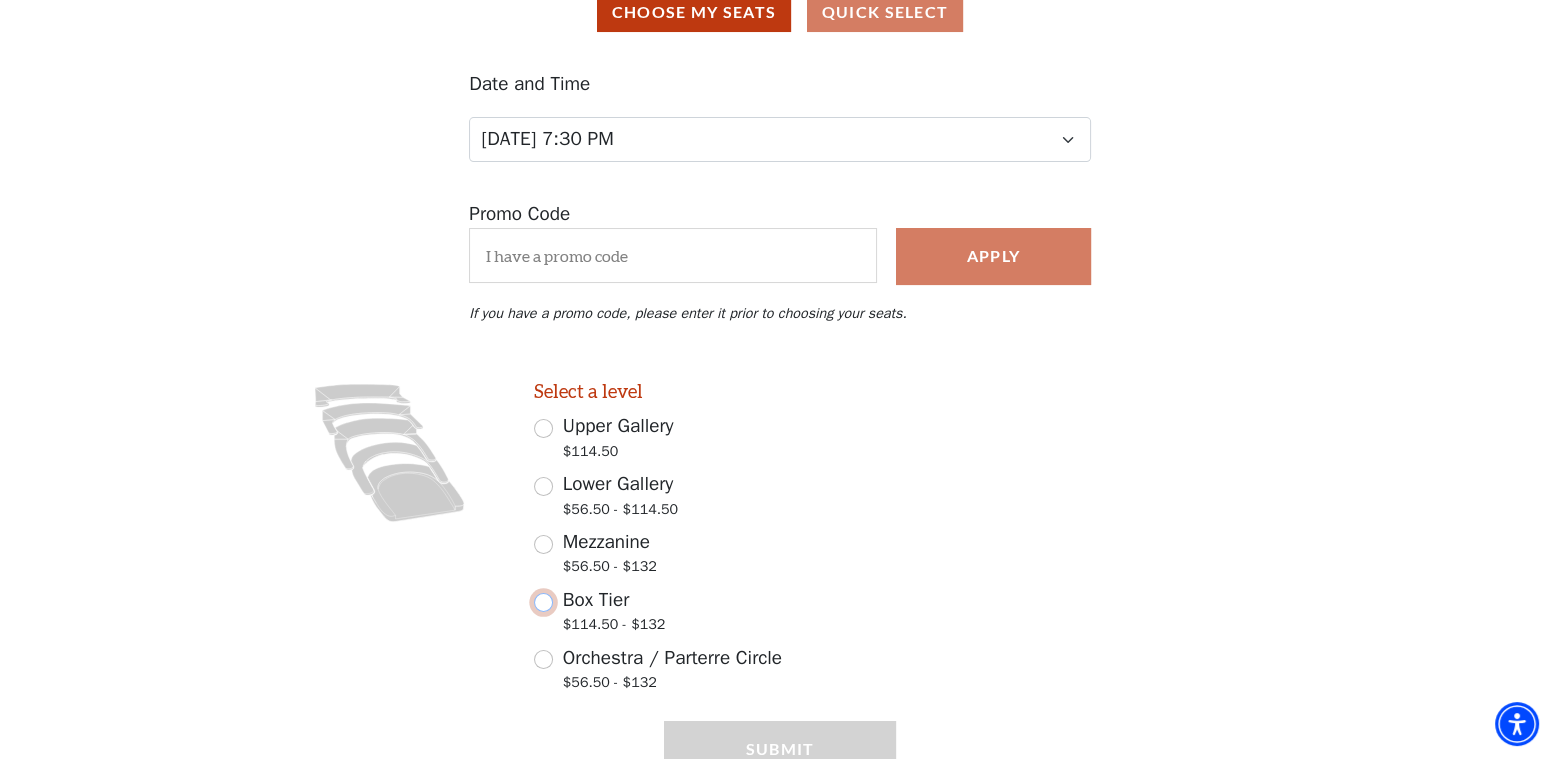 click on "Box Tier     $114.50 - $132" at bounding box center (543, 602) 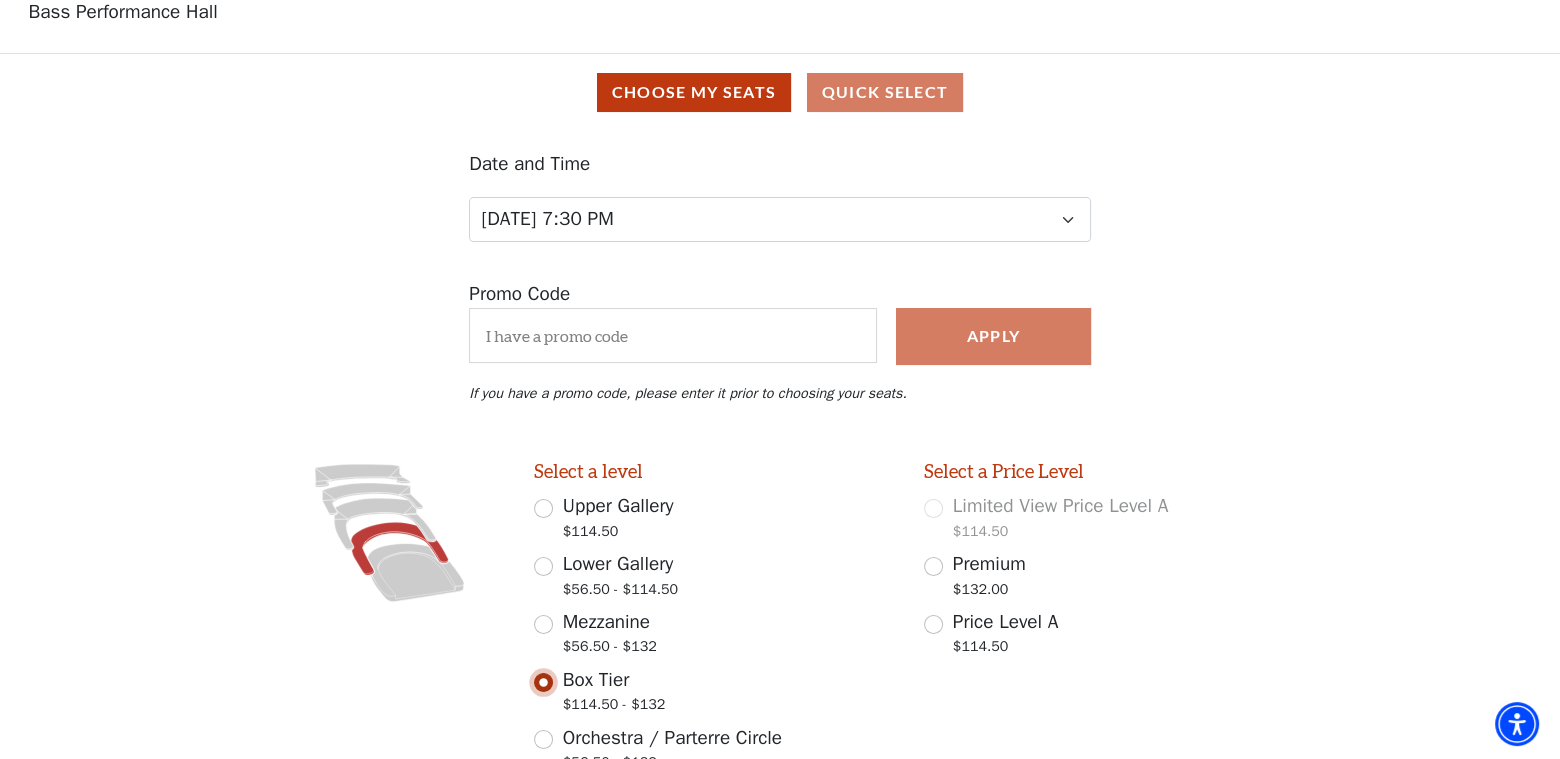 scroll, scrollTop: 91, scrollLeft: 0, axis: vertical 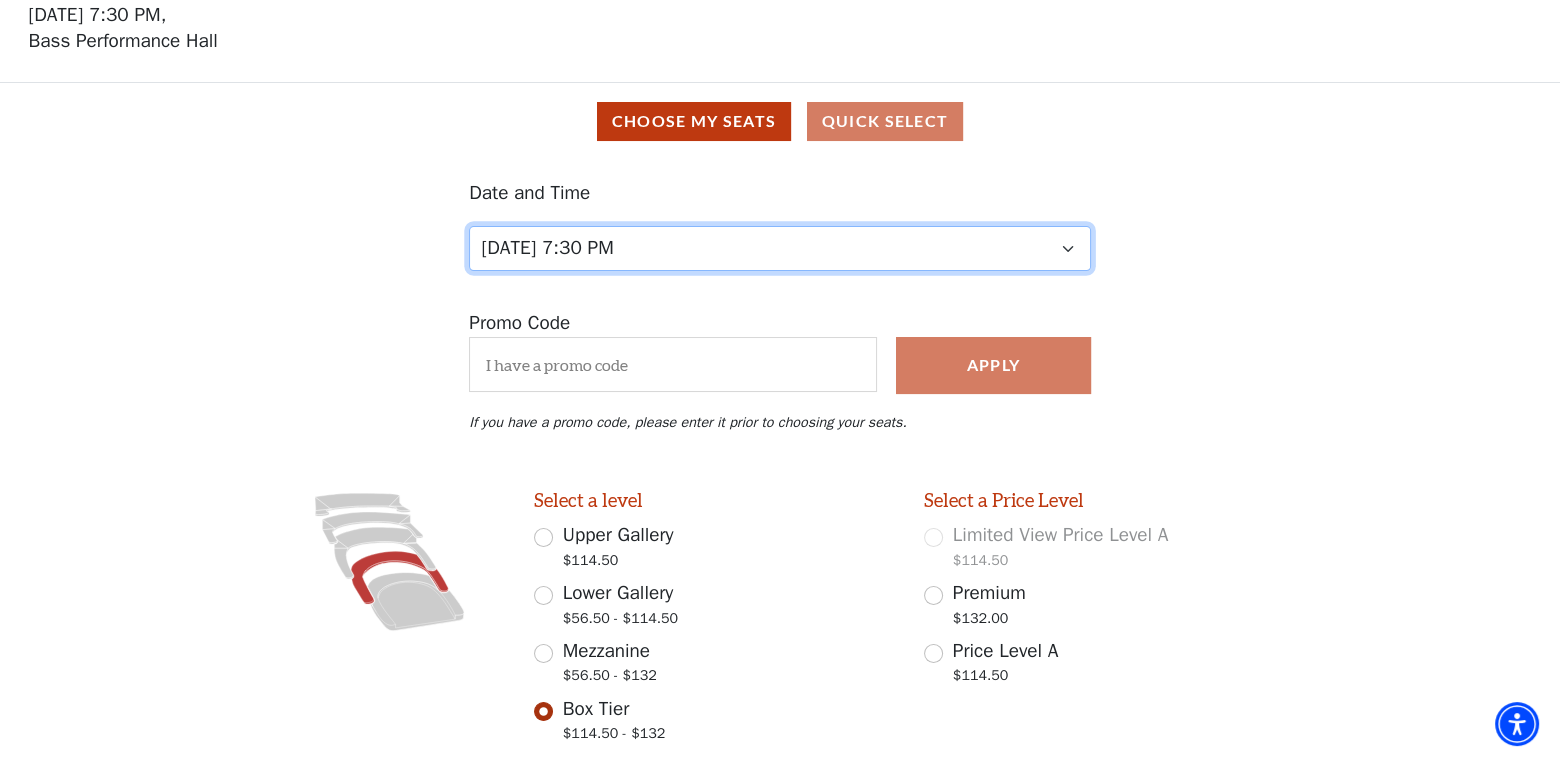 click on "Tuesday, October 28 at 7:30 PM Wednesday, October 29 at 7:30 PM Thursday, October 30 at 7:30 PM Friday, October 31 at 7:30 PM Saturday, November 1 at 1:30 PM Saturday, November 1 at 7:30 PM Sunday, November 2 at 1:30 PM Sunday, November 2 at 6:30 PM" at bounding box center [780, 248] 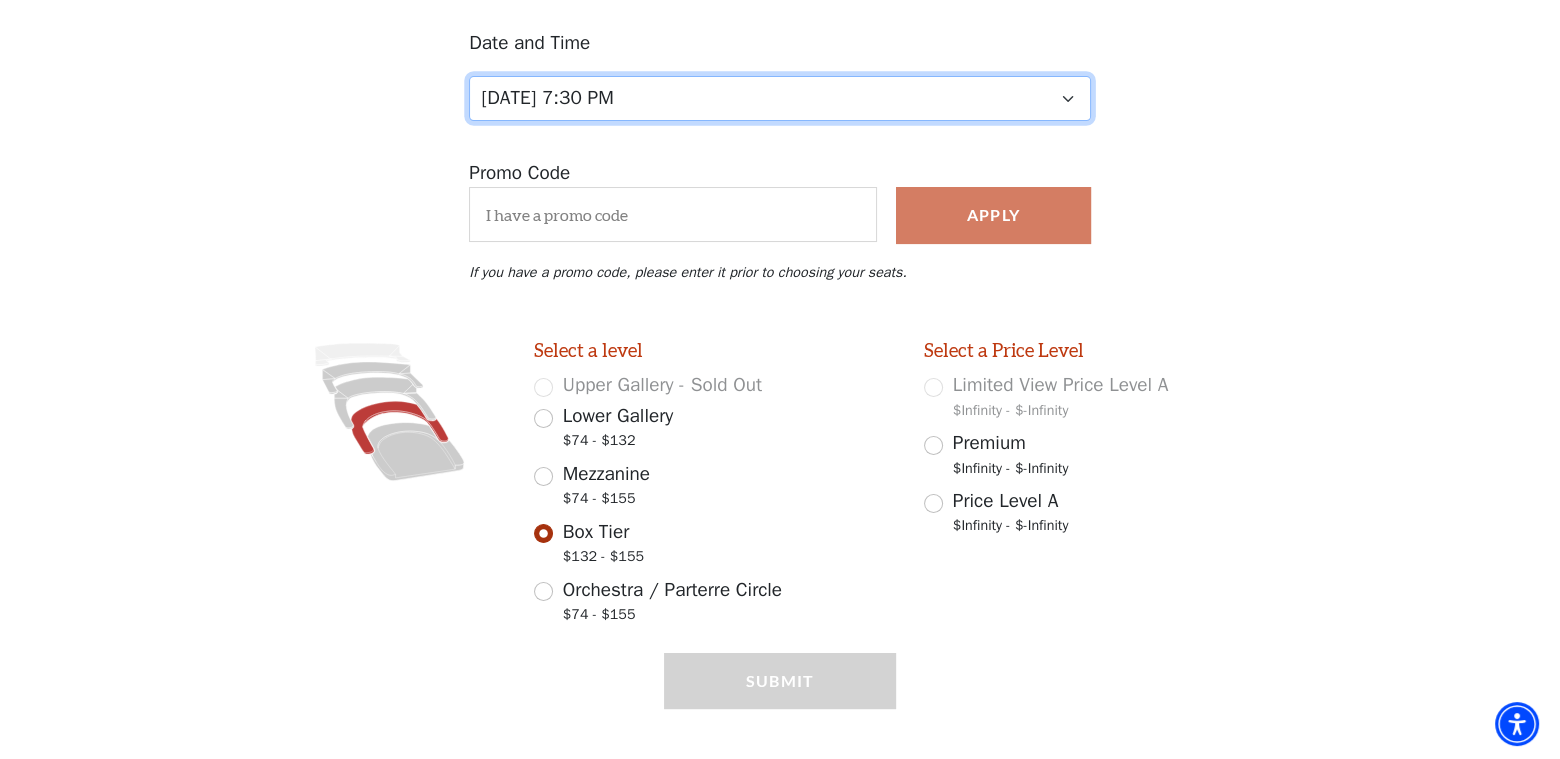 scroll, scrollTop: 264, scrollLeft: 0, axis: vertical 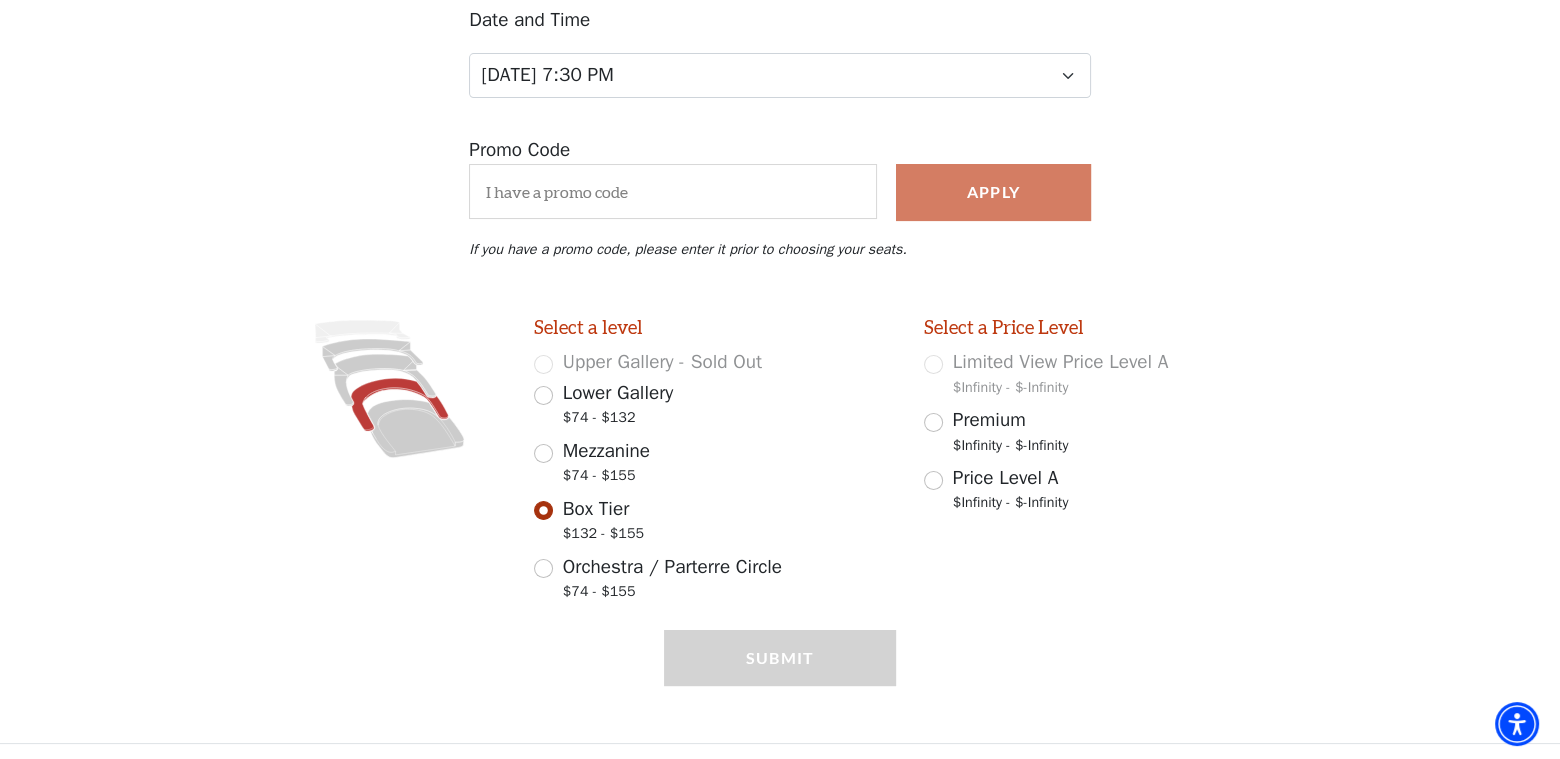 click on "Submit" at bounding box center (779, 686) 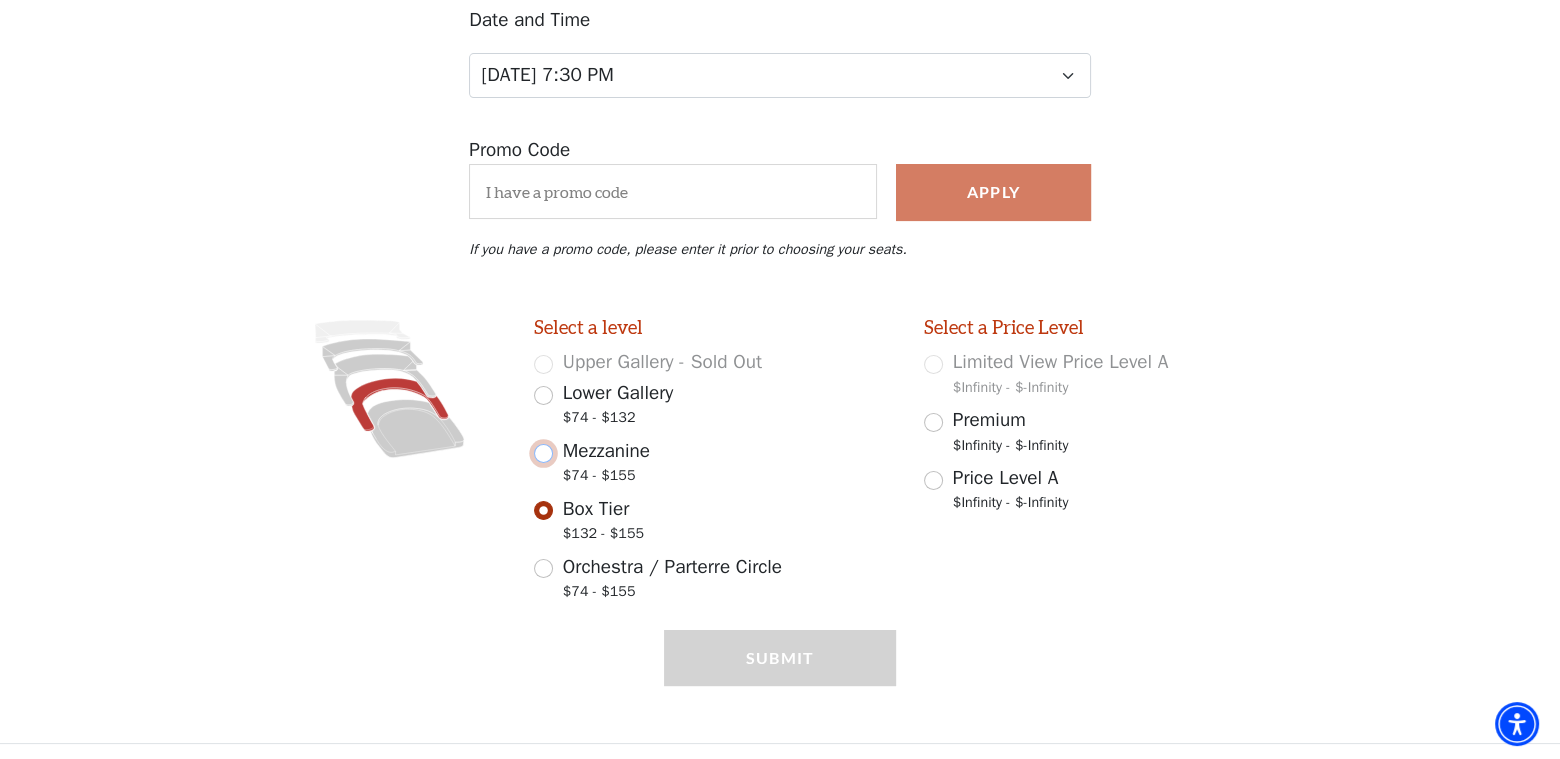 click on "Mezzanine     $74 - $155" at bounding box center (543, 453) 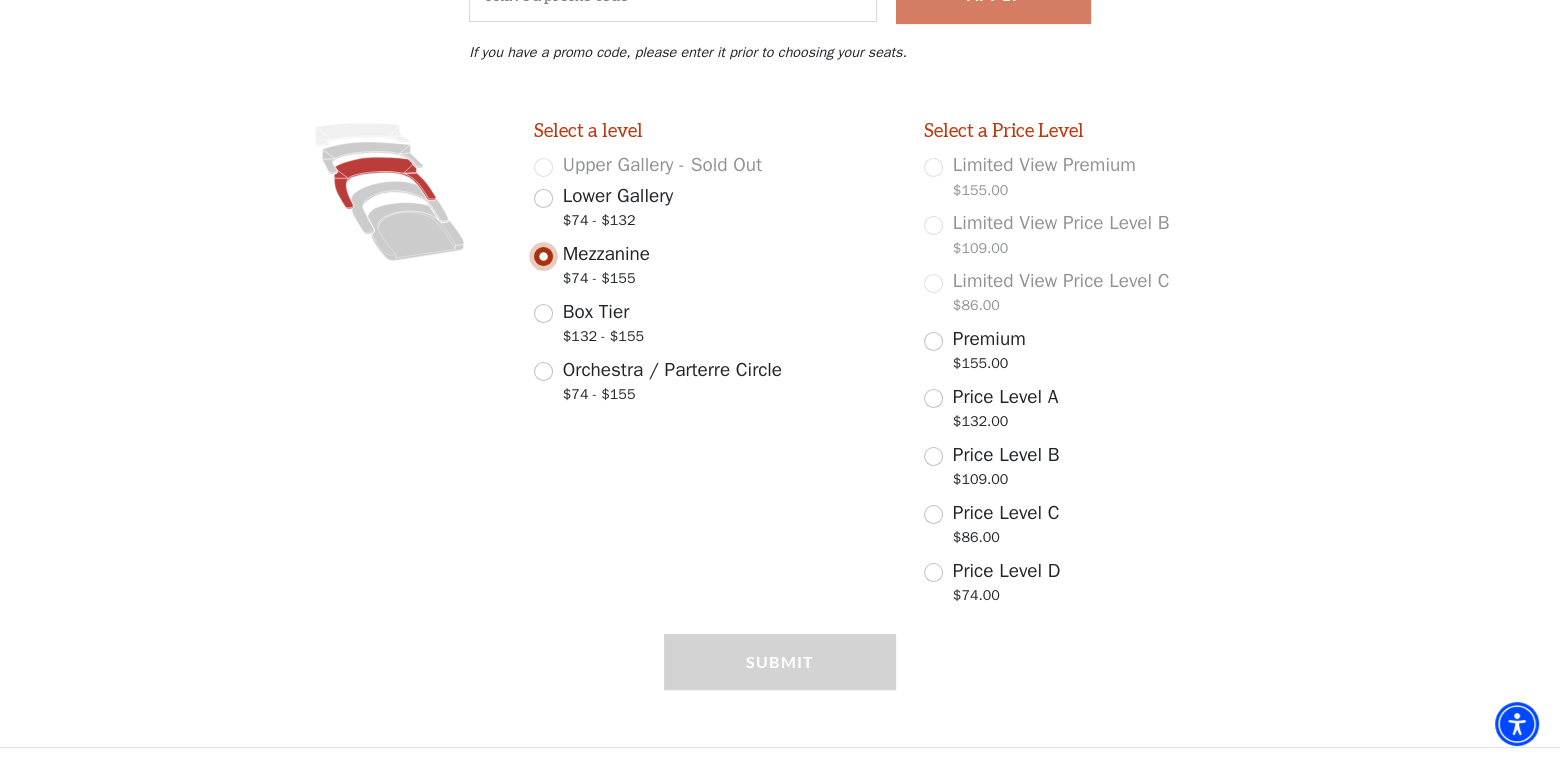 scroll, scrollTop: 465, scrollLeft: 0, axis: vertical 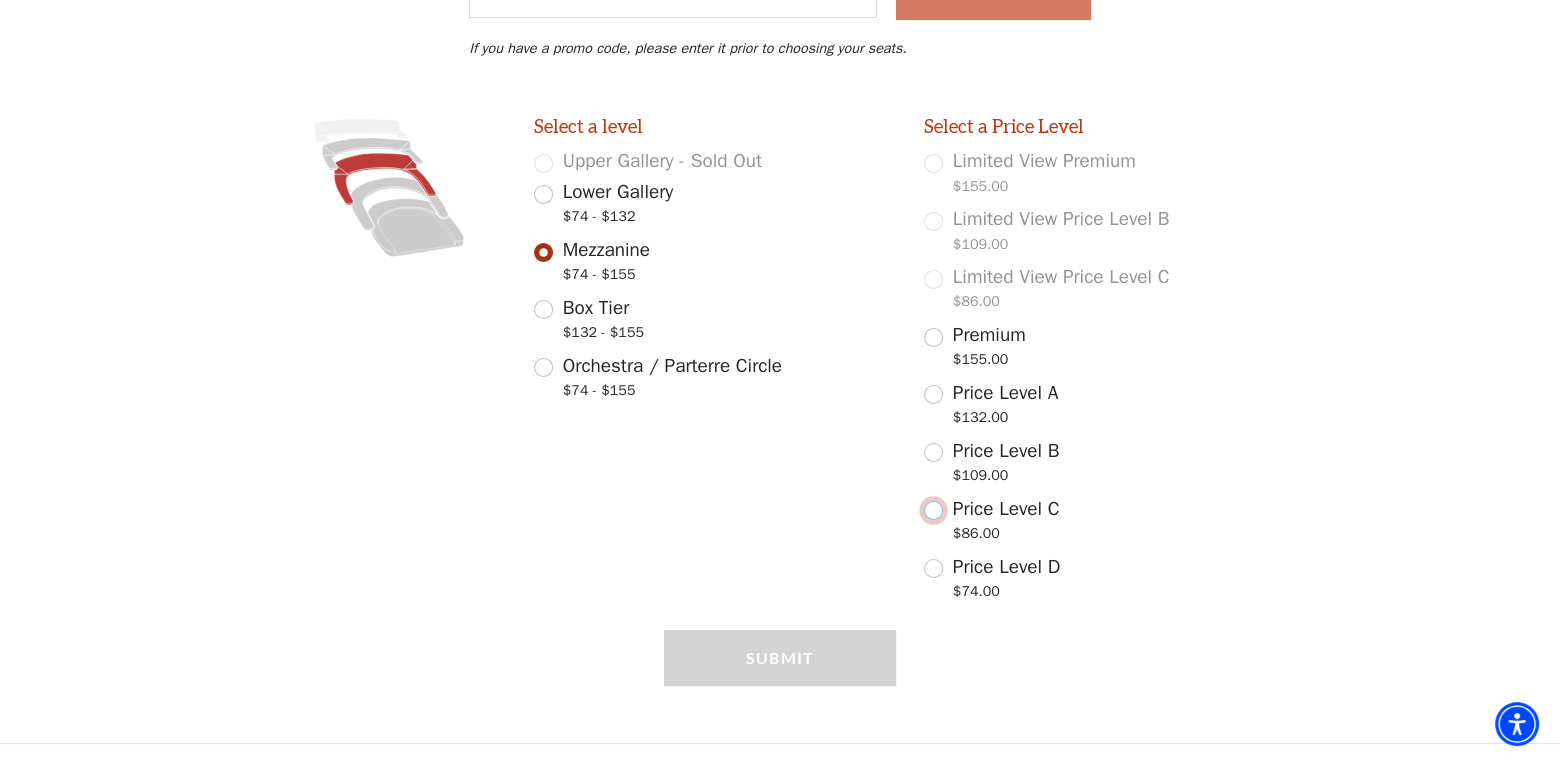 click on "Price Level C $86.00" at bounding box center [933, 510] 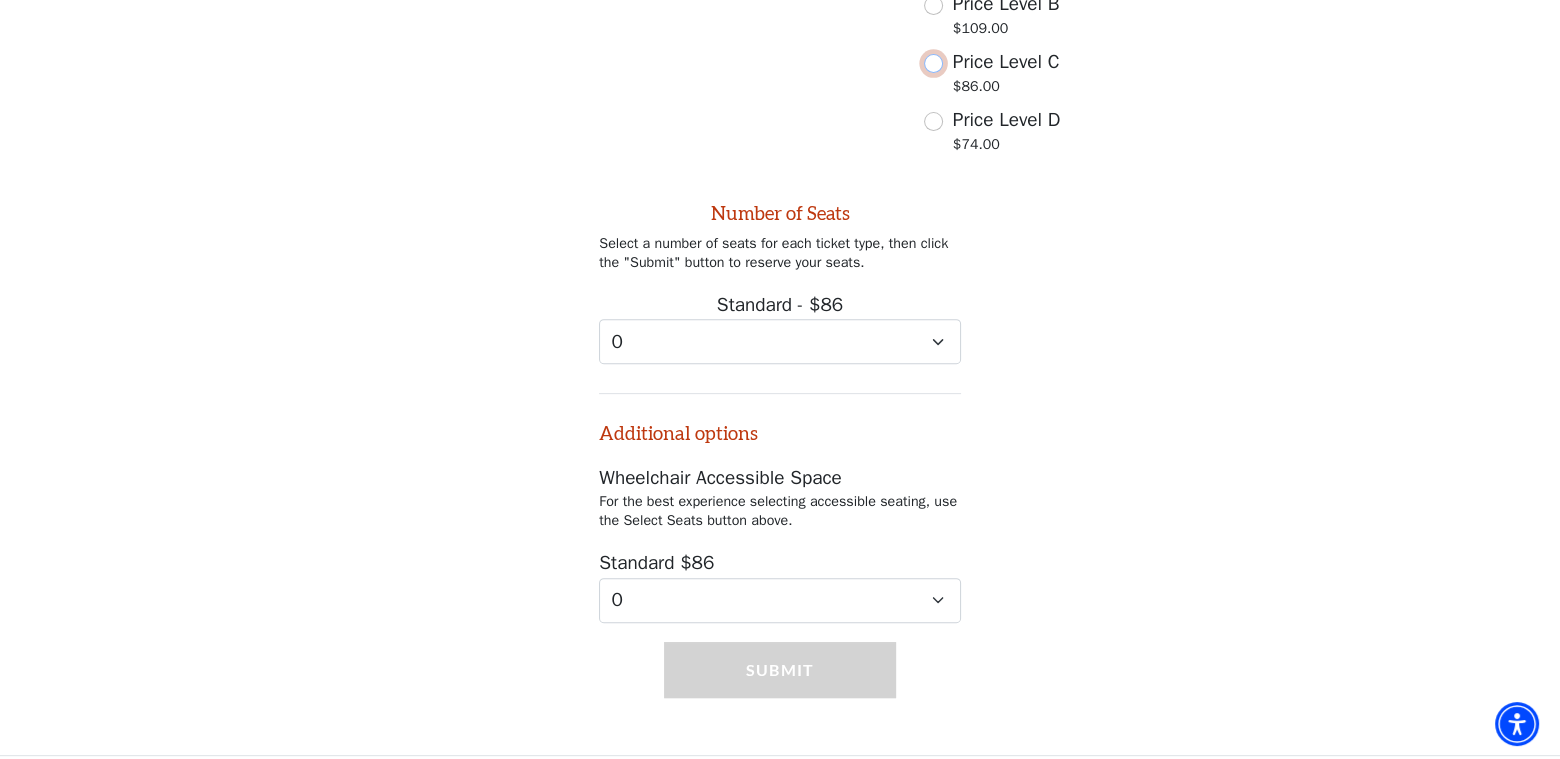scroll, scrollTop: 923, scrollLeft: 0, axis: vertical 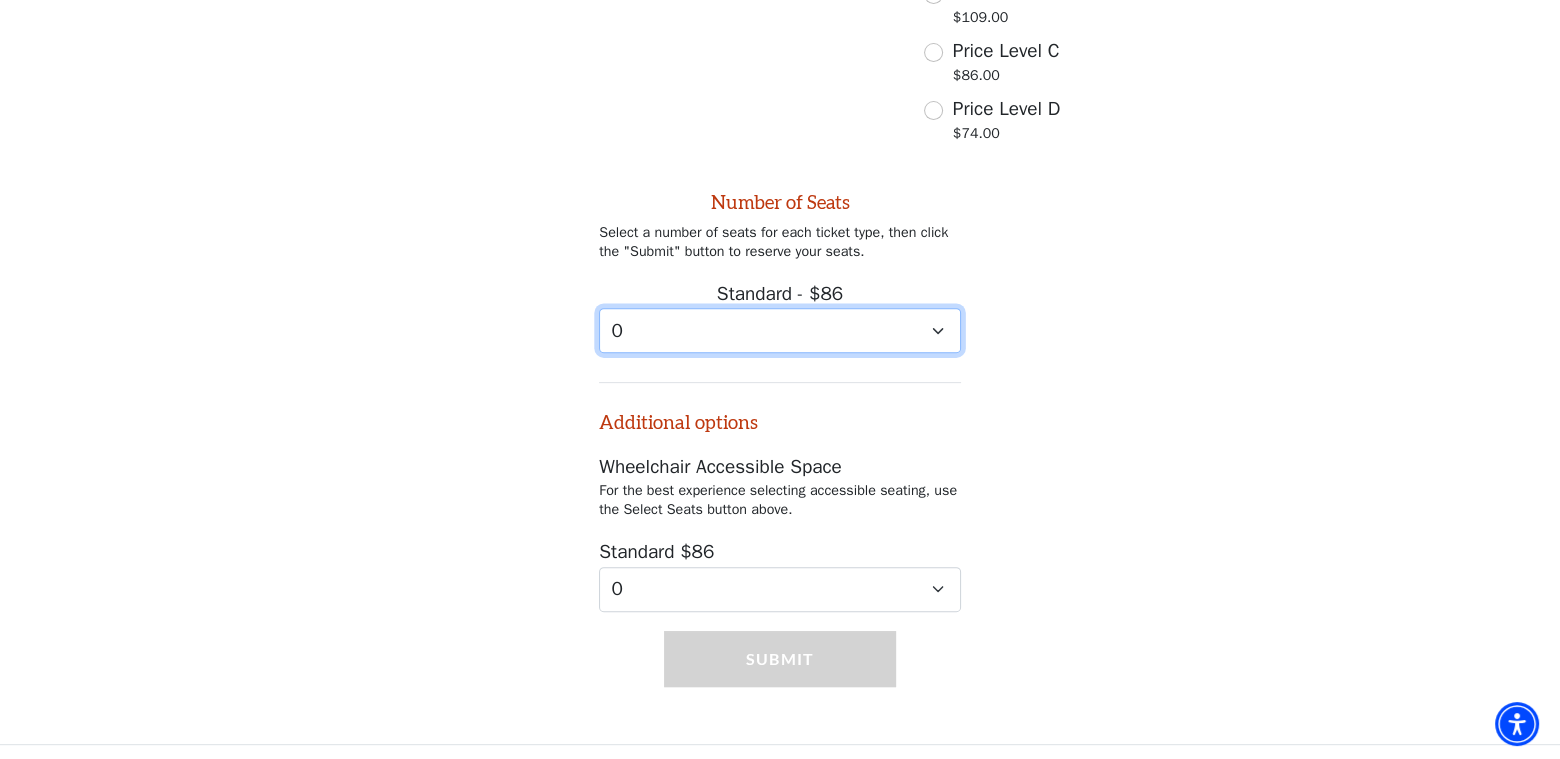 click on "0 1 2 3 4 5 6 7 8 9" at bounding box center [780, 330] 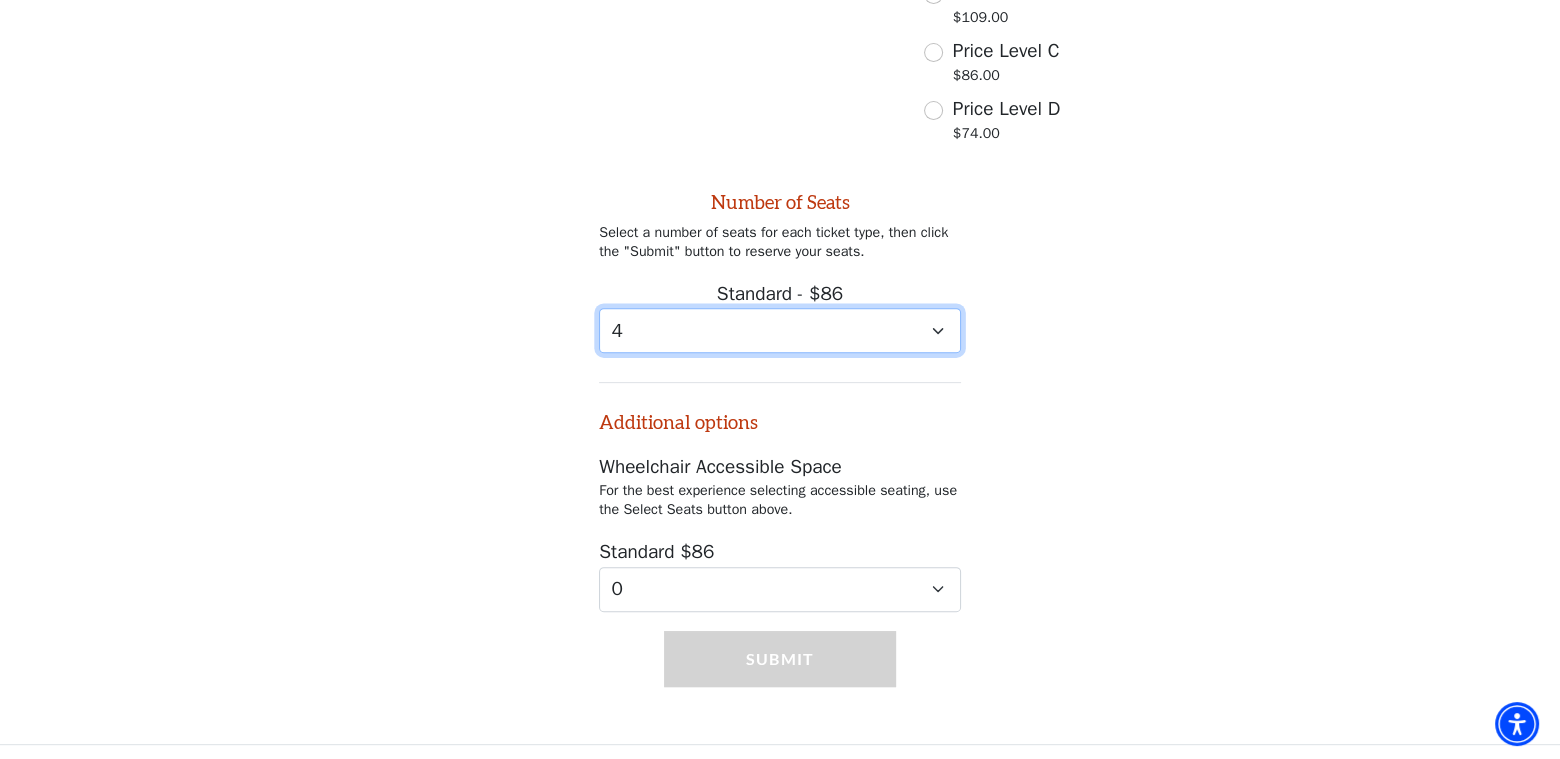 click on "0 1 2 3 4 5 6 7 8 9" at bounding box center [780, 330] 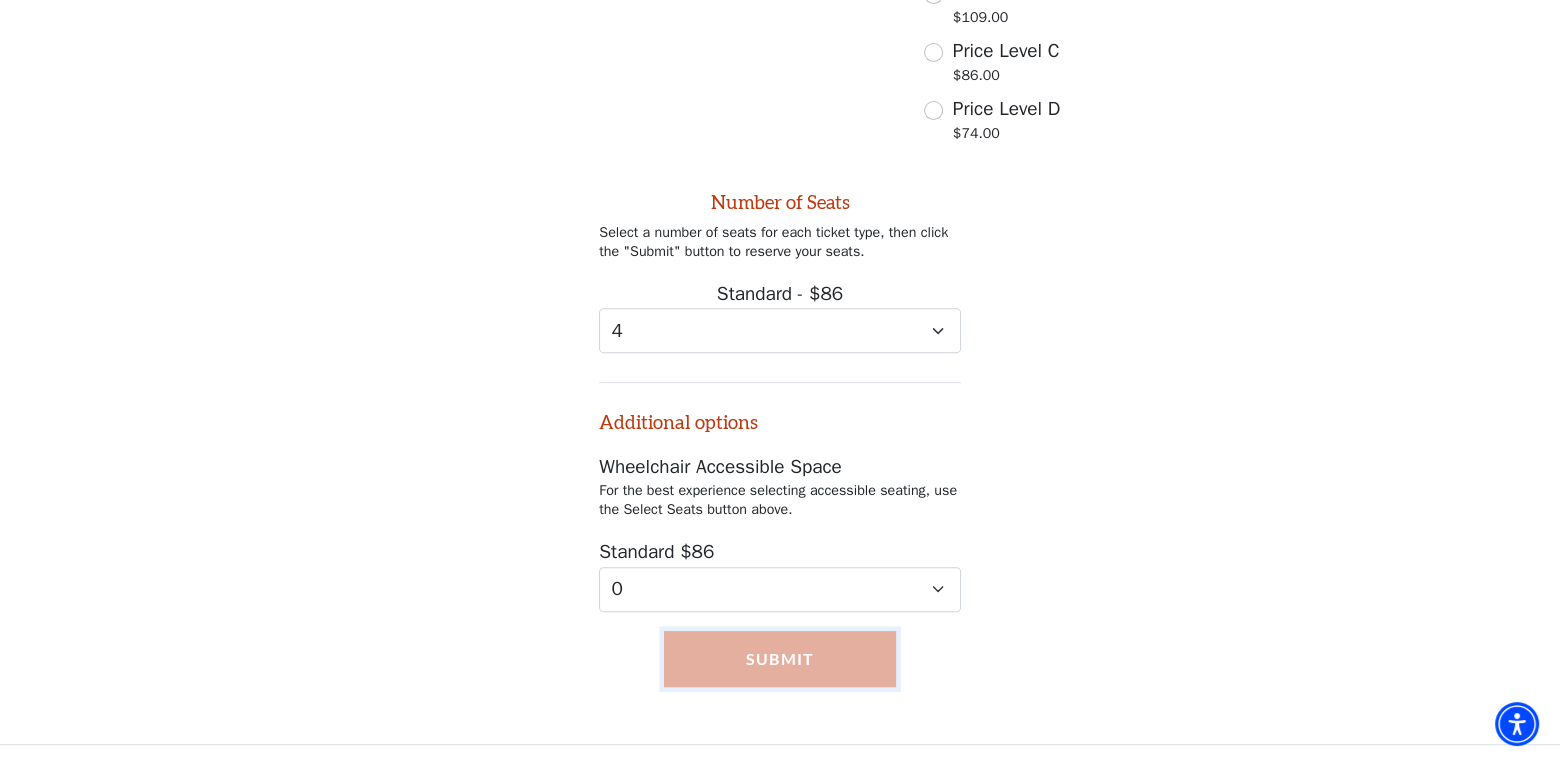 click on "Submit" at bounding box center (779, 659) 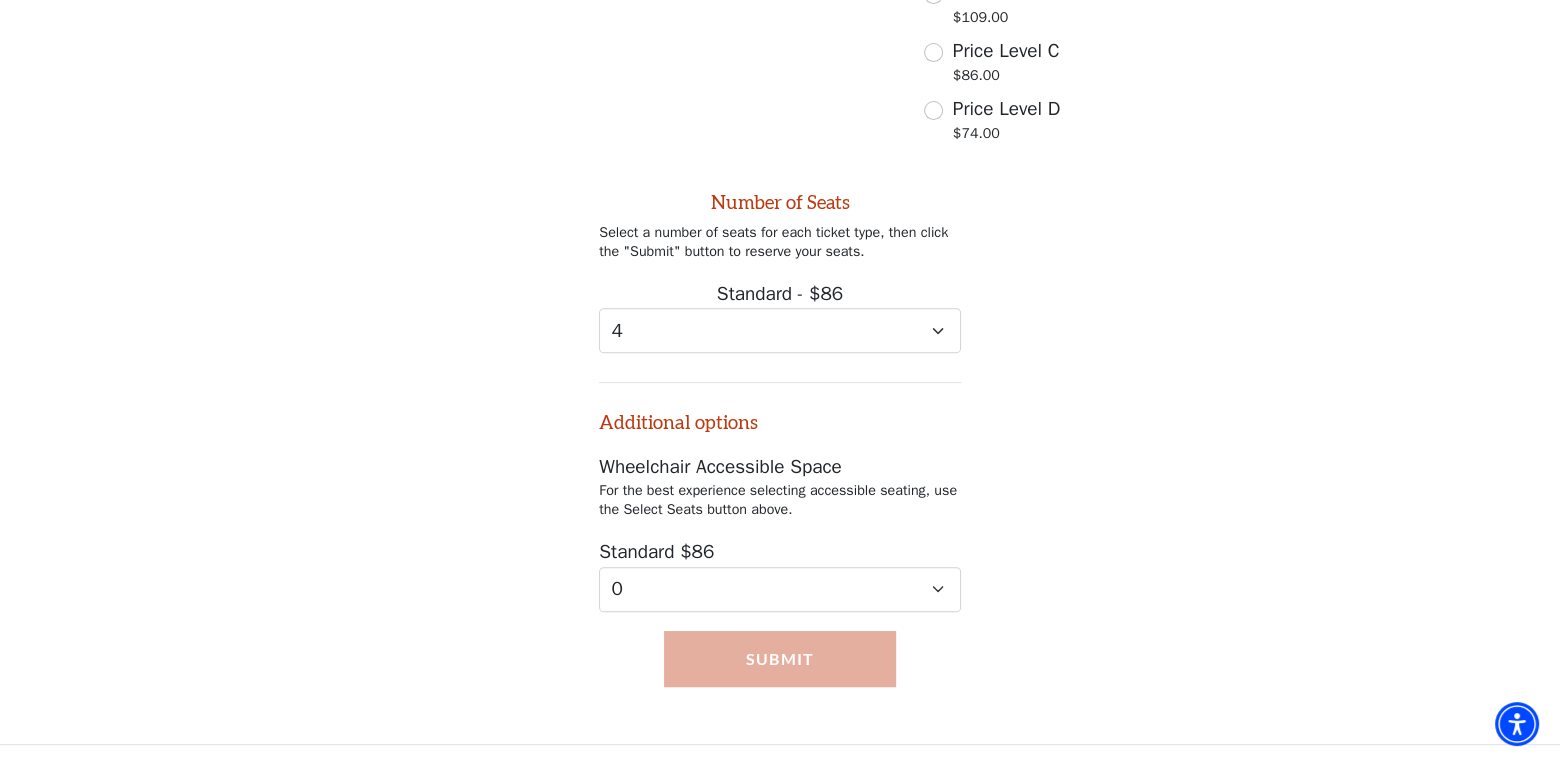 scroll, scrollTop: 1029, scrollLeft: 0, axis: vertical 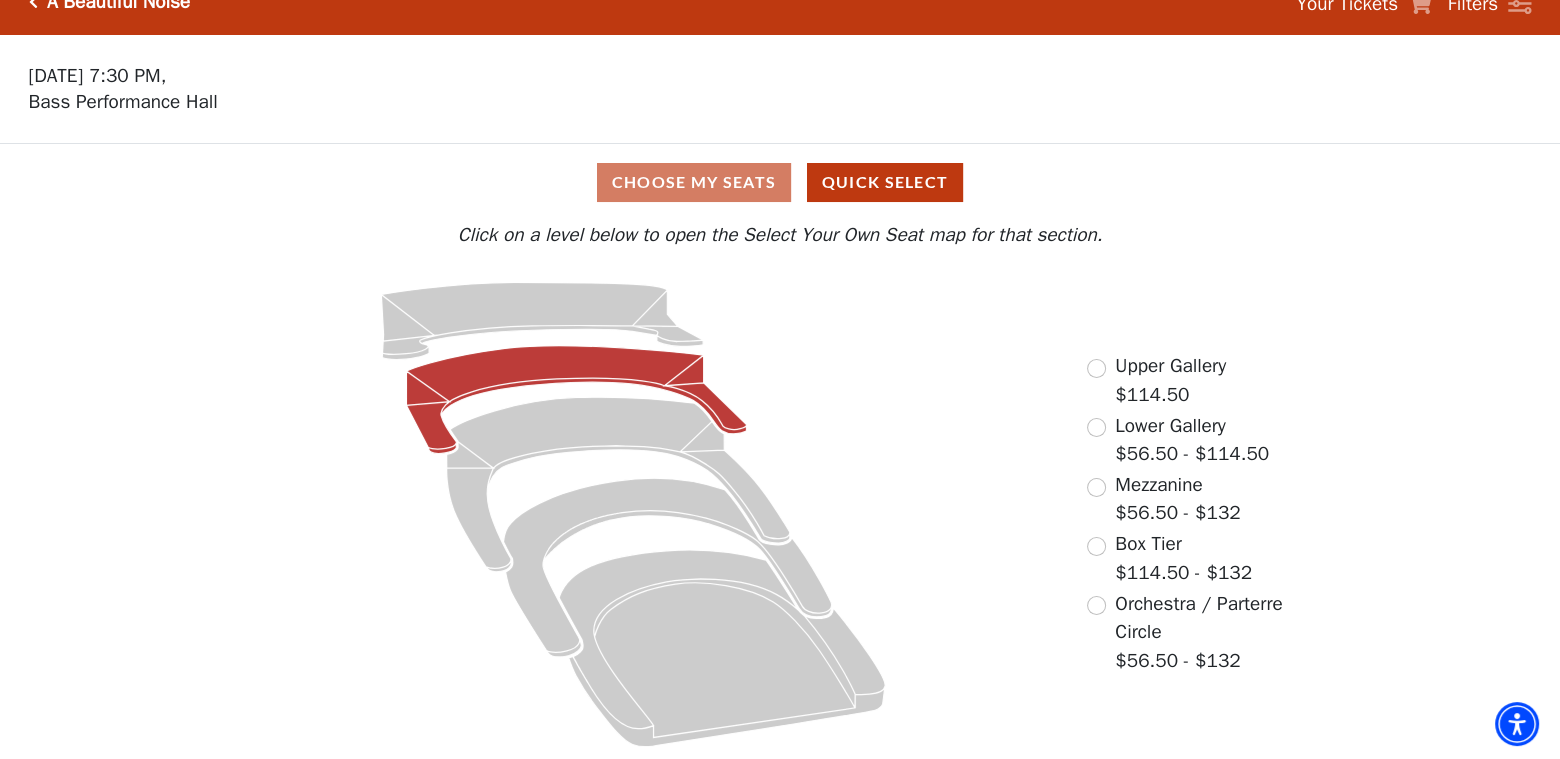 click 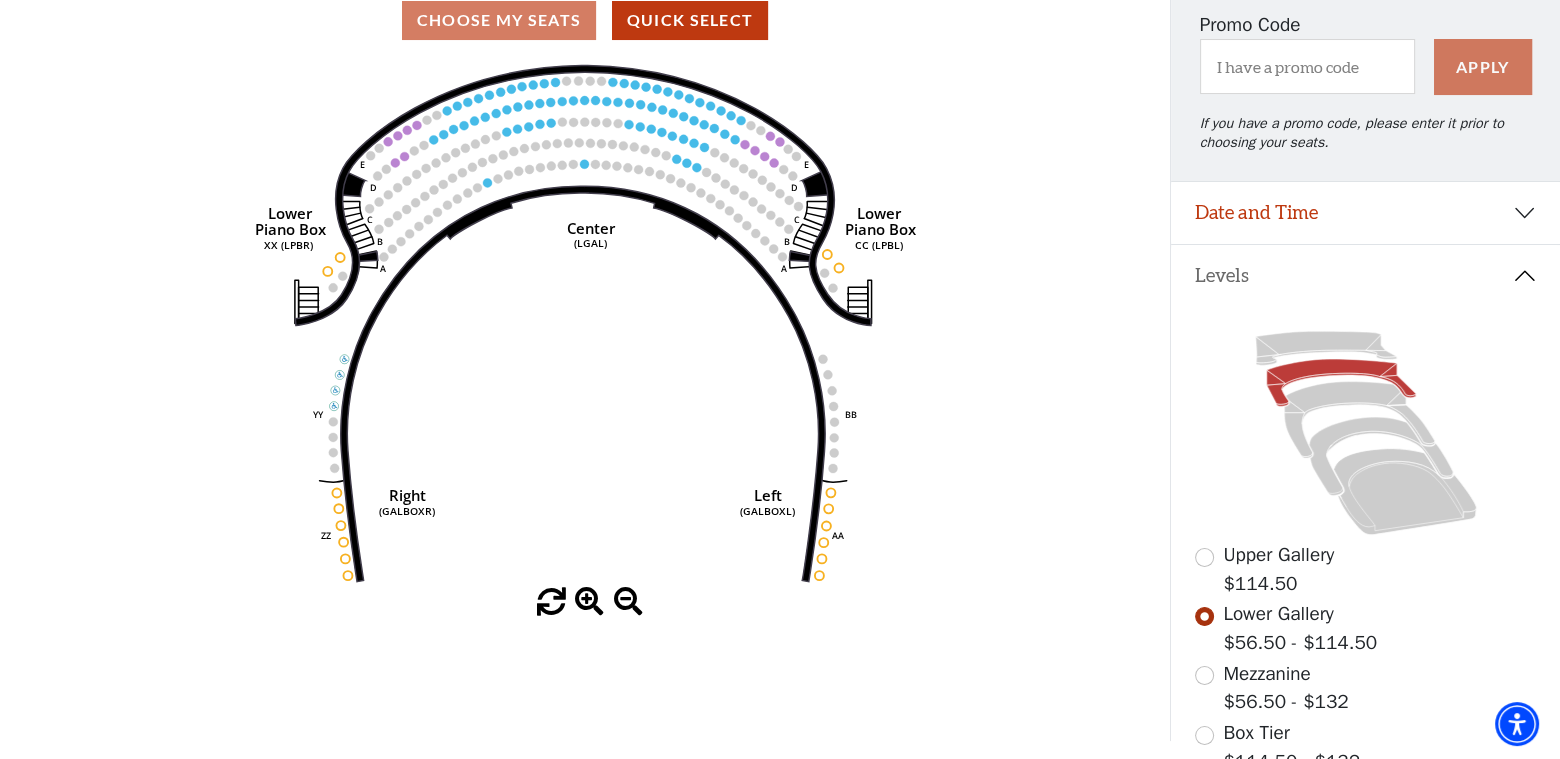 scroll, scrollTop: 292, scrollLeft: 0, axis: vertical 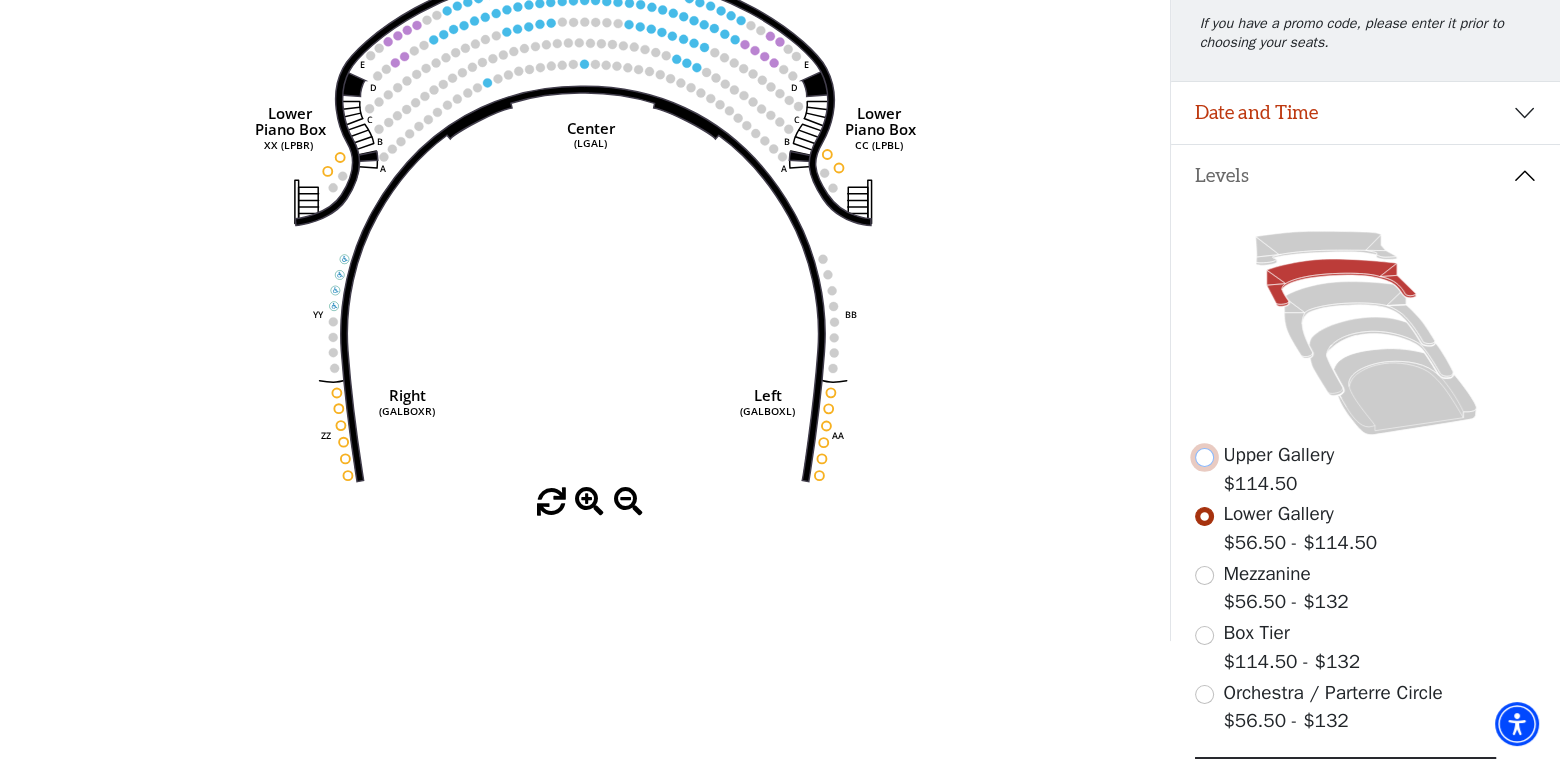 click at bounding box center (1204, 457) 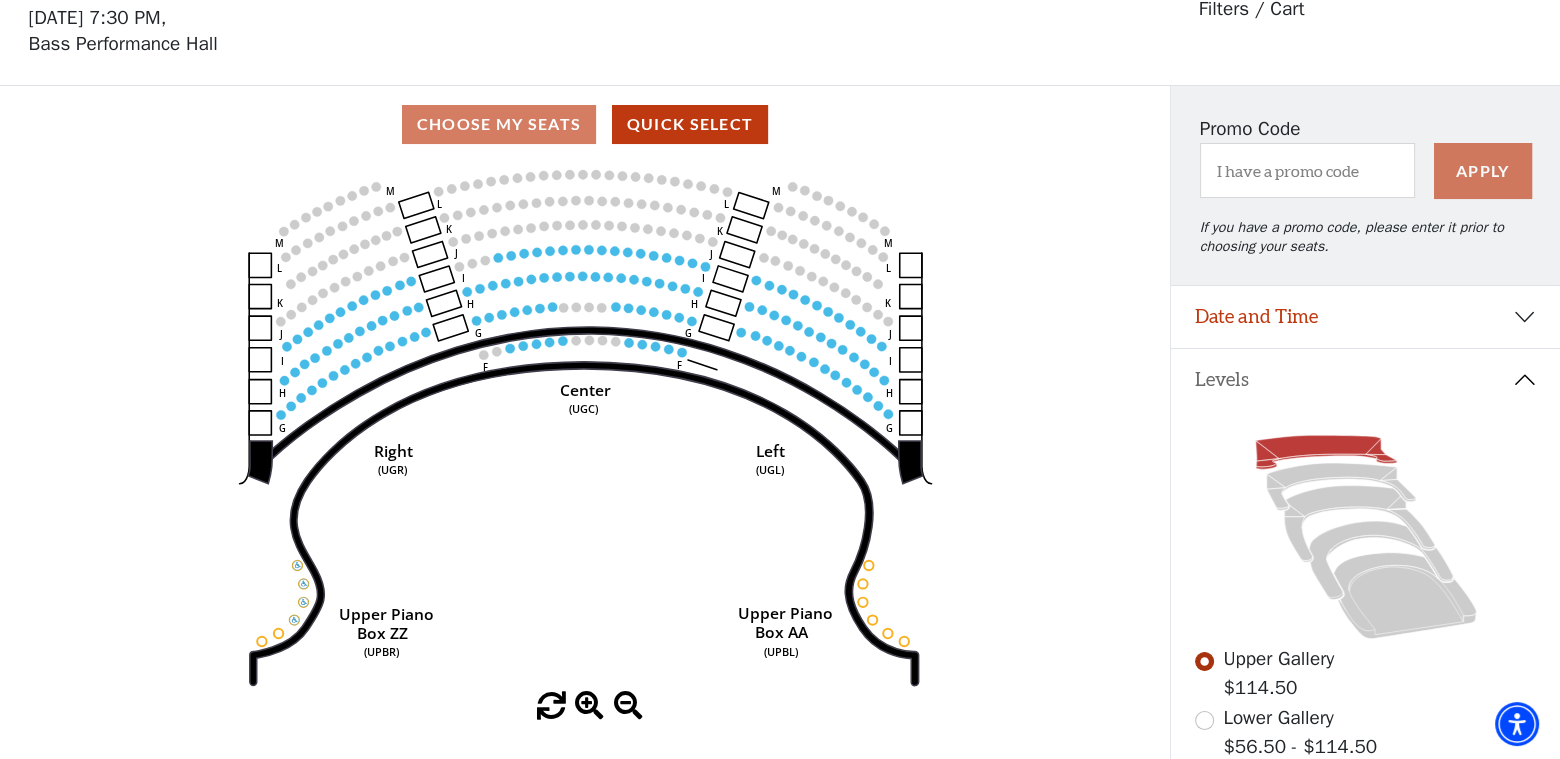 scroll, scrollTop: 92, scrollLeft: 0, axis: vertical 